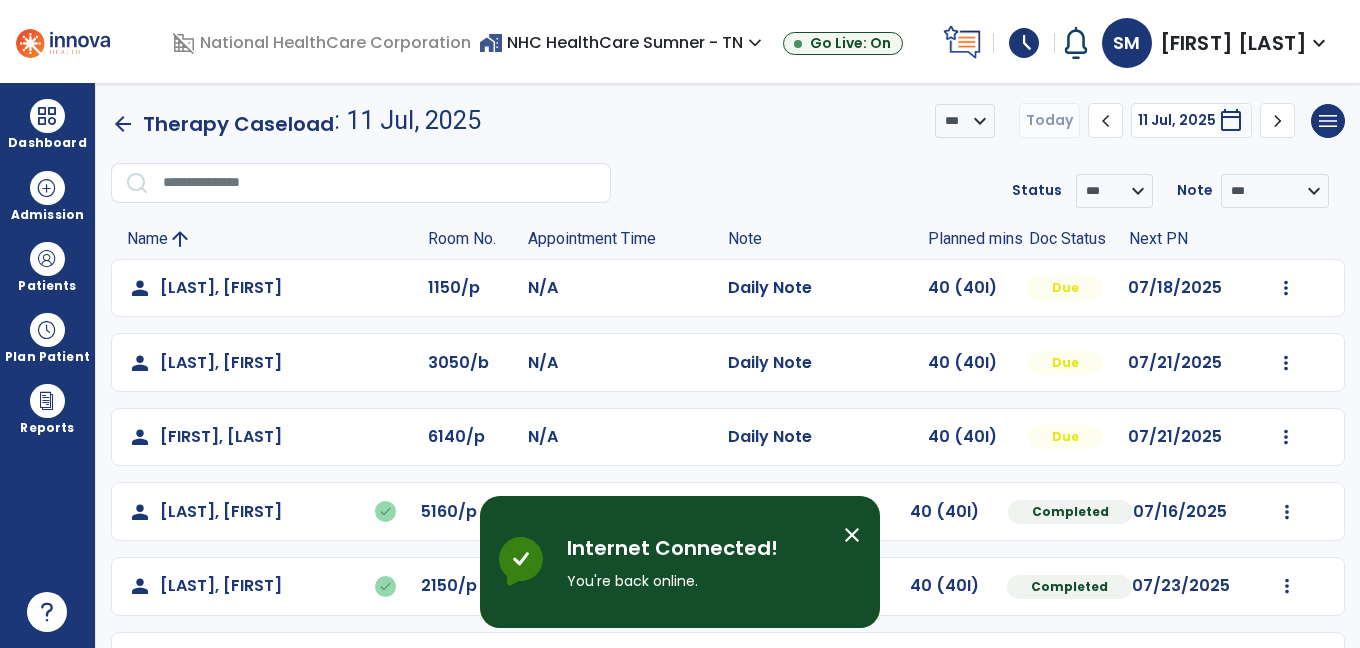 scroll, scrollTop: 0, scrollLeft: 0, axis: both 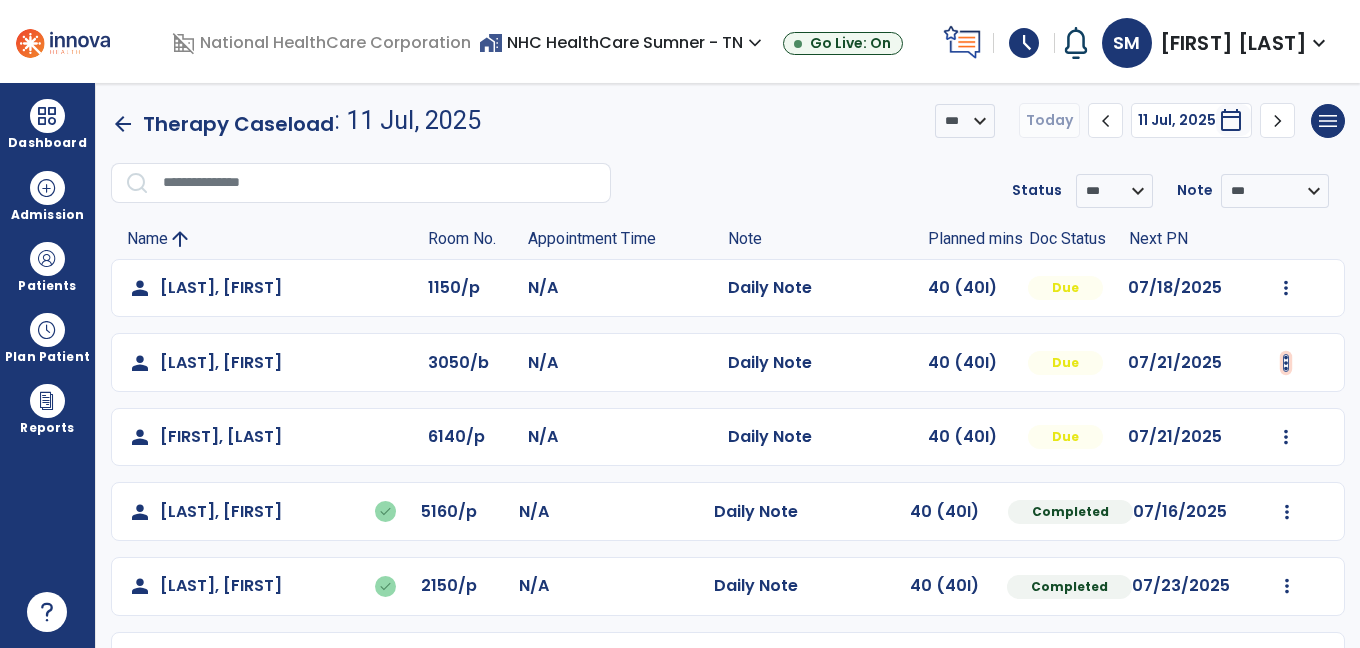 click at bounding box center (1286, 288) 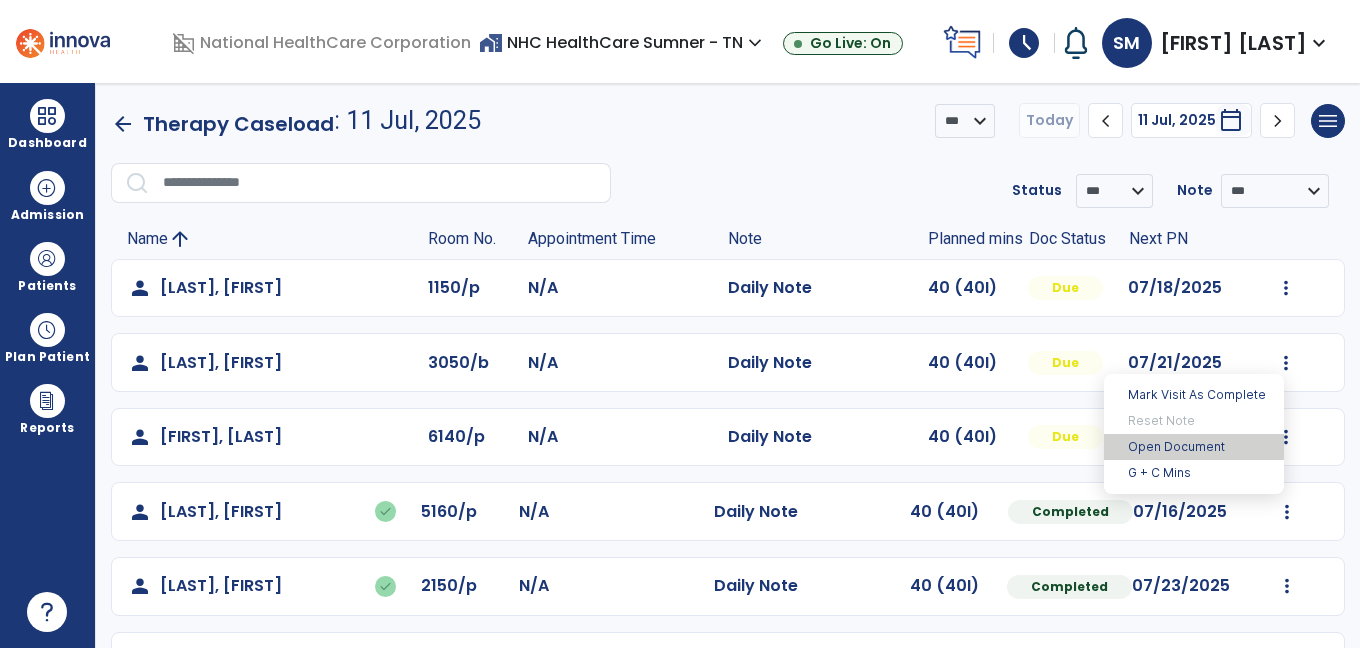 click on "Open Document" at bounding box center [1194, 447] 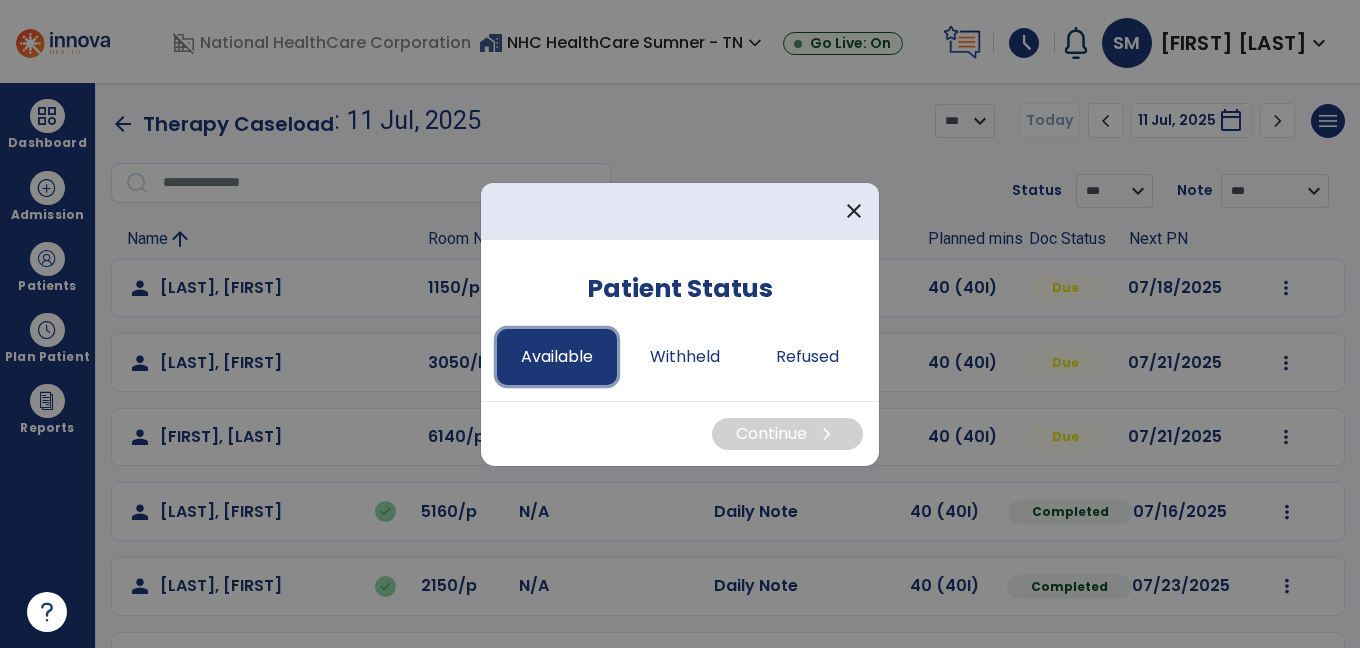 click on "Available" at bounding box center [557, 357] 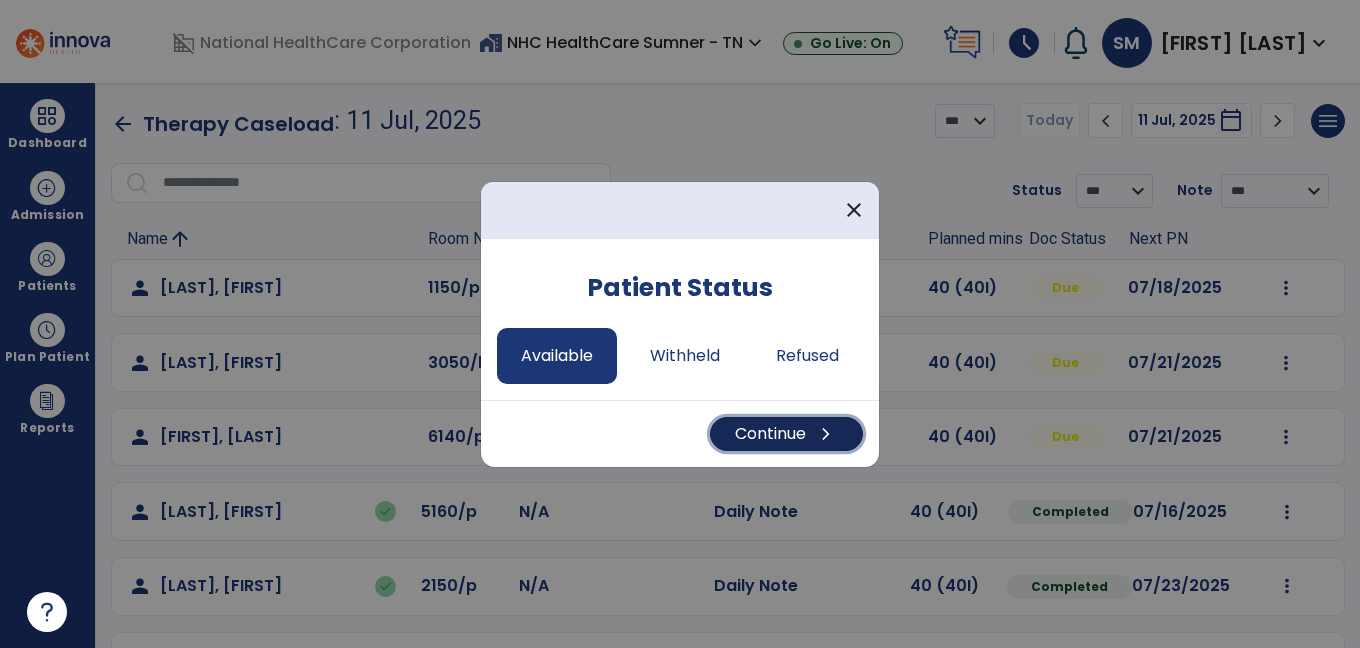 click on "Continue   chevron_right" at bounding box center (786, 434) 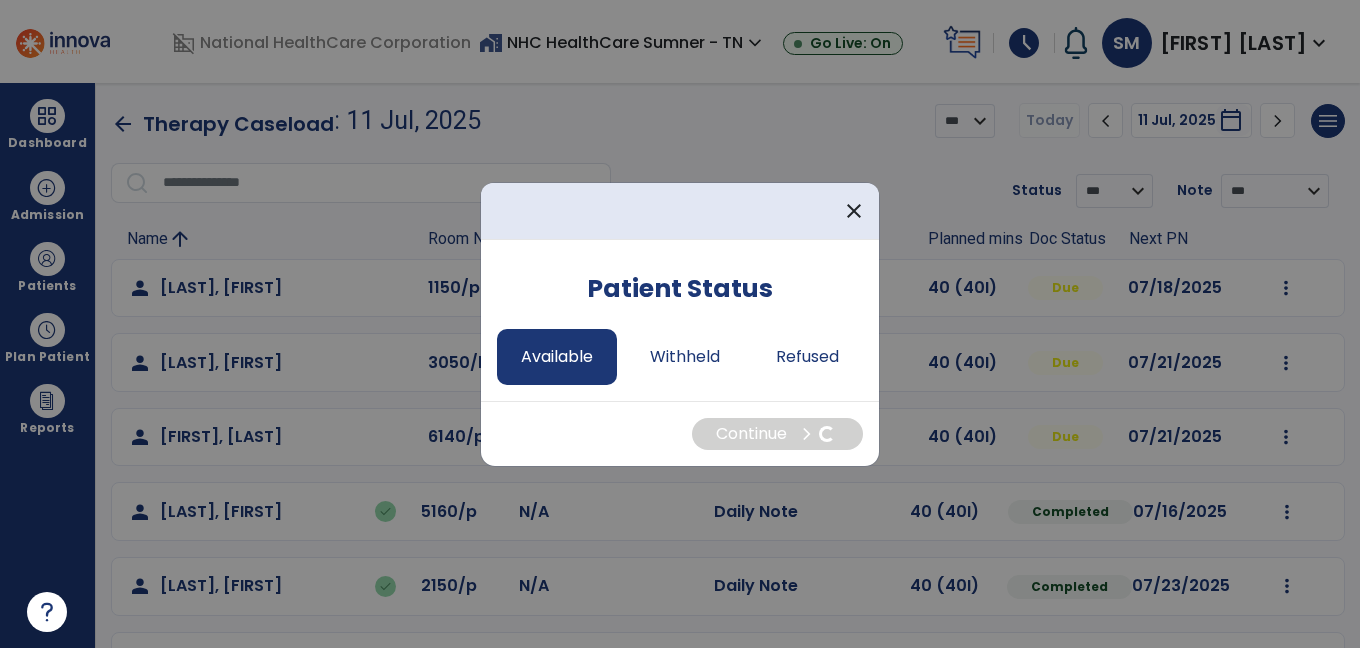 select on "*" 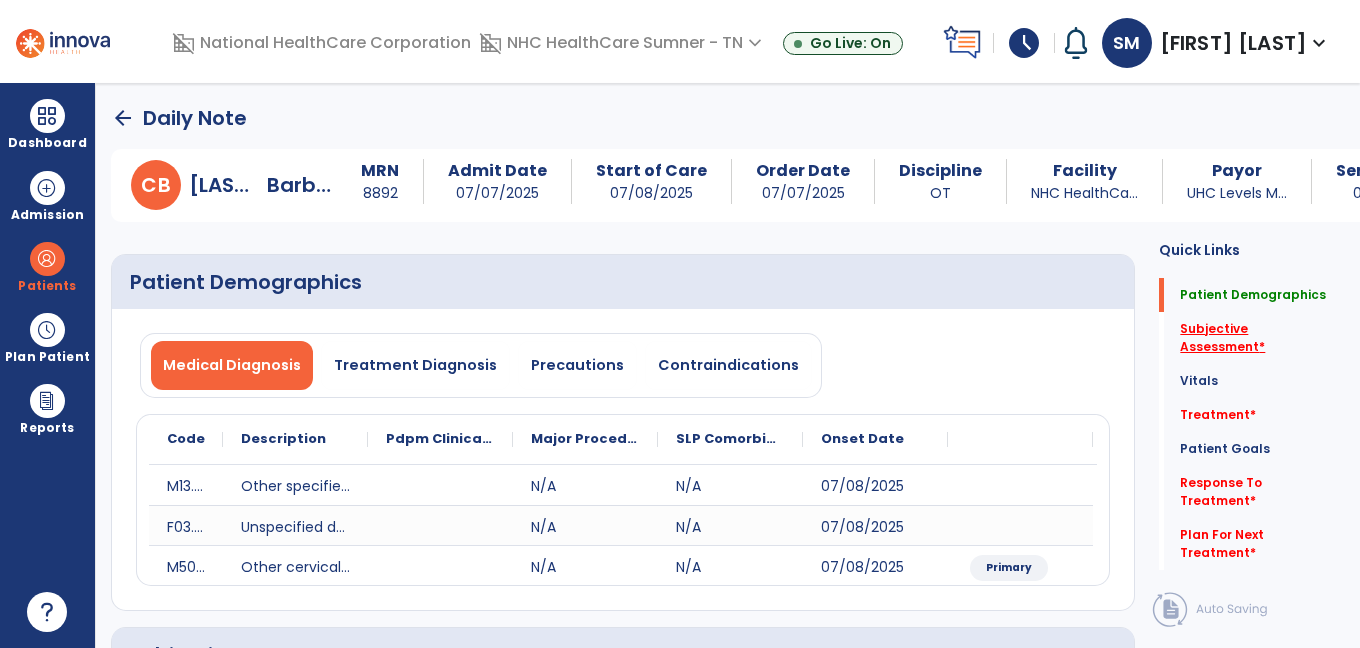 click on "Subjective Assessment   *" 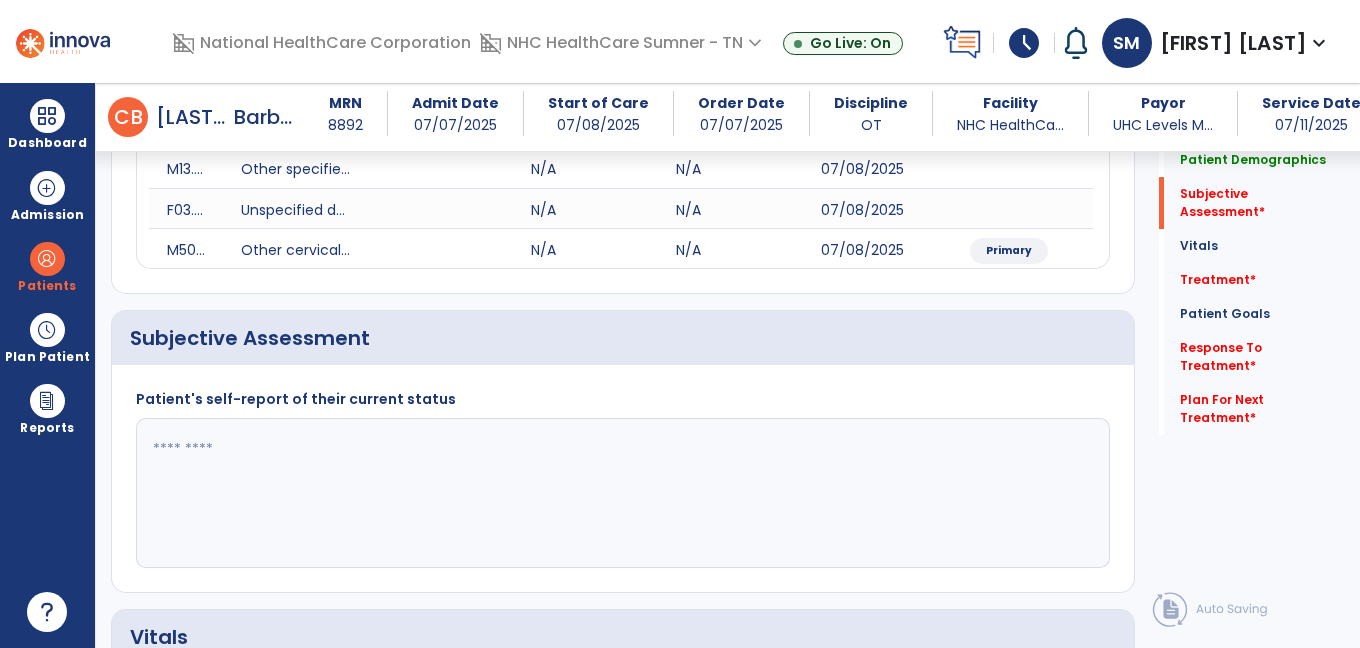 scroll, scrollTop: 403, scrollLeft: 0, axis: vertical 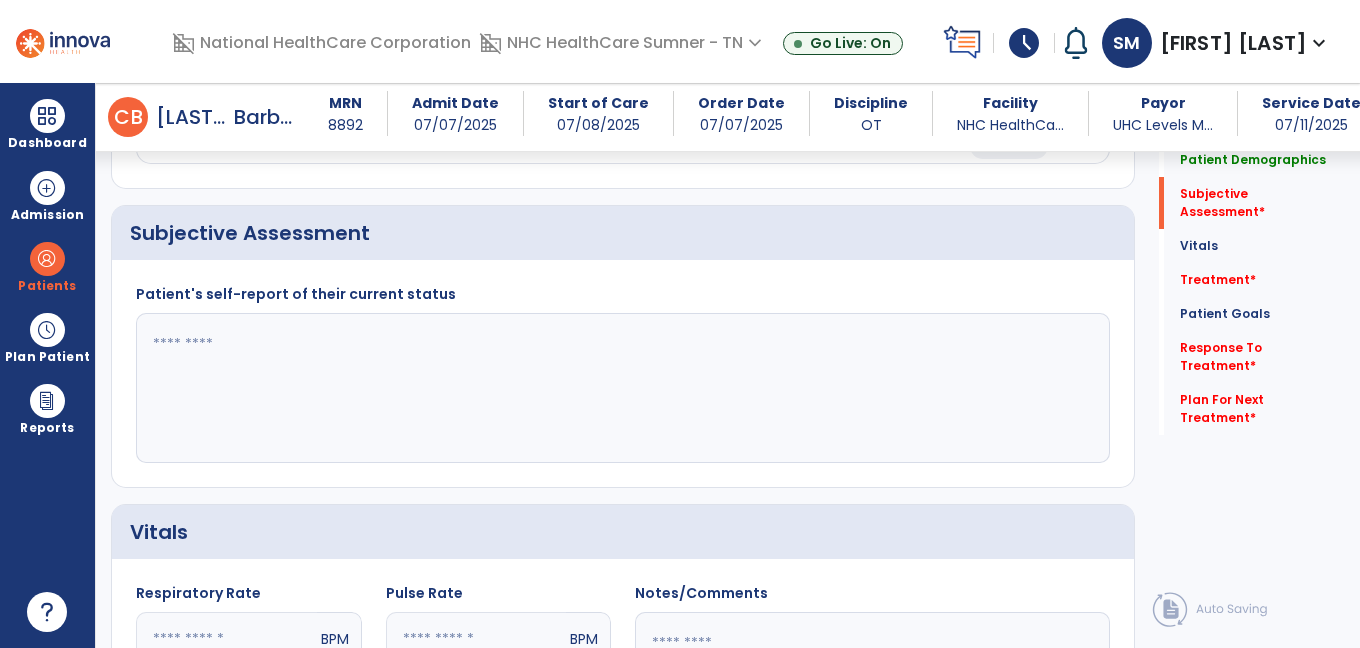 click 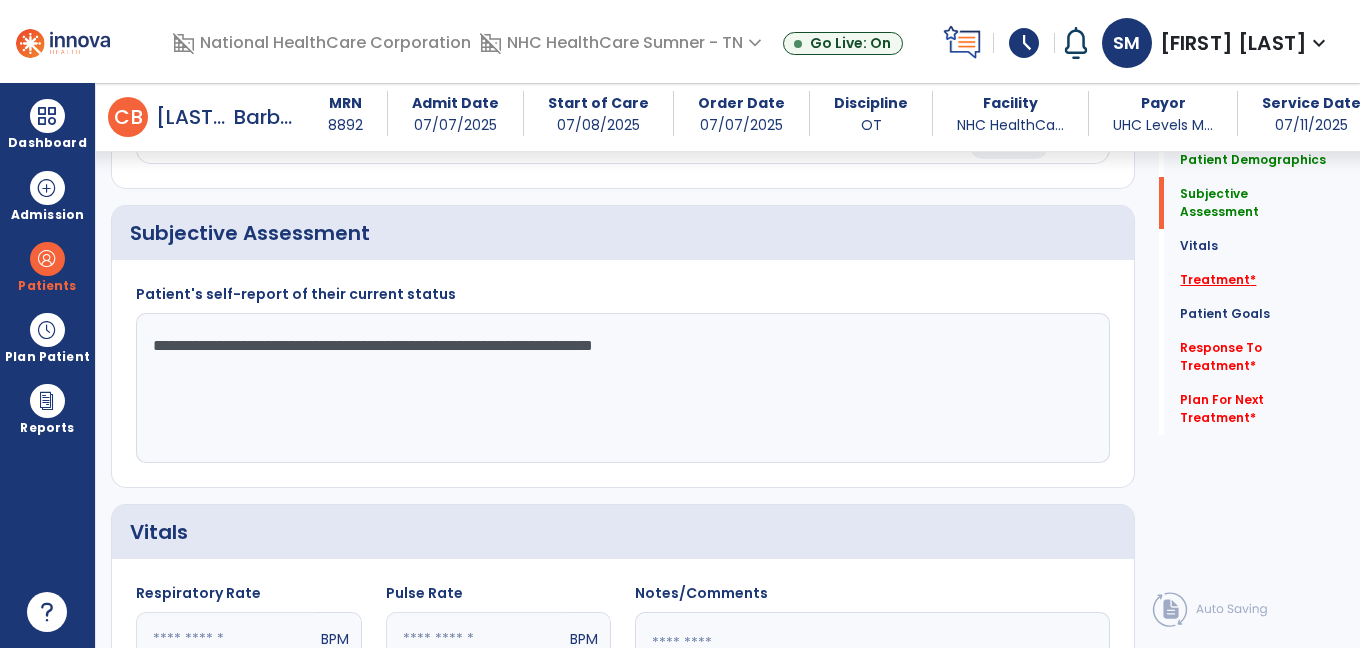 type on "**********" 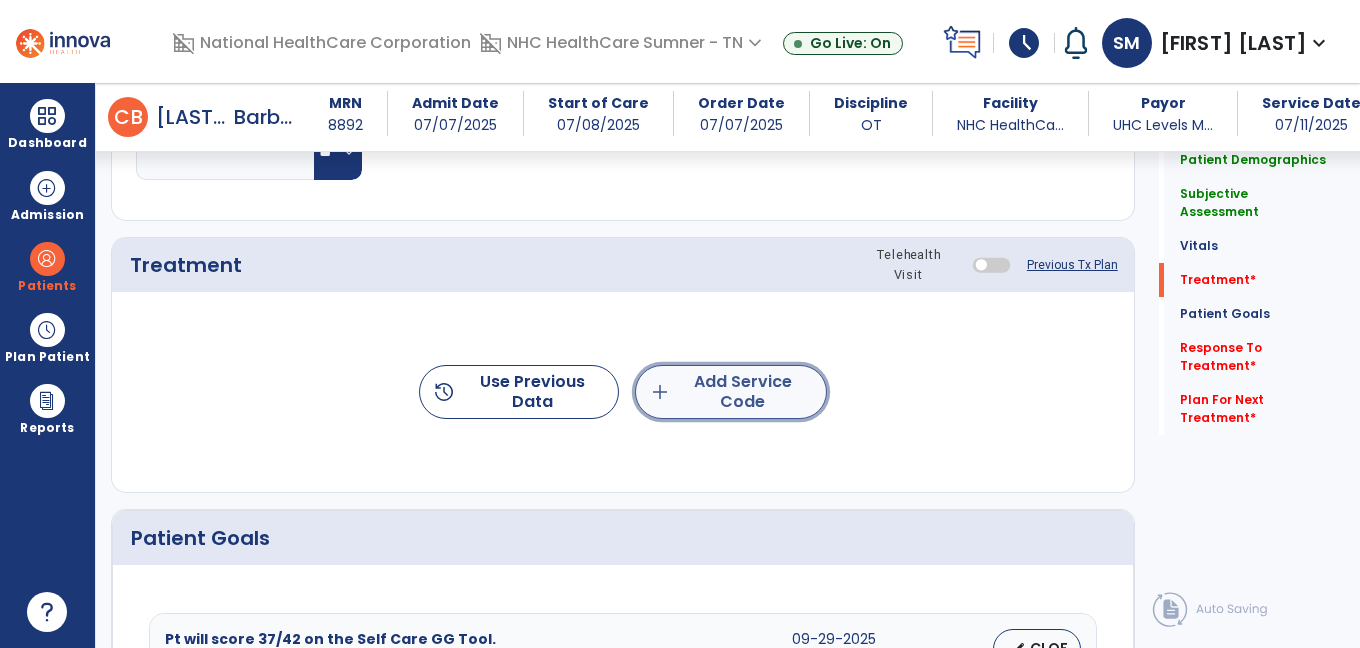 click on "add  Add Service Code" 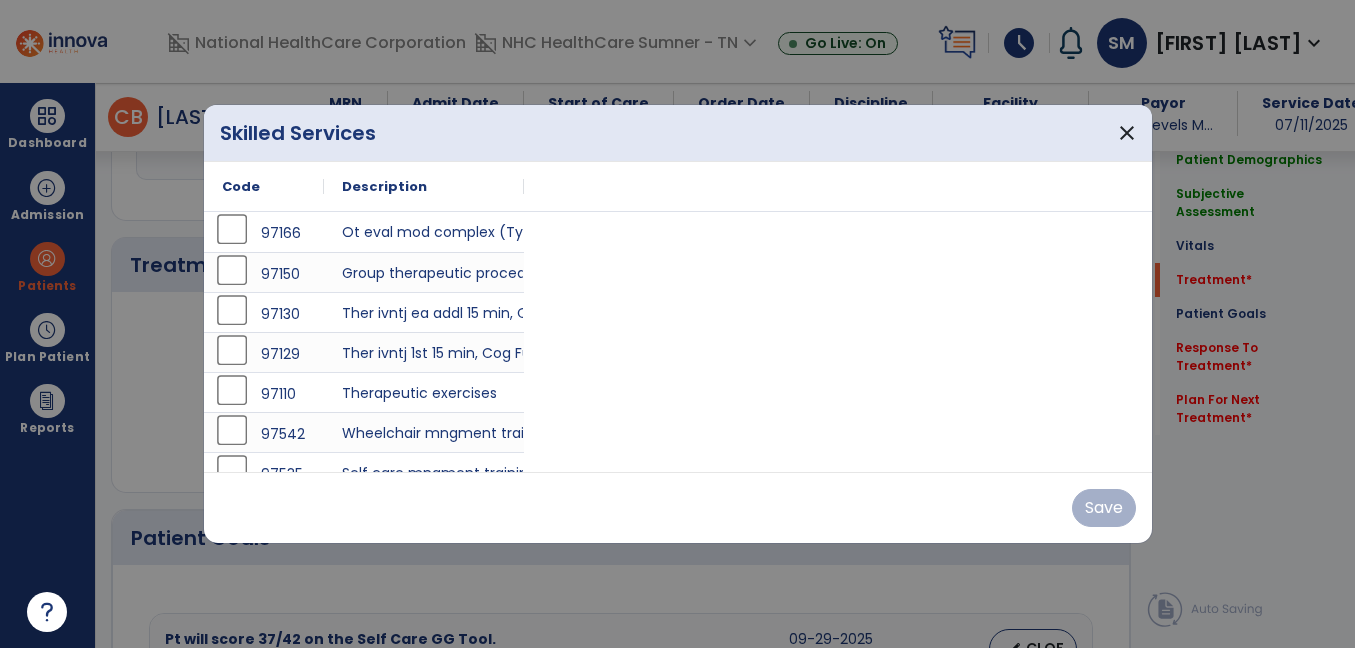 scroll, scrollTop: 1092, scrollLeft: 0, axis: vertical 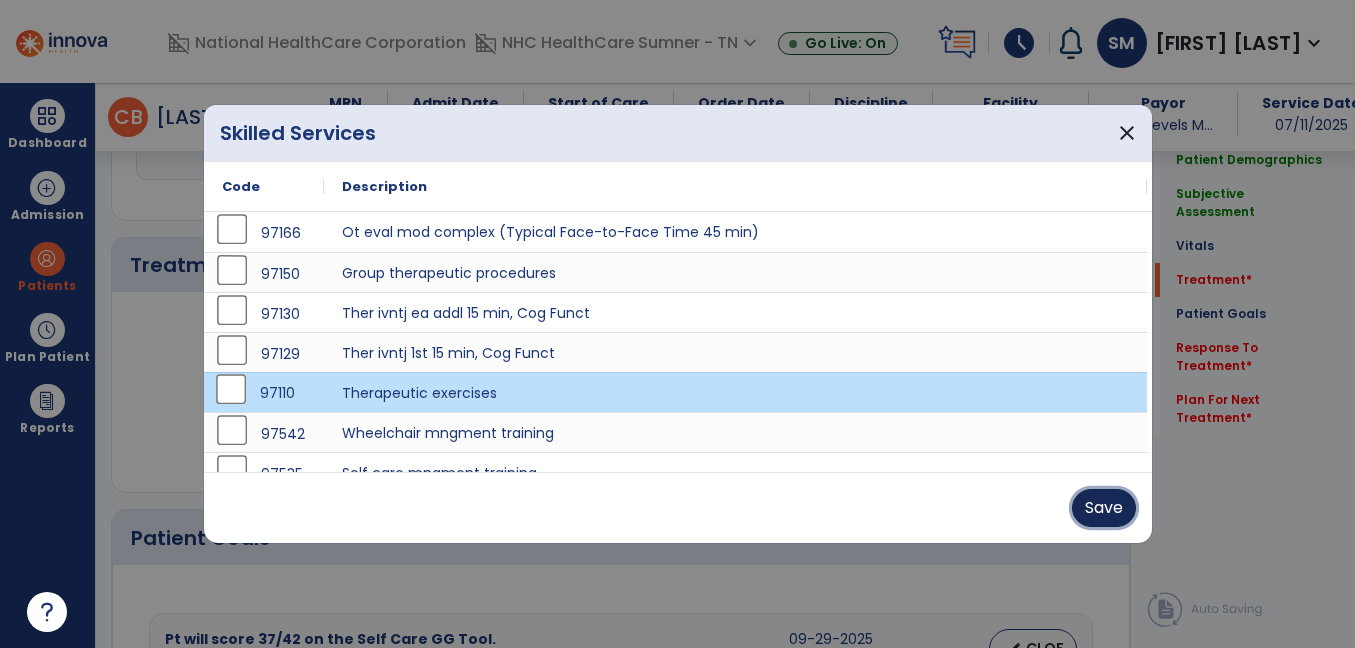 click on "Save" at bounding box center (1104, 508) 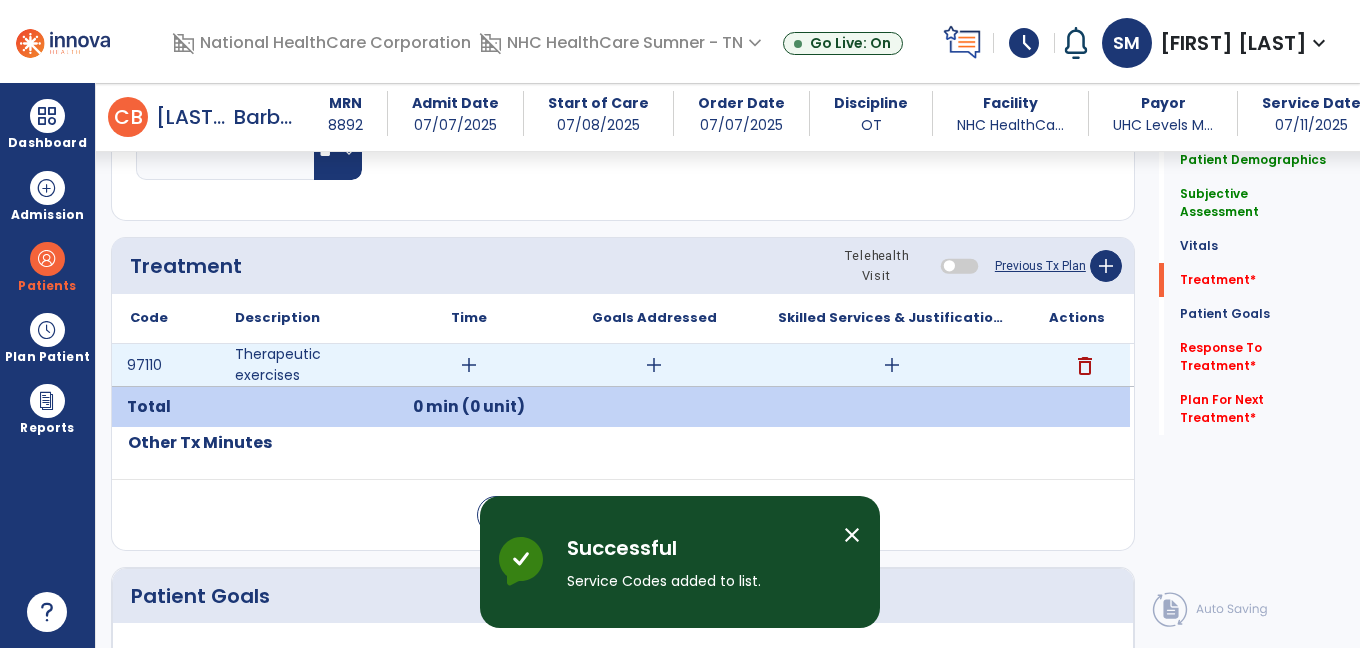 click on "add" at bounding box center [469, 365] 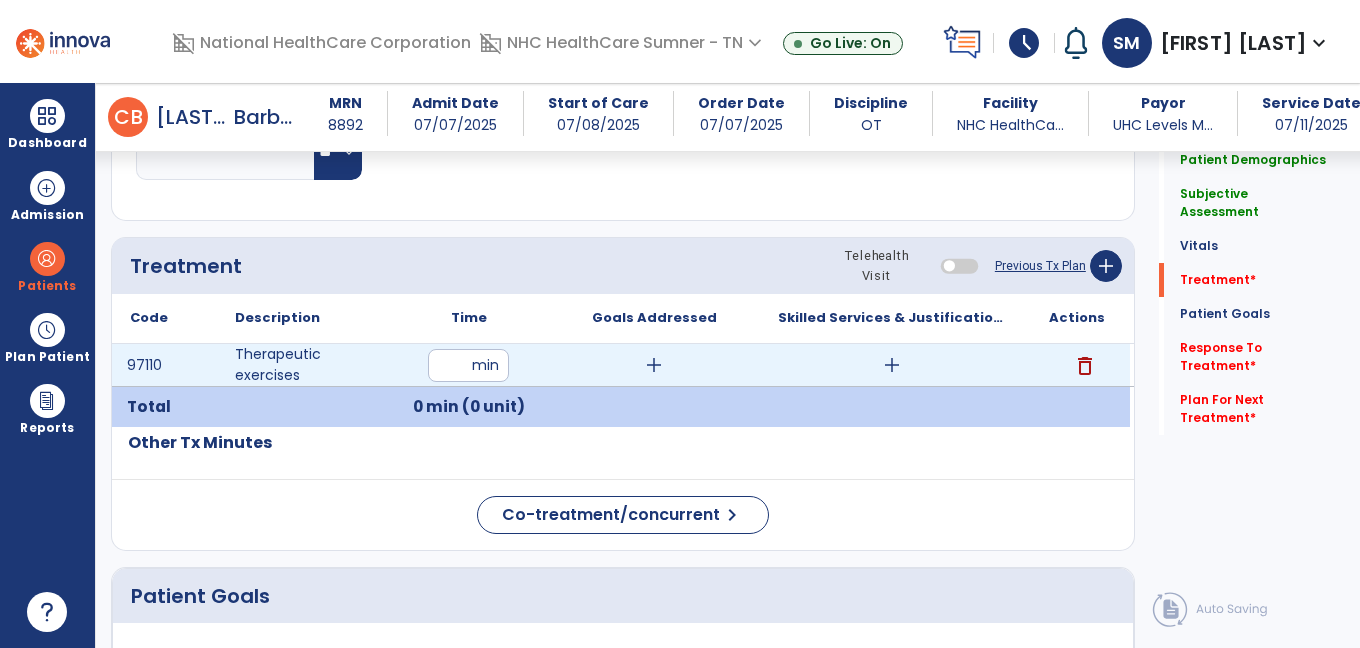 type on "**" 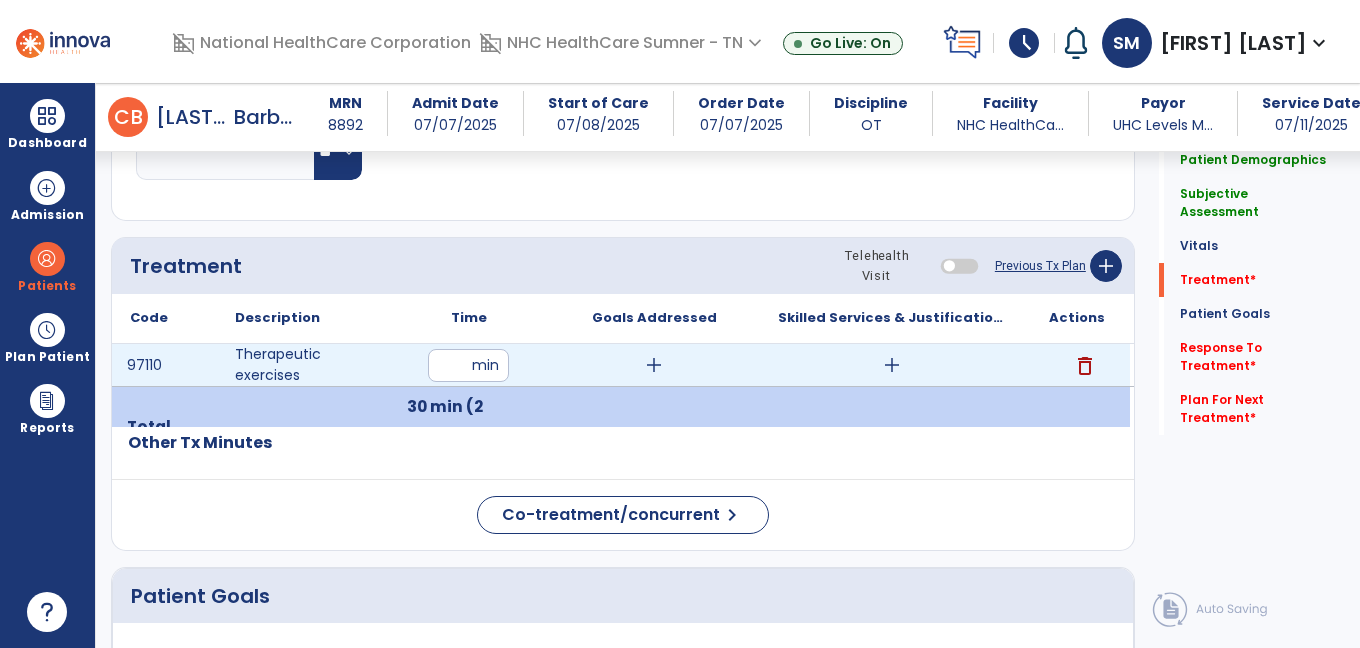 click on "add" at bounding box center (892, 365) 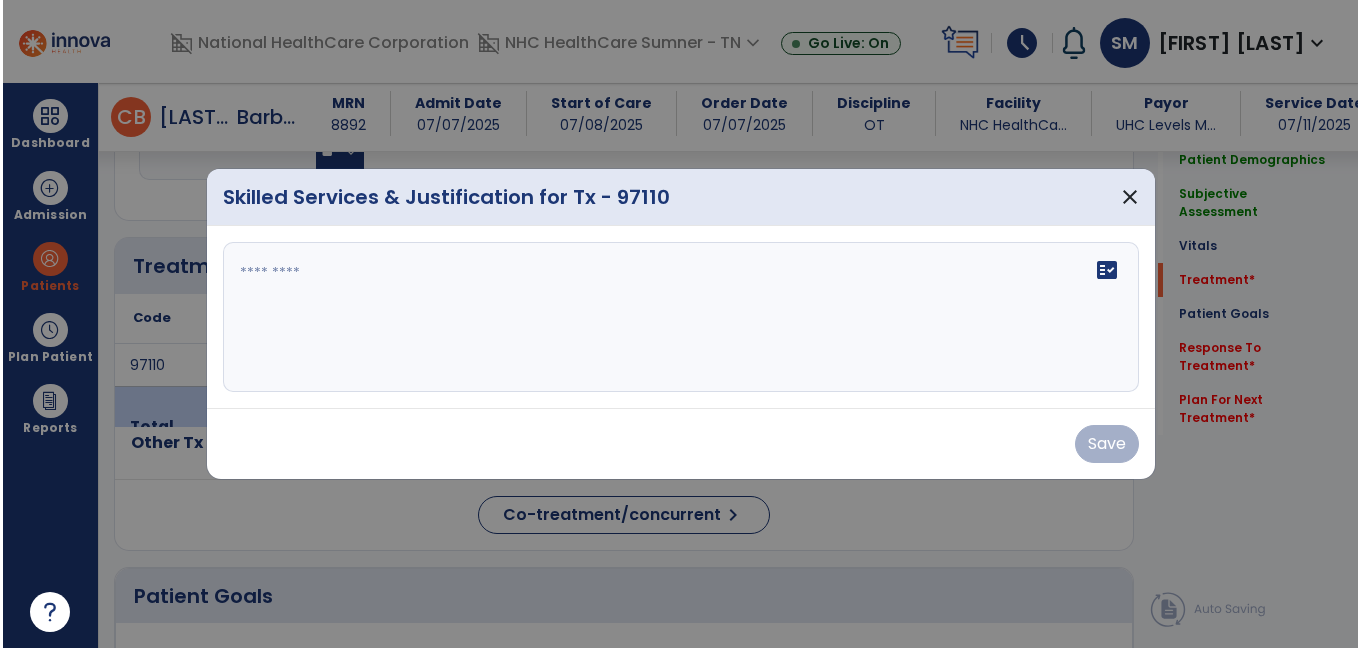 scroll, scrollTop: 1092, scrollLeft: 0, axis: vertical 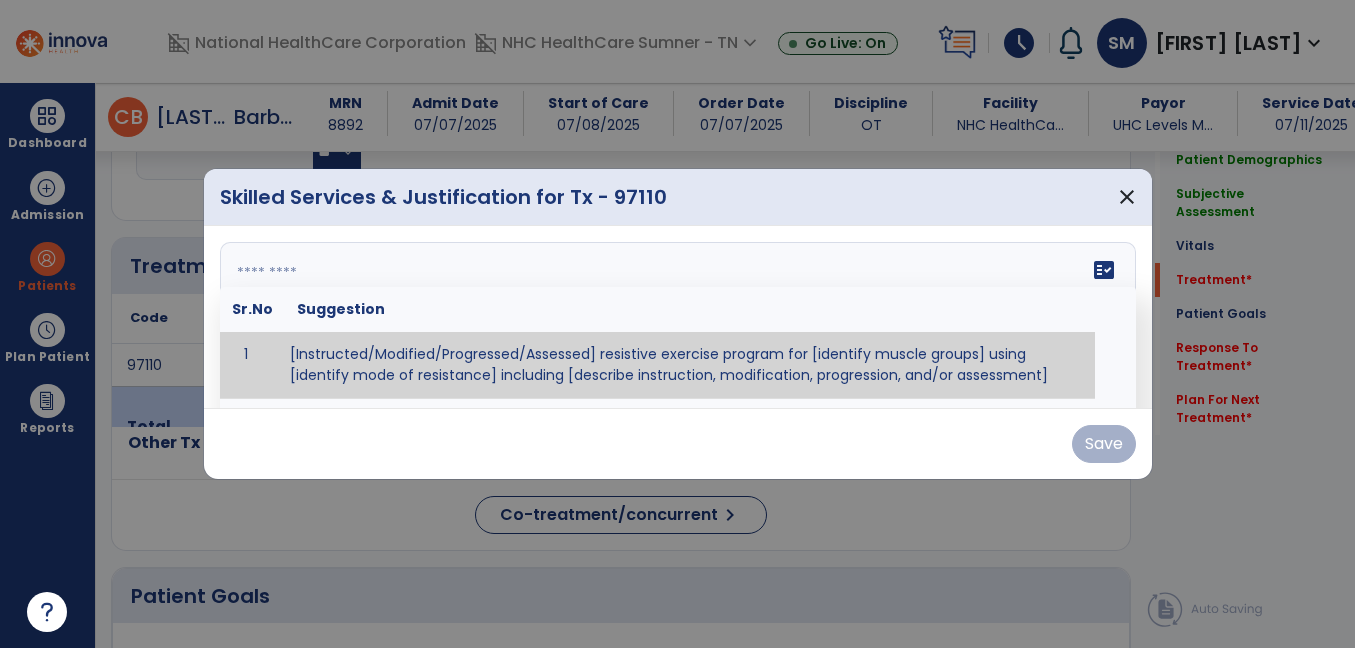 click on "fact_check  Sr.No Suggestion 1 [Instructed/Modified/Progressed/Assessed] resistive exercise program for [identify muscle groups] using [identify mode of resistance] including [describe instruction, modification, progression, and/or assessment] 2 [Instructed/Modified/Progressed/Assessed] aerobic exercise program using [identify equipment/mode] including [describe instruction, modification,progression, and/or assessment] 3 [Instructed/Modified/Progressed/Assessed] [PROM/A/AROM/AROM] program for [identify joint movements] using [contract-relax, over-pressure, inhibitory techniques, other] 4 [Assessed/Tested] aerobic capacity with administration of [aerobic capacity test]" at bounding box center [678, 317] 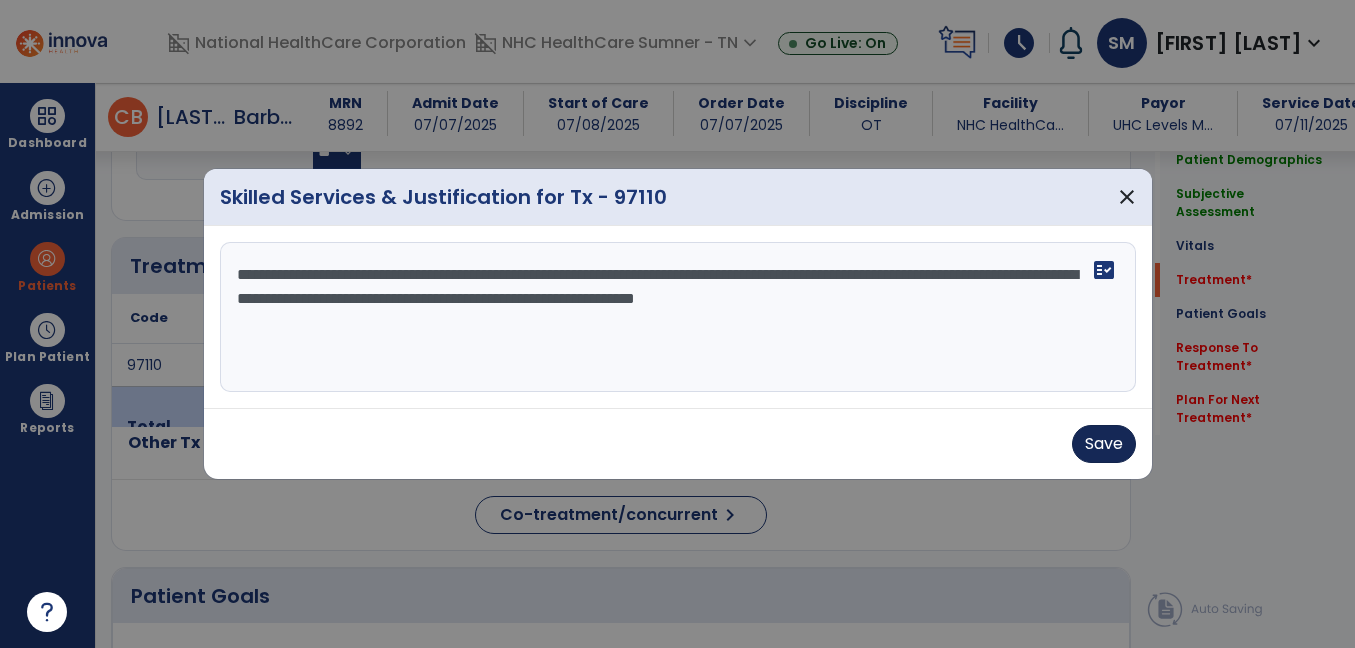 type on "**********" 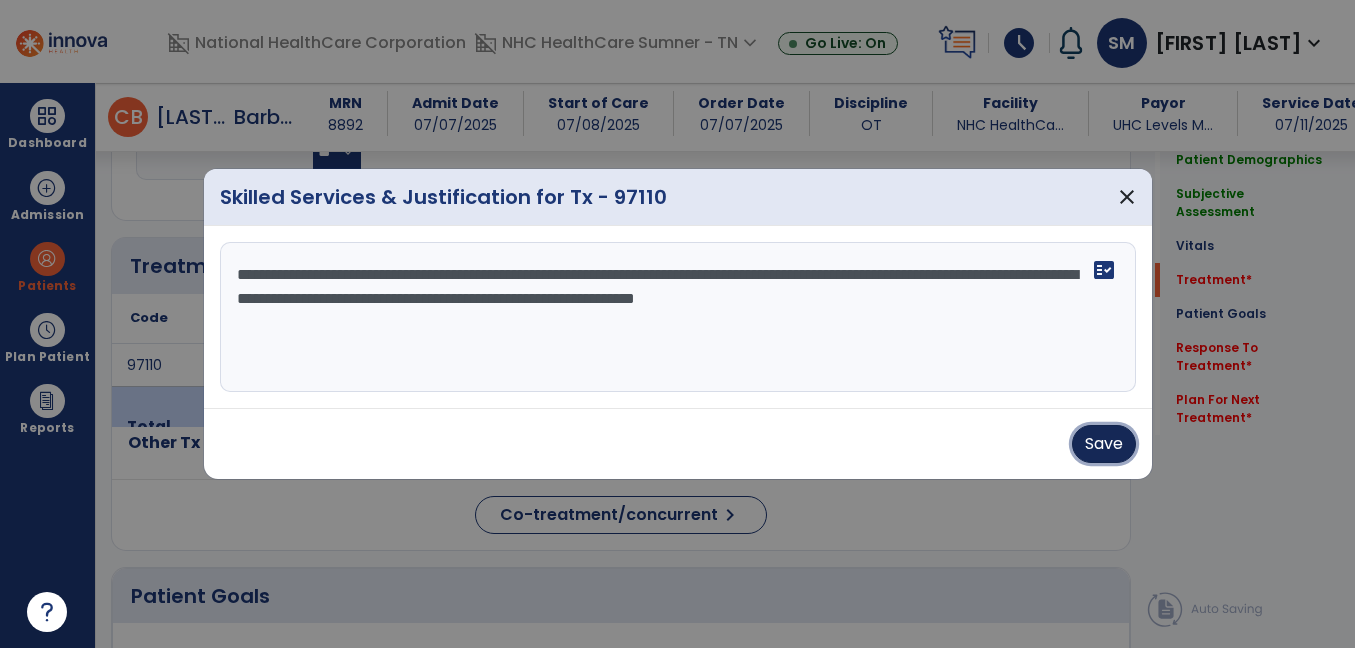 click on "Save" at bounding box center (1104, 444) 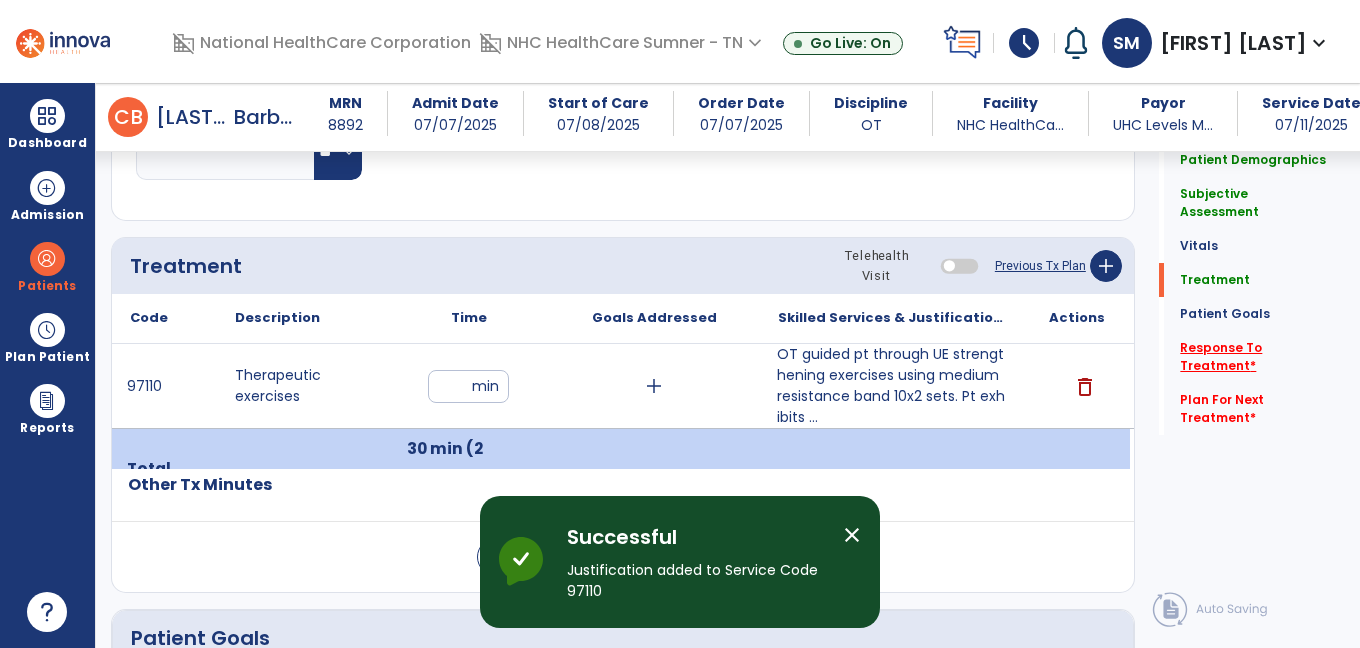 click on "Response To Treatment   *" 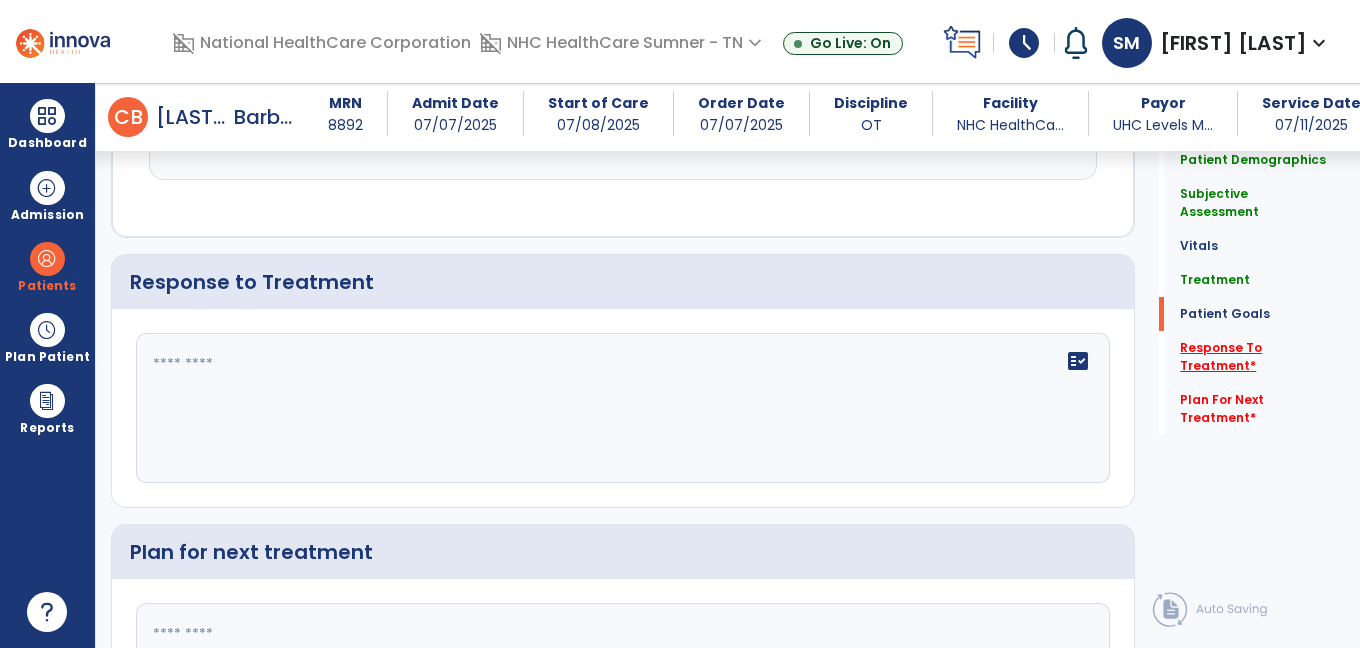 scroll, scrollTop: 2764, scrollLeft: 0, axis: vertical 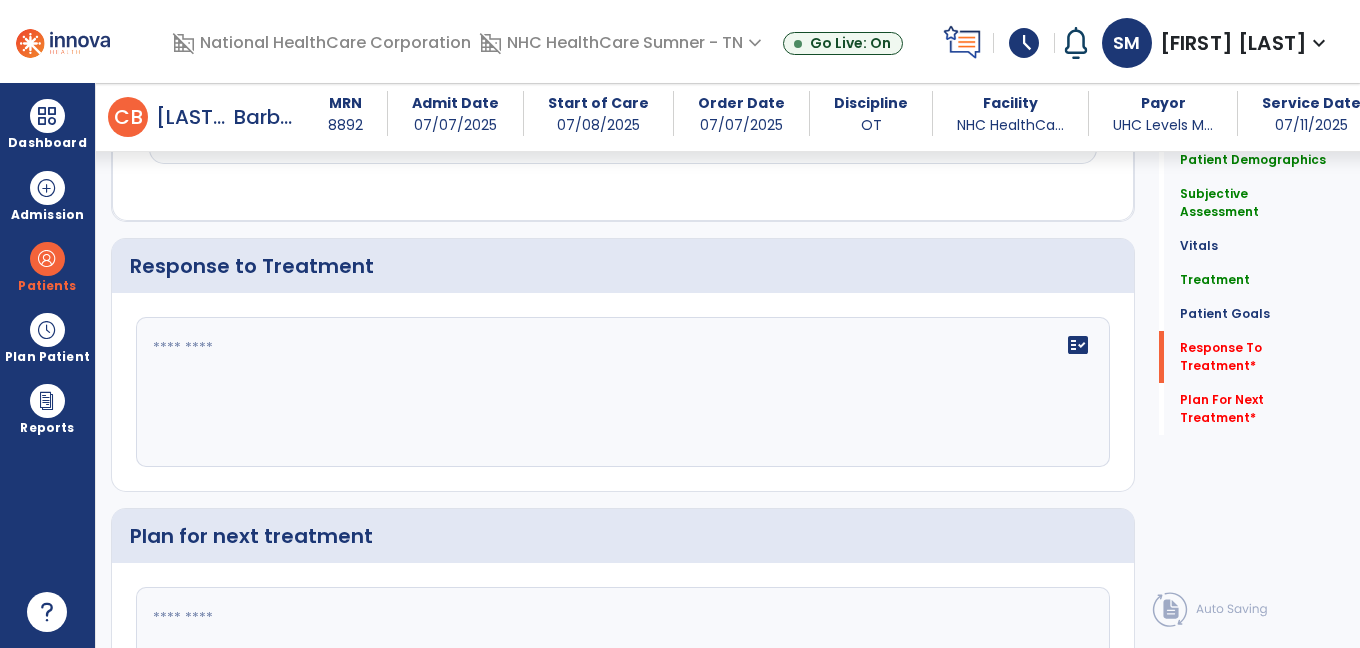 click on "fact_check" 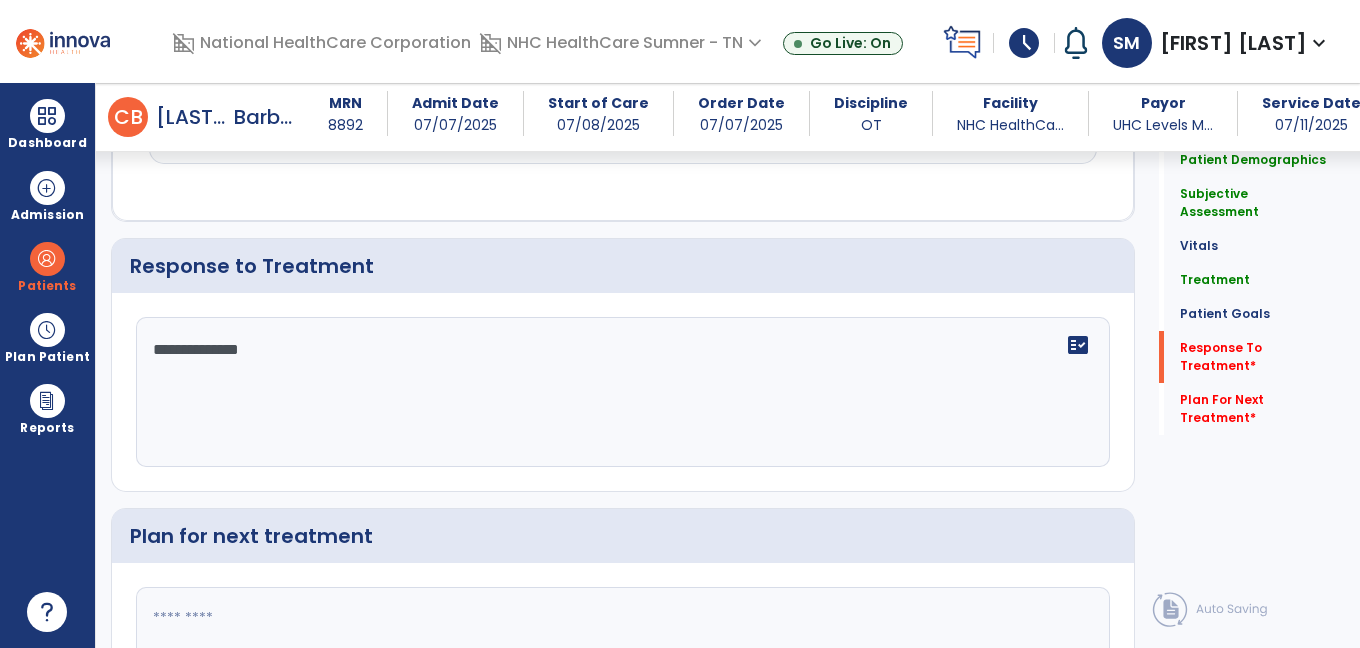 type on "**********" 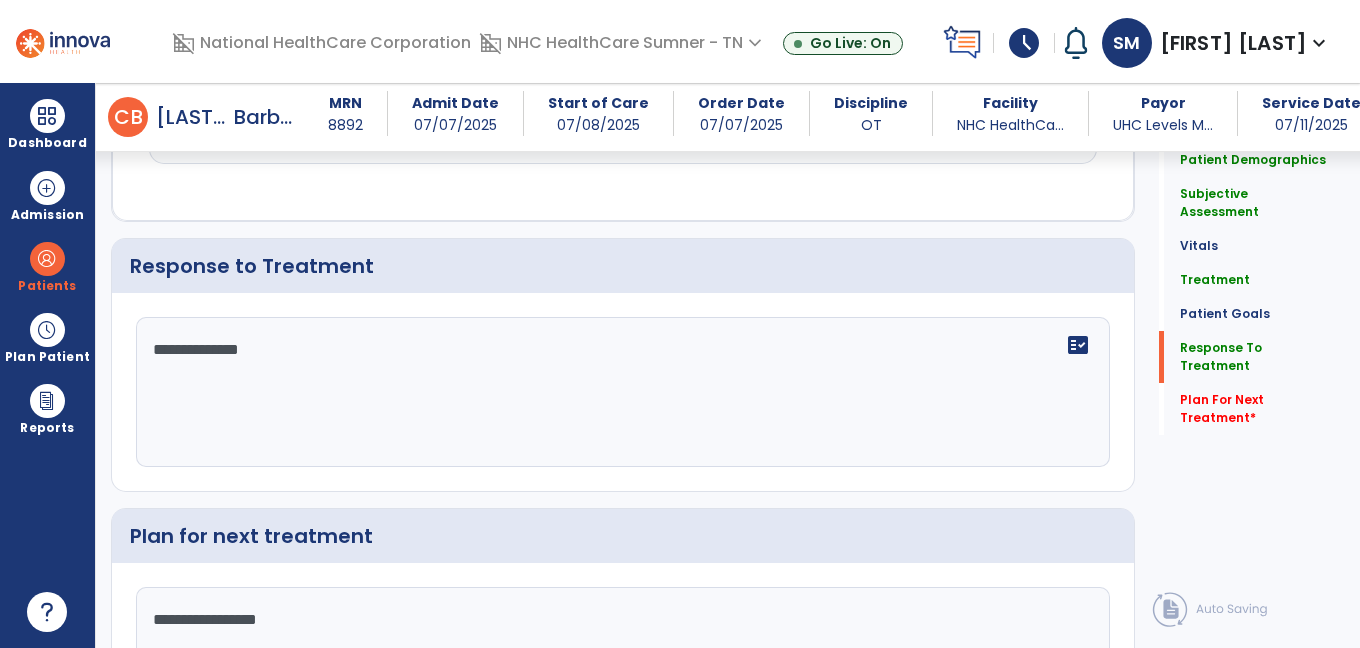 scroll, scrollTop: 2945, scrollLeft: 0, axis: vertical 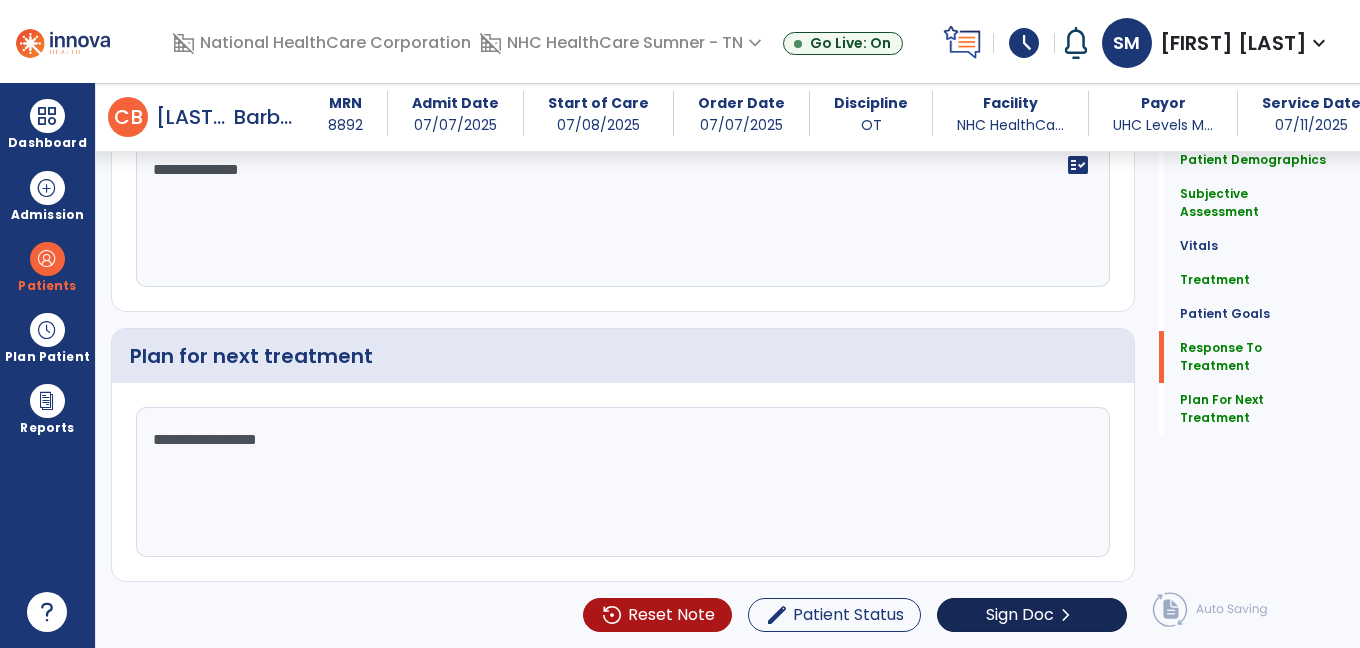 type on "**********" 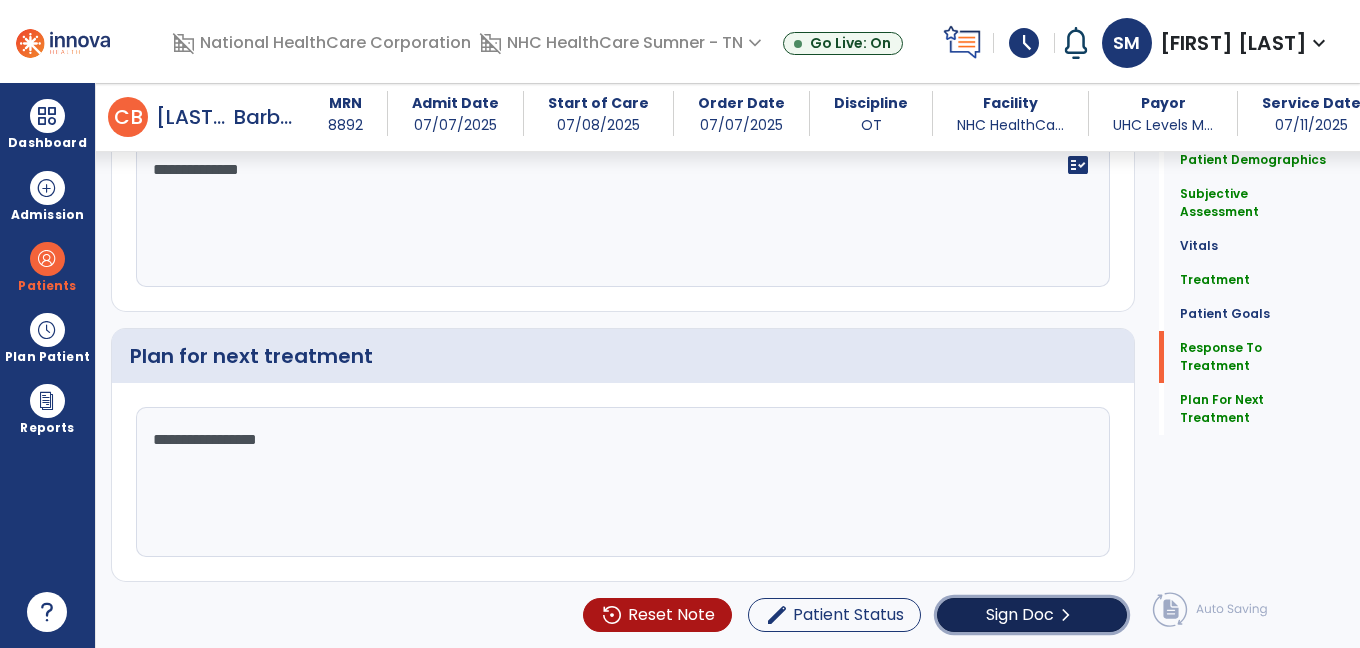 click on "Sign Doc" 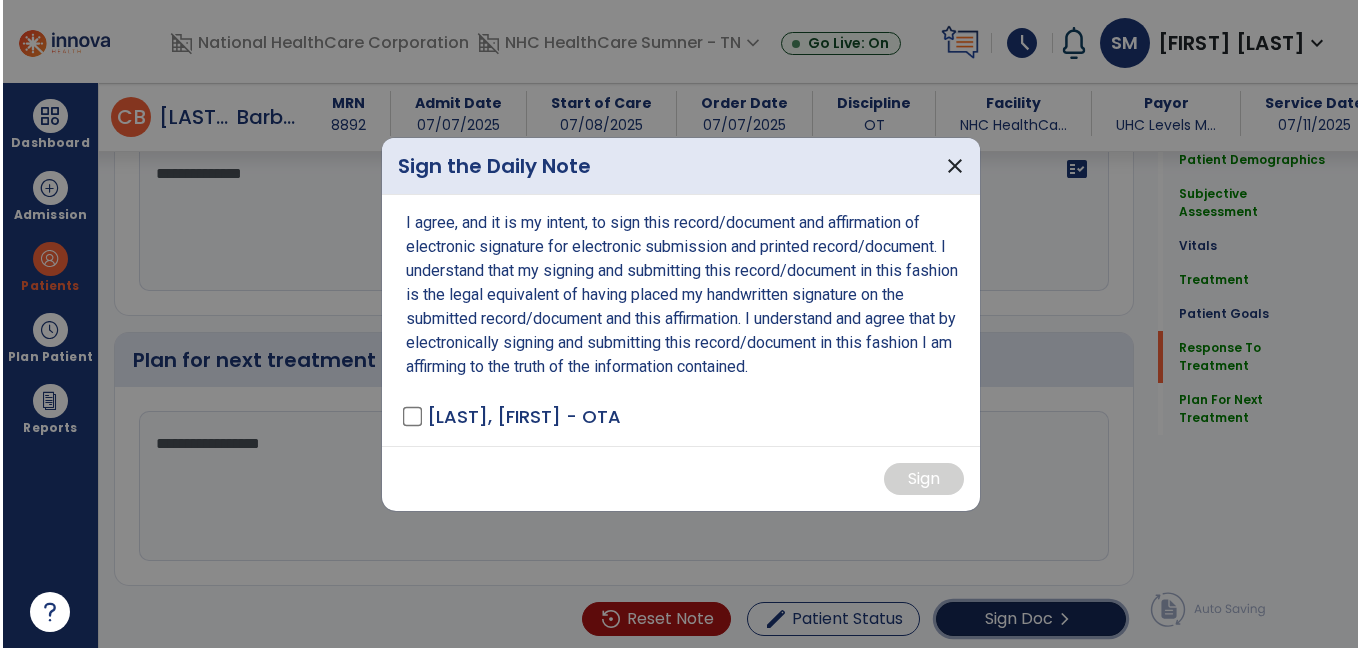 scroll, scrollTop: 2945, scrollLeft: 0, axis: vertical 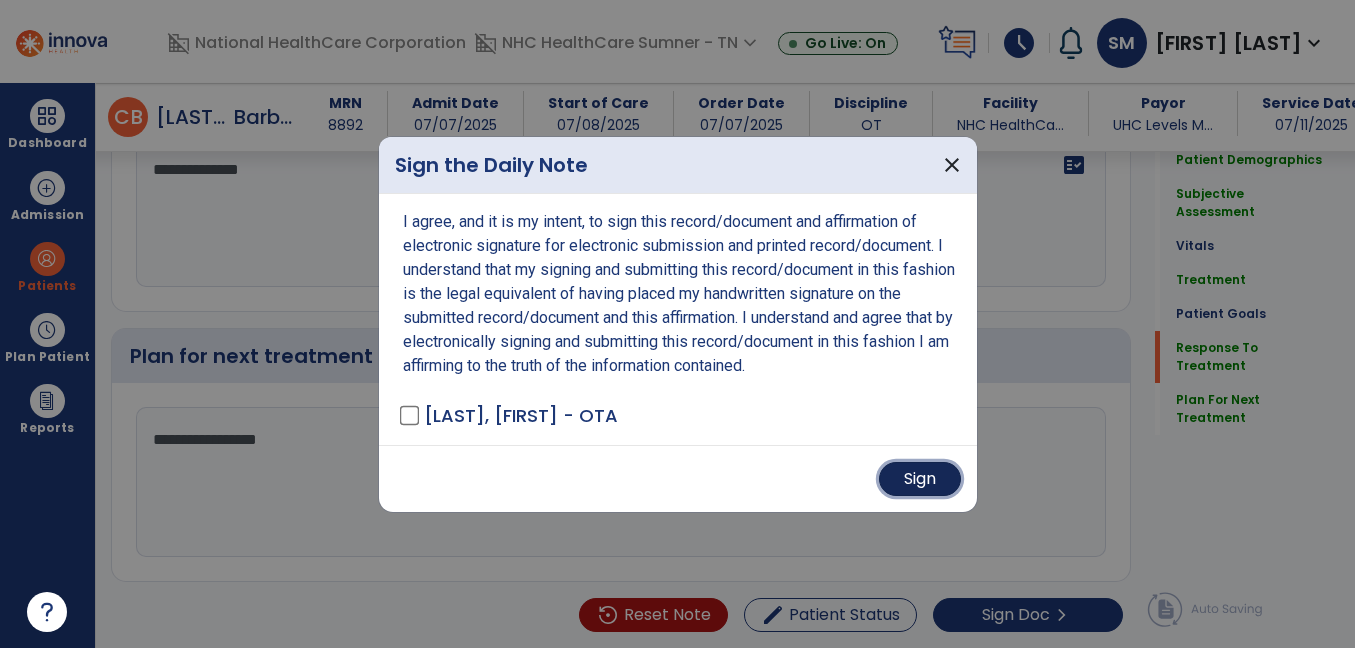 click on "Sign" at bounding box center (920, 479) 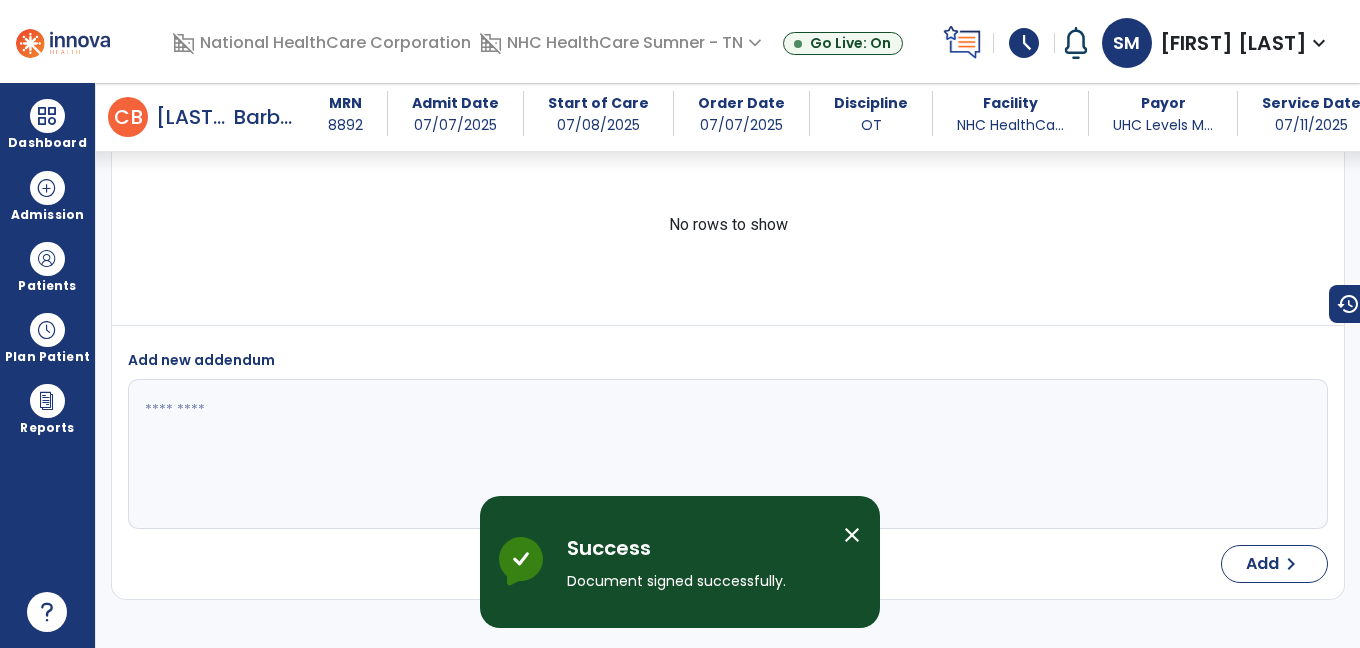 scroll, scrollTop: 4345, scrollLeft: 0, axis: vertical 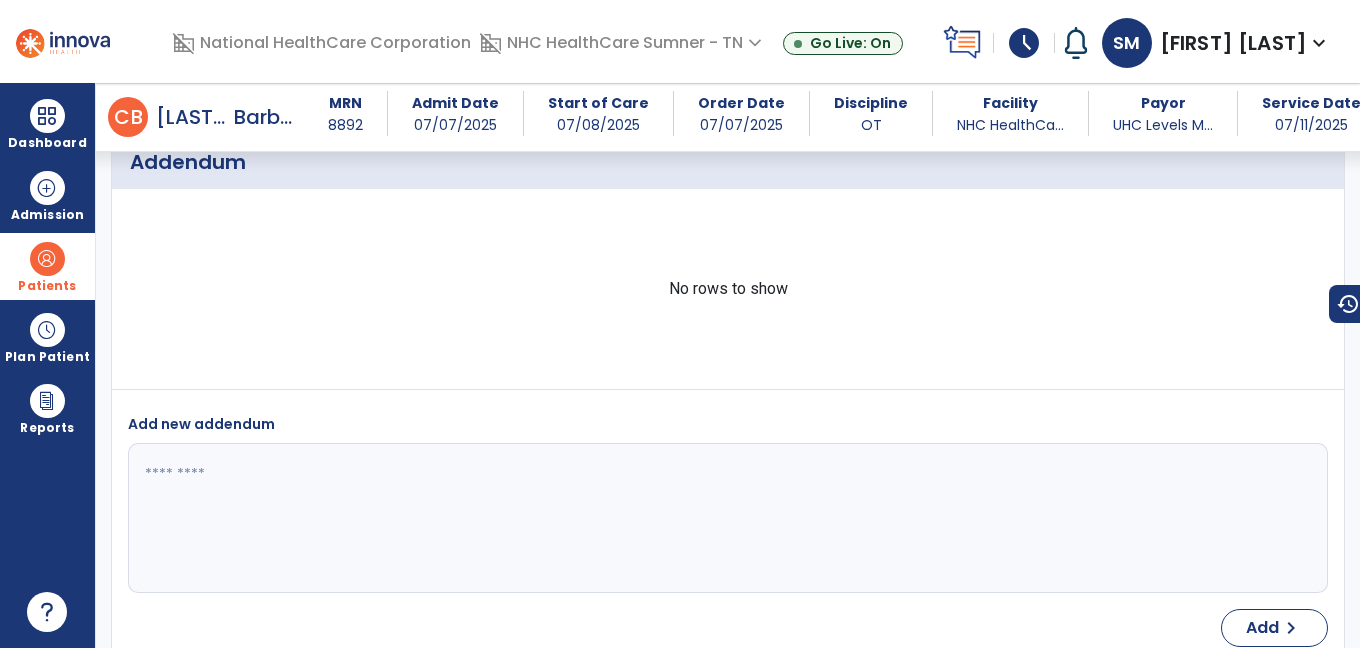 click on "Patients" at bounding box center (47, 286) 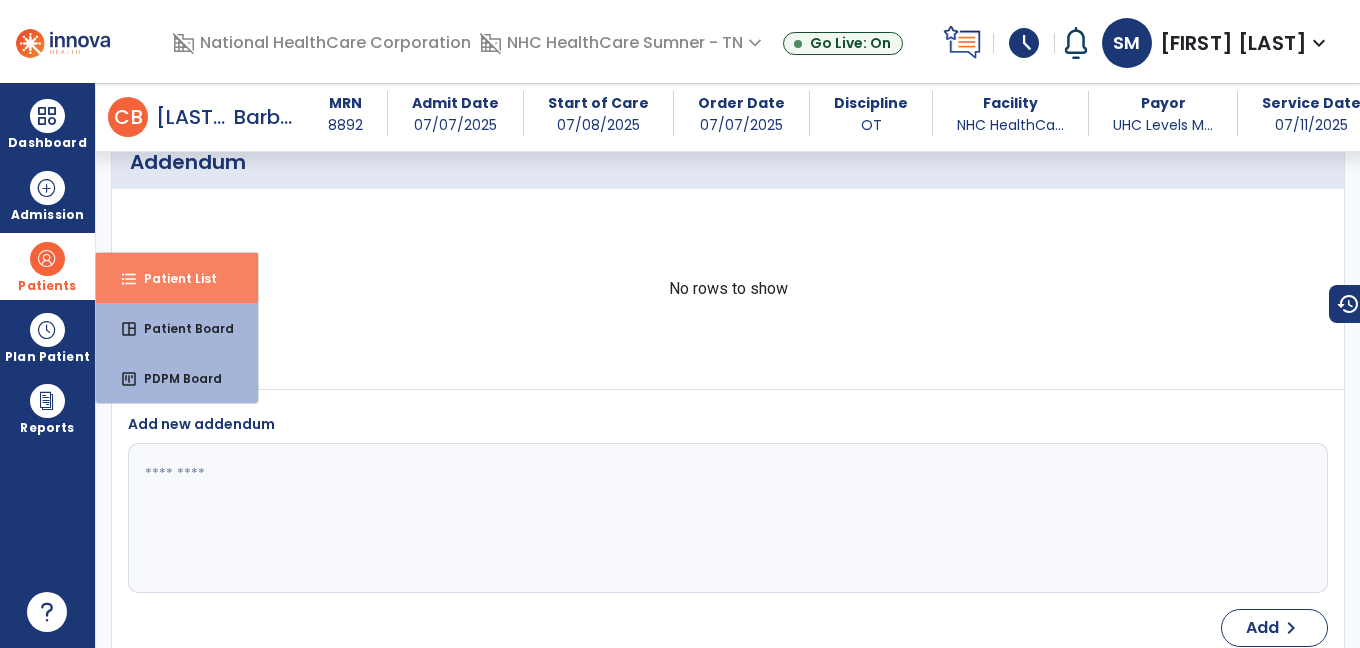 click on "Patient List" at bounding box center (172, 278) 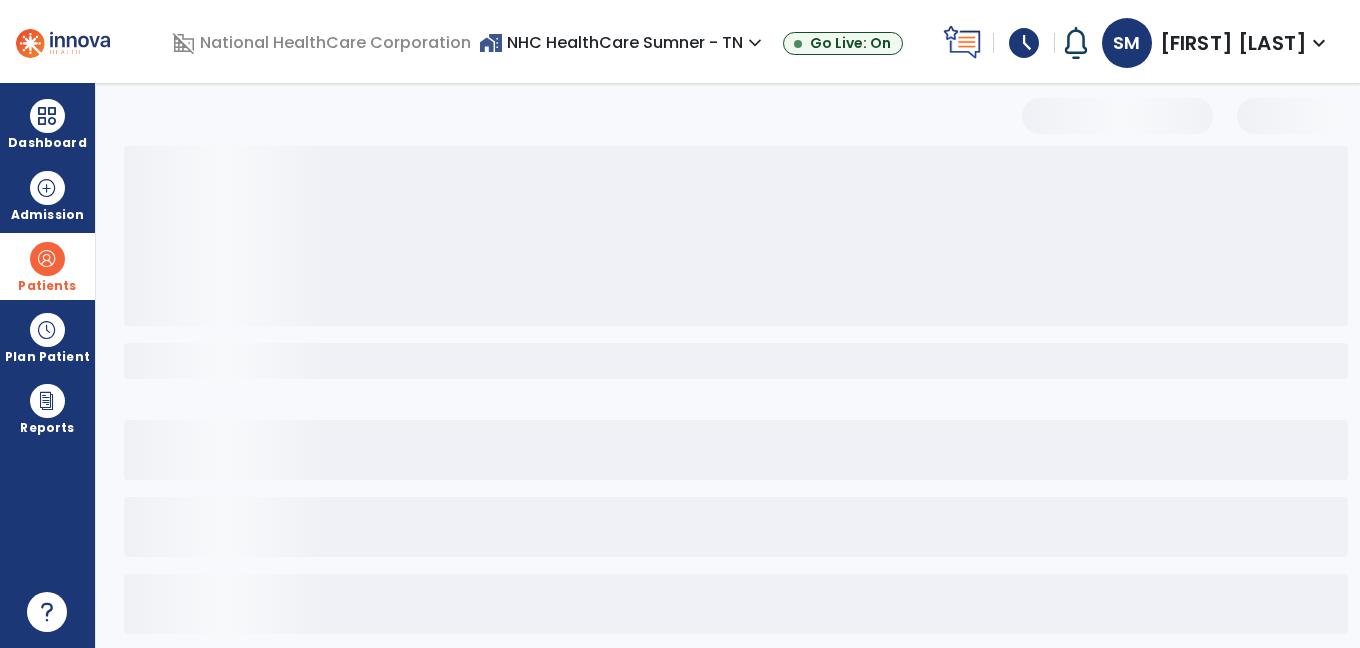 scroll, scrollTop: 0, scrollLeft: 0, axis: both 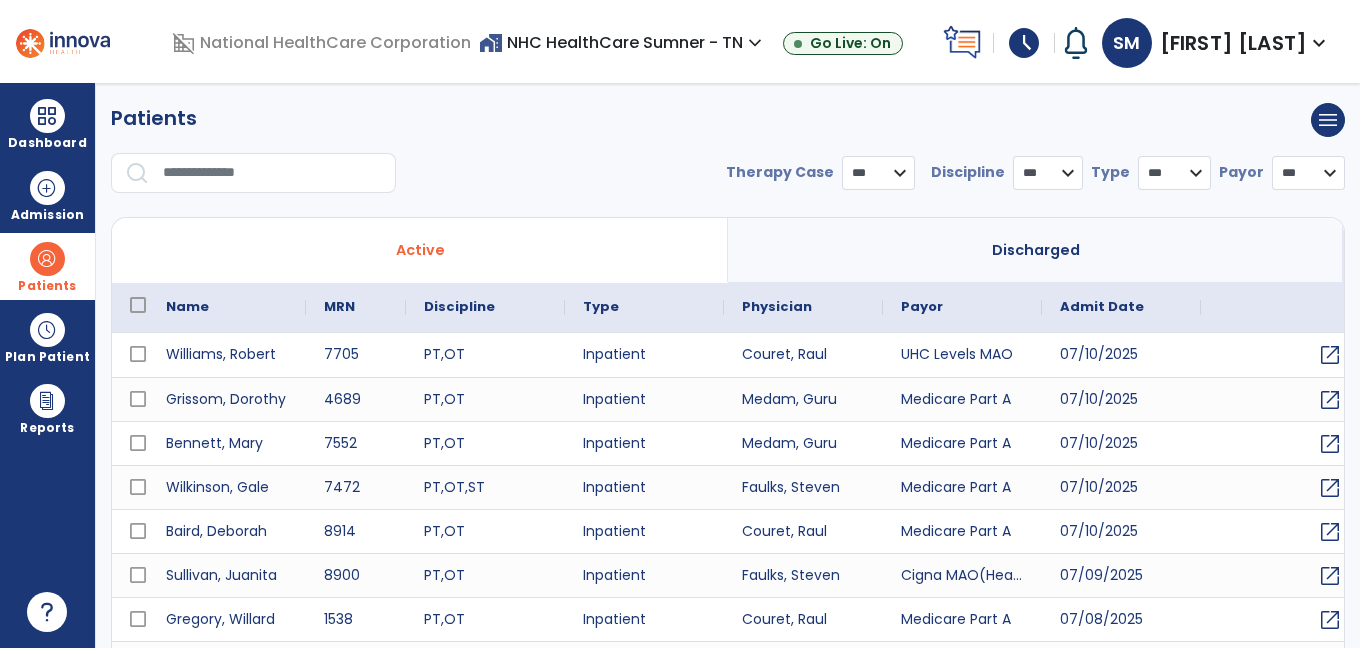 select on "***" 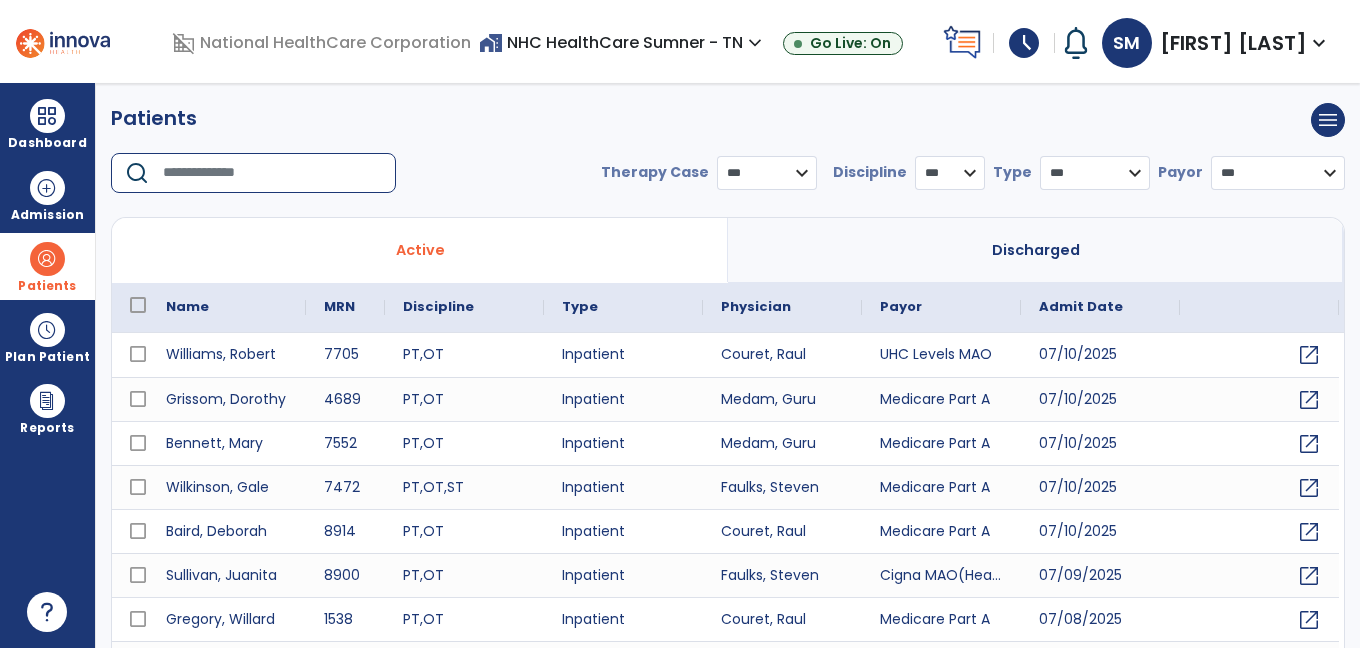 click at bounding box center [272, 173] 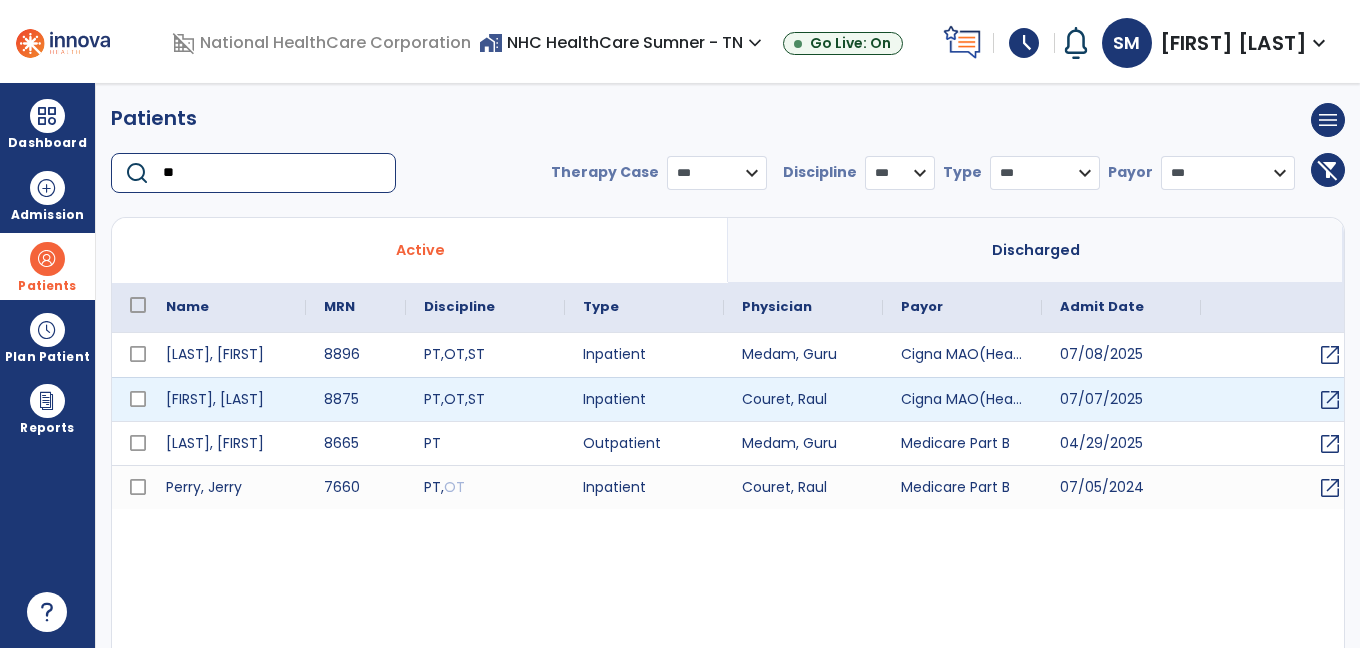 type on "**" 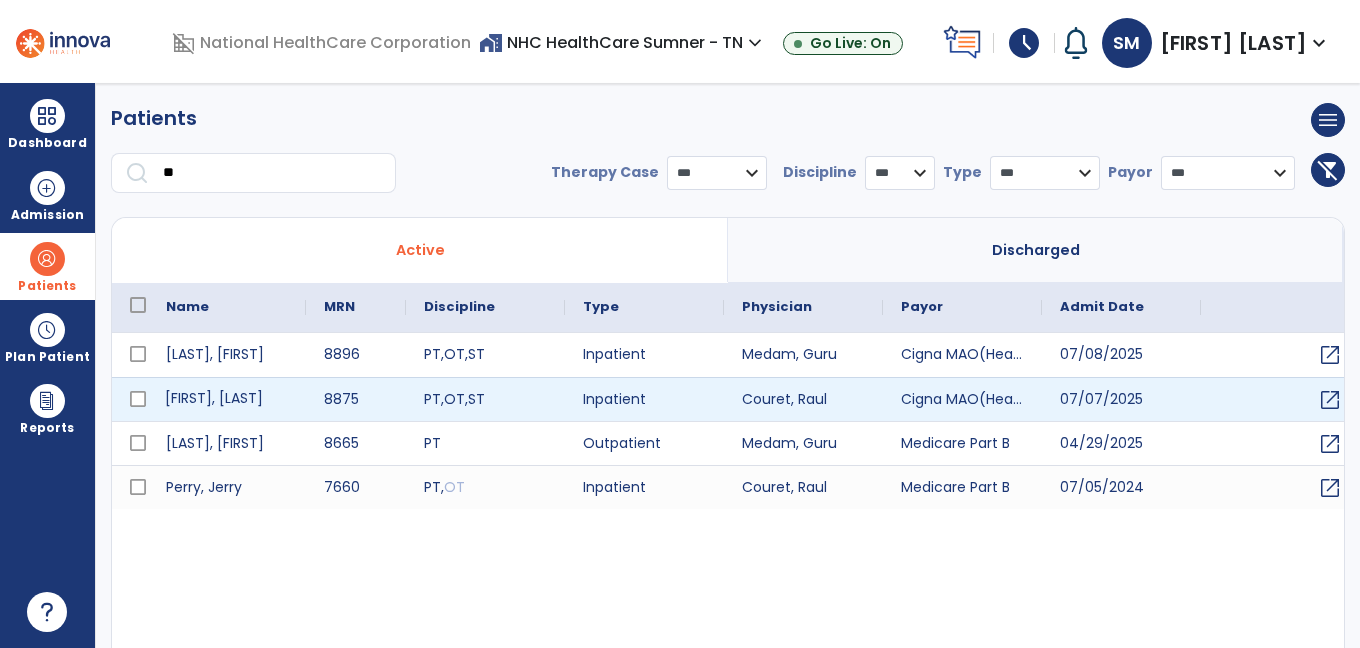 click on "[FIRST], [LAST]" at bounding box center [227, 399] 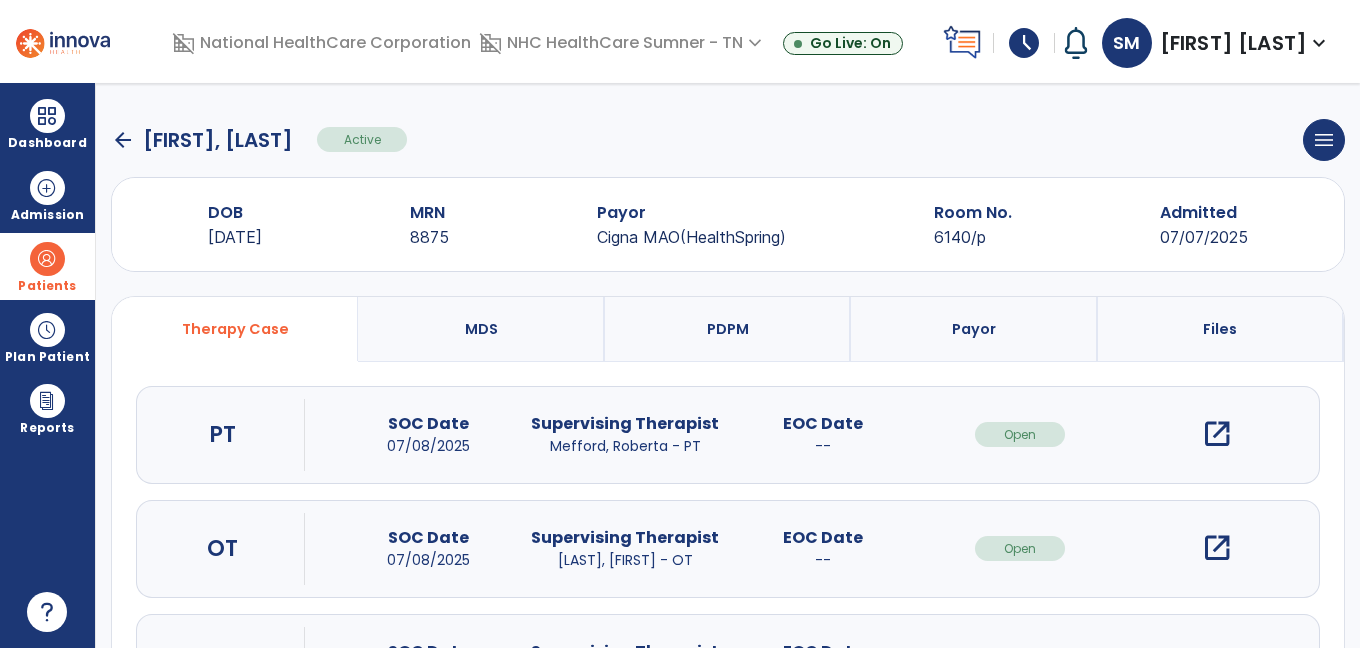 click on "open_in_new" at bounding box center [1217, 548] 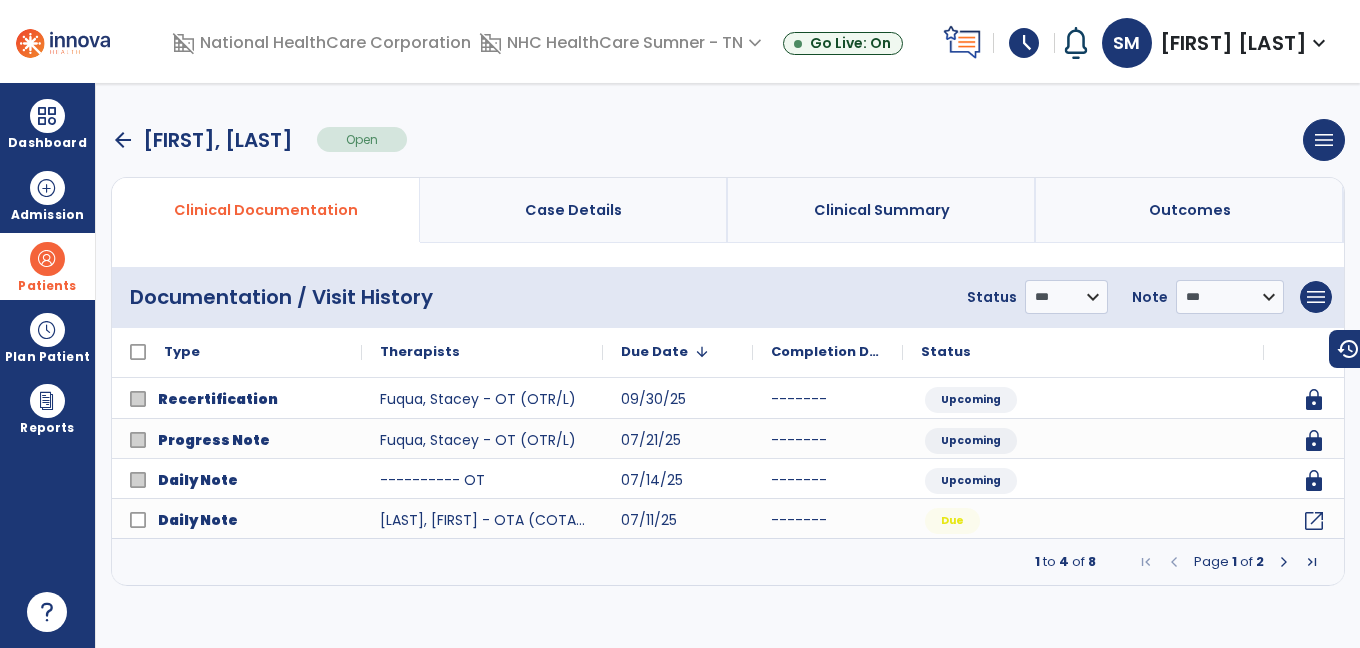 click at bounding box center (1284, 562) 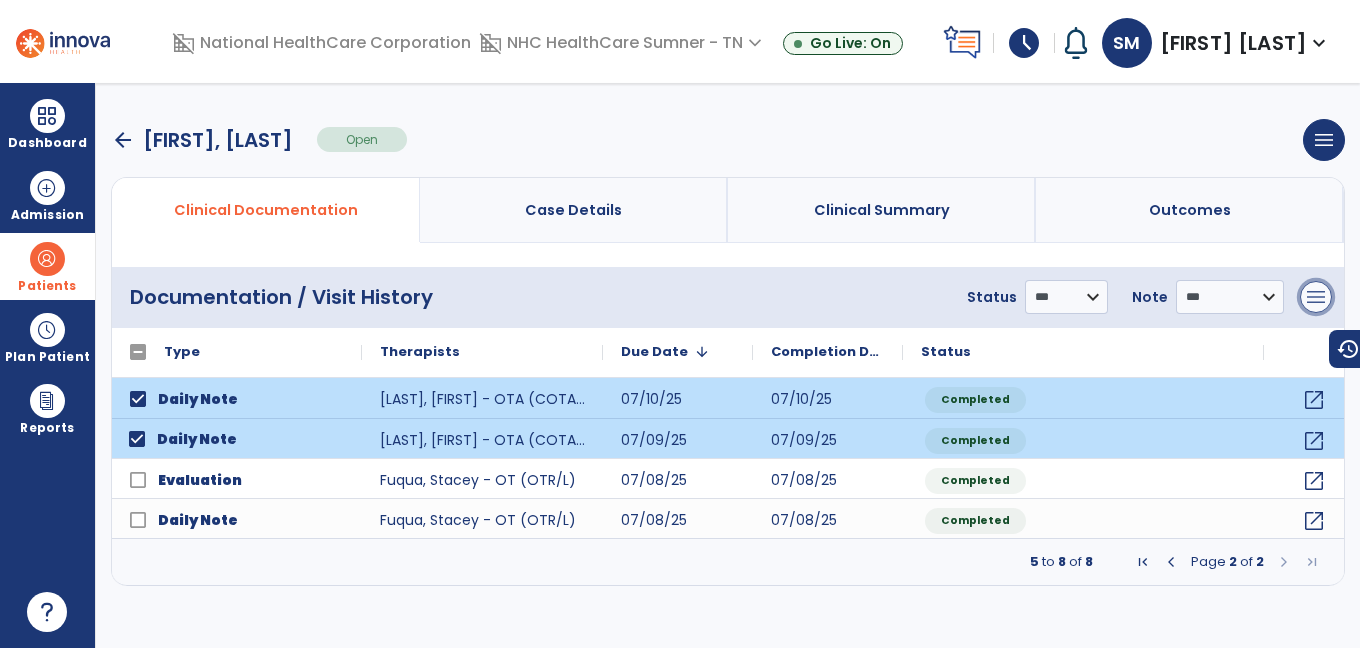 click on "menu" at bounding box center (1316, 297) 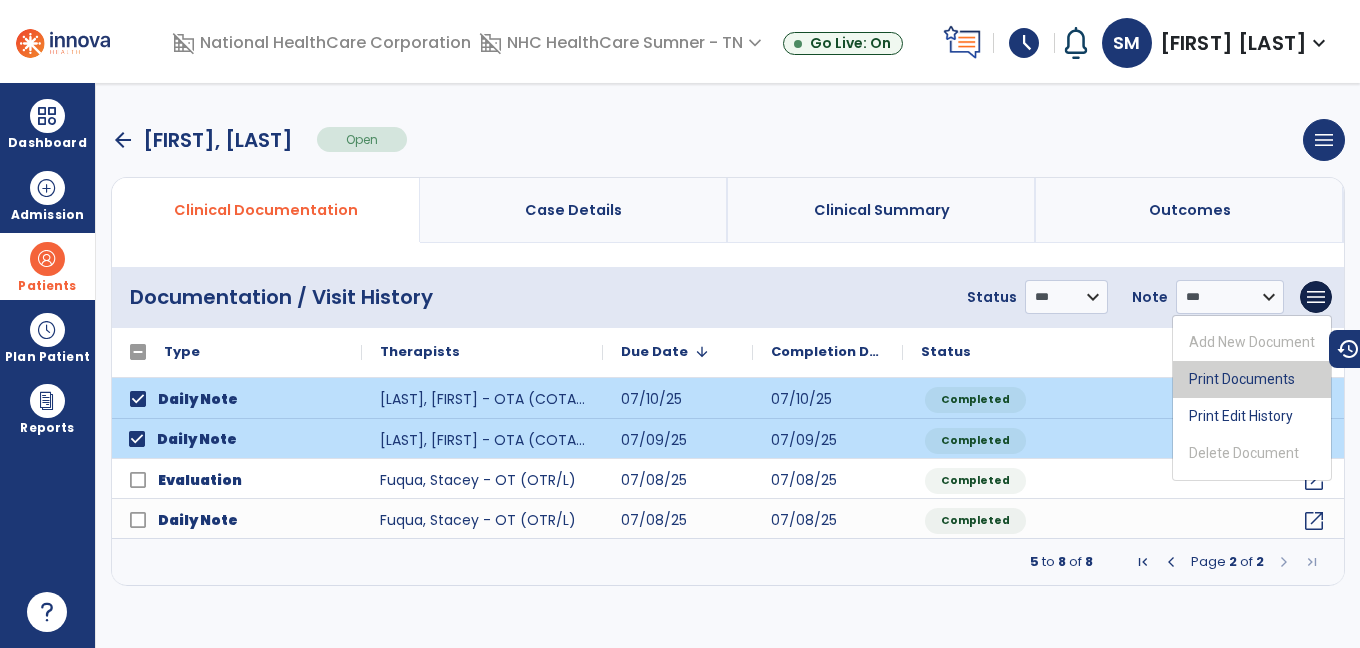 click on "Print Documents" at bounding box center (1252, 379) 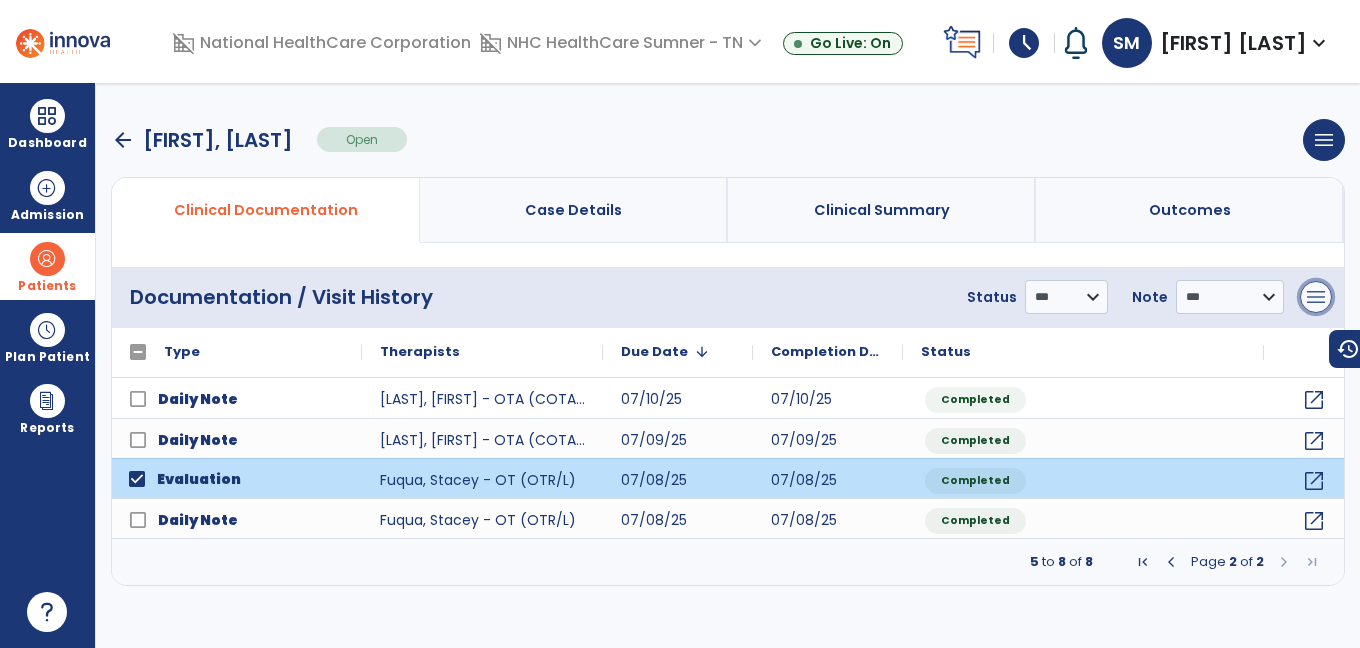 click on "menu" at bounding box center (1316, 297) 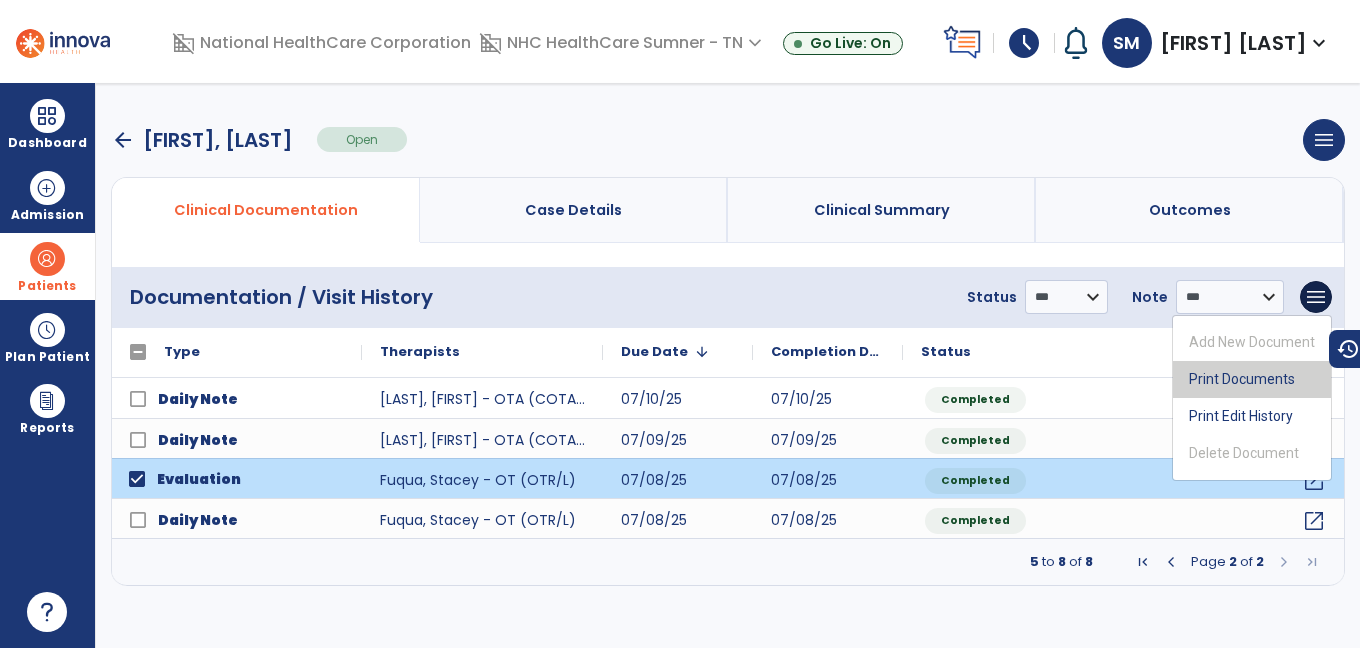 click on "Print Documents" at bounding box center [1252, 379] 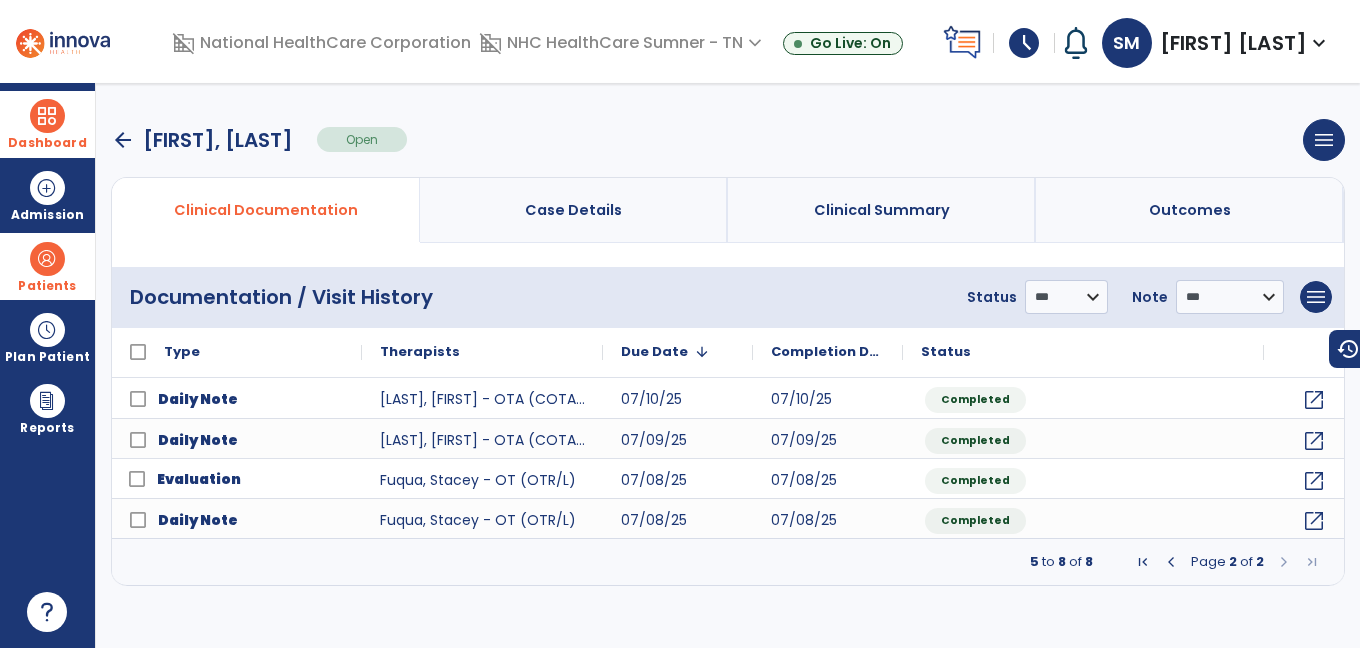 click on "Dashboard" at bounding box center (47, 124) 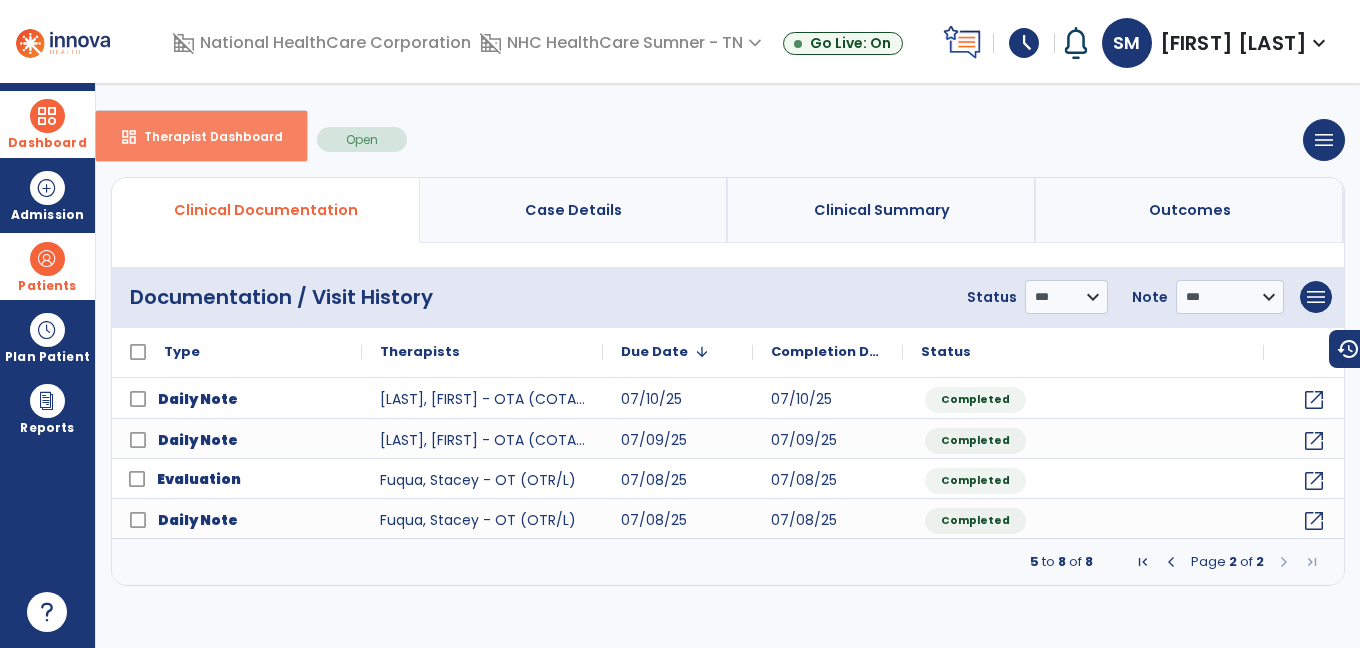 click on "Therapist Dashboard" at bounding box center [205, 136] 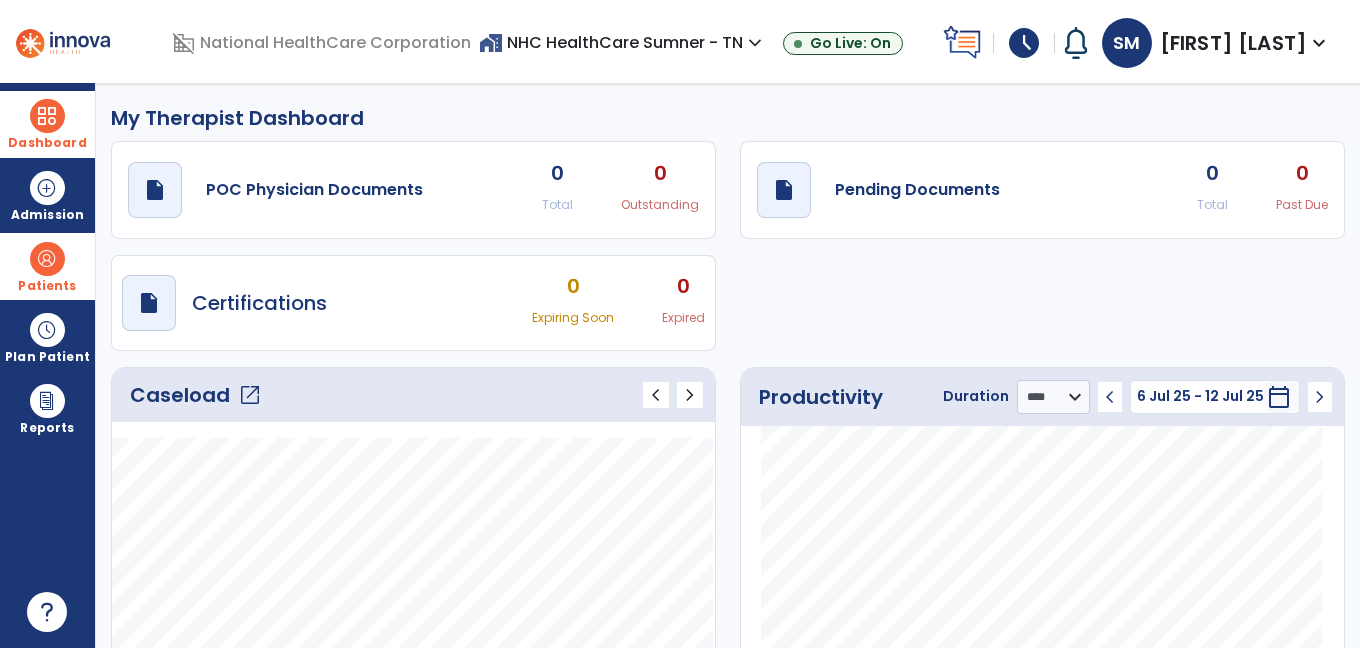 click on "open_in_new" 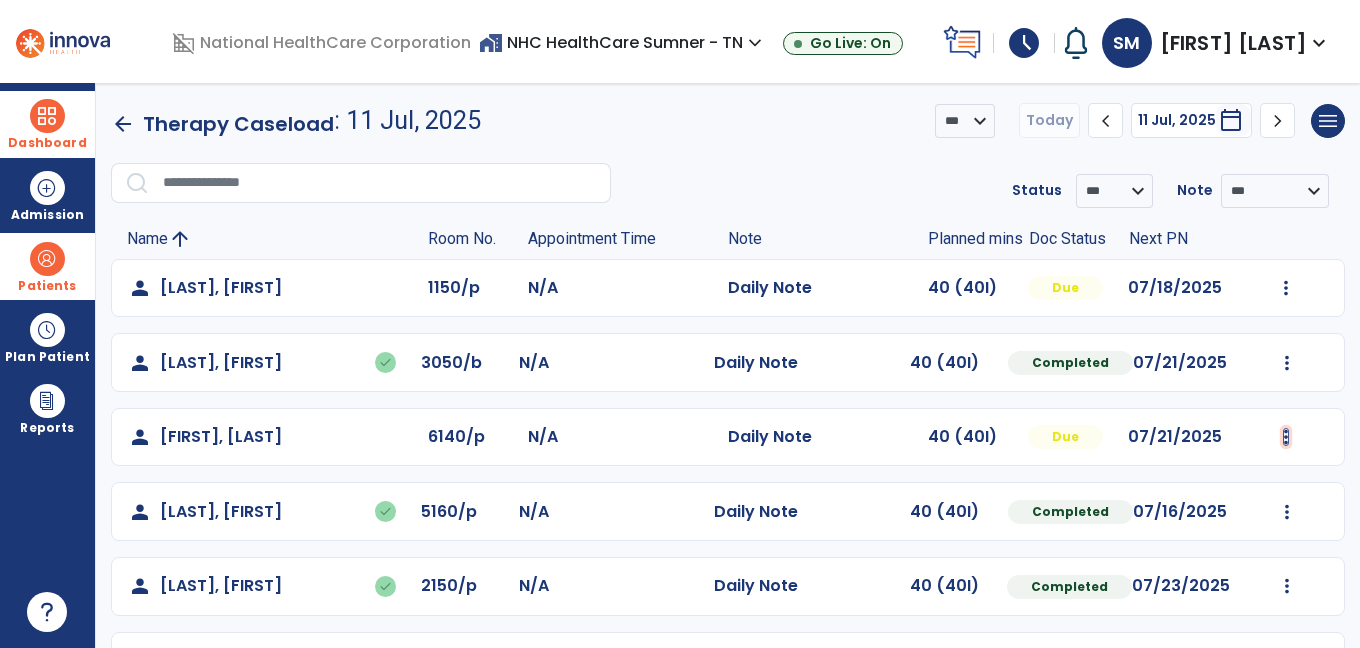 click at bounding box center (1286, 288) 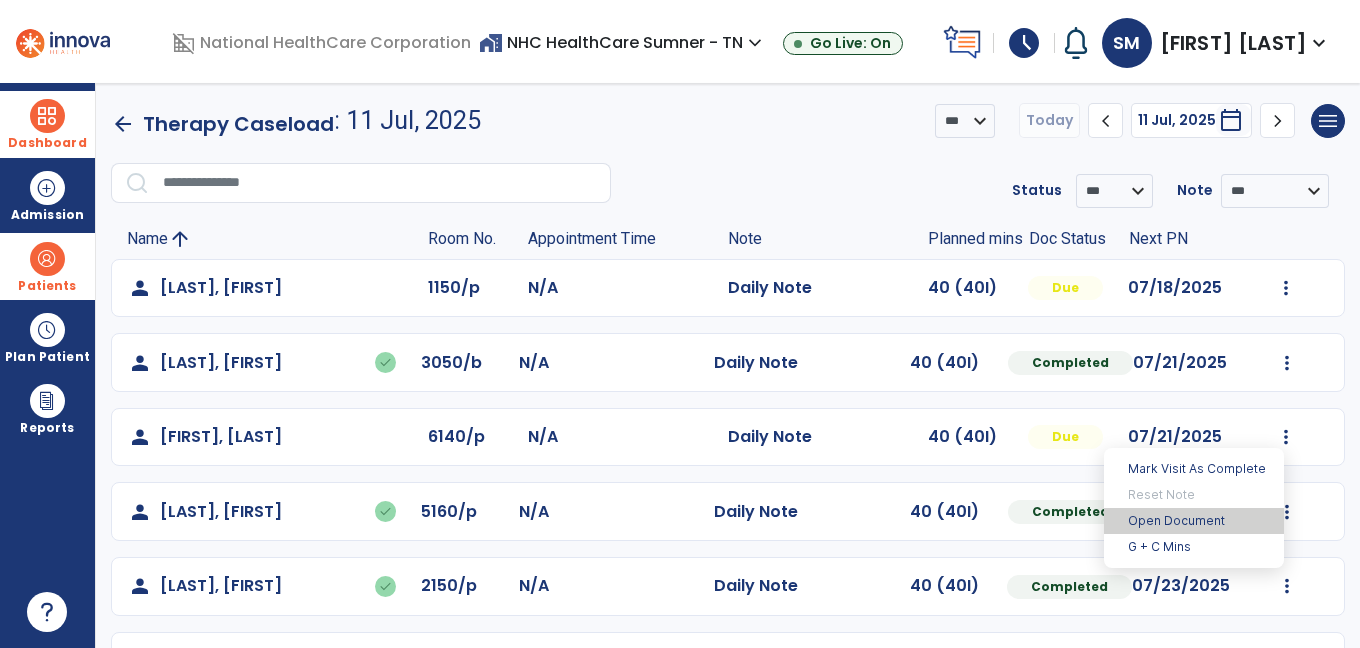 click on "Open Document" at bounding box center (1194, 521) 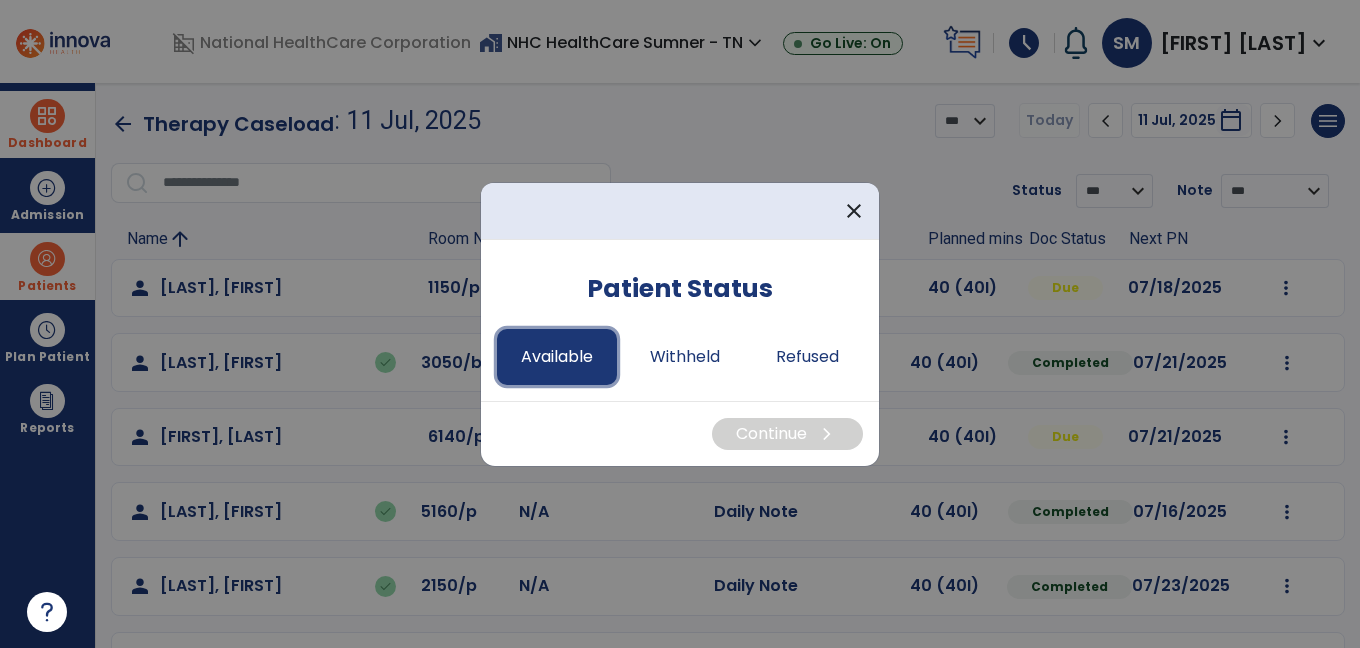 click on "Available" at bounding box center [557, 357] 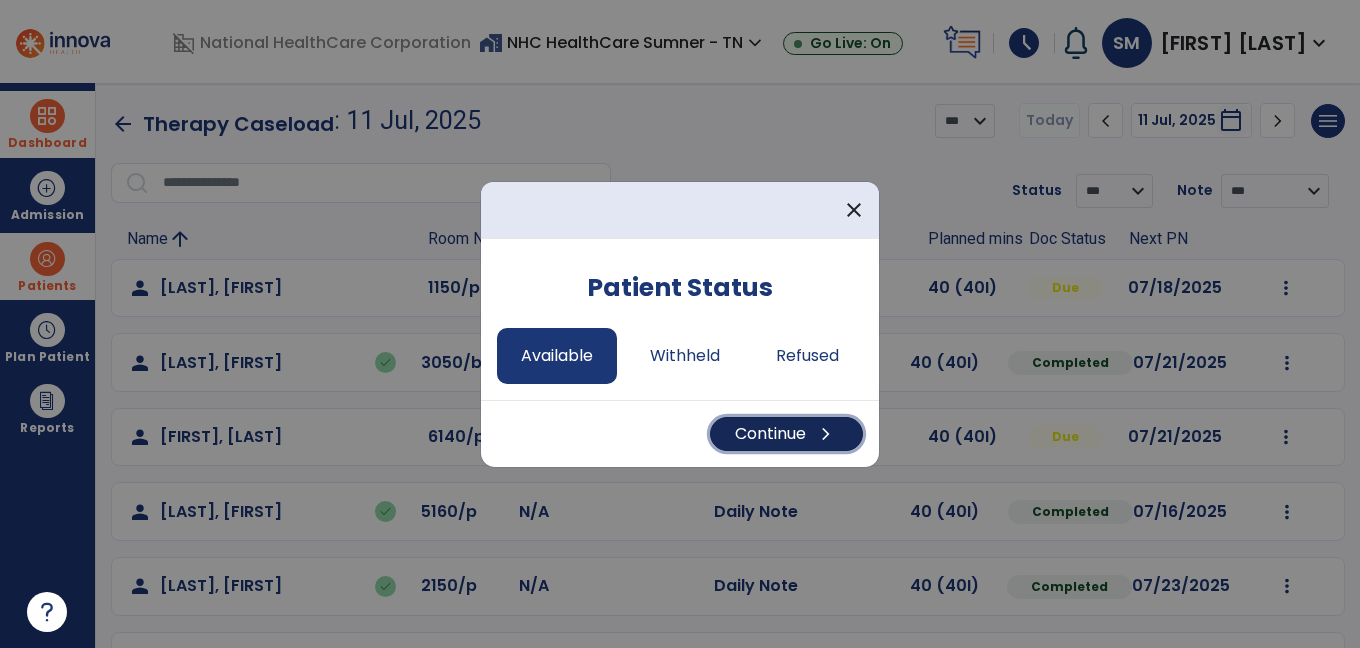 click on "Continue   chevron_right" at bounding box center (786, 434) 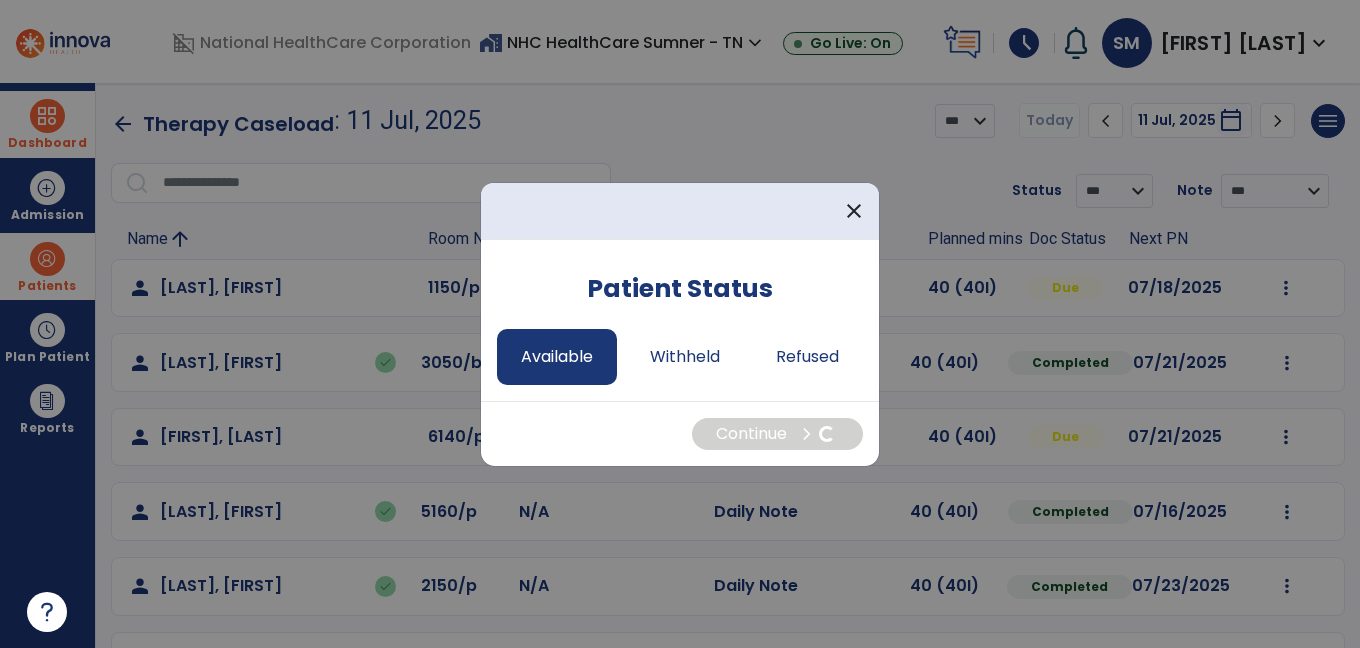 select on "*" 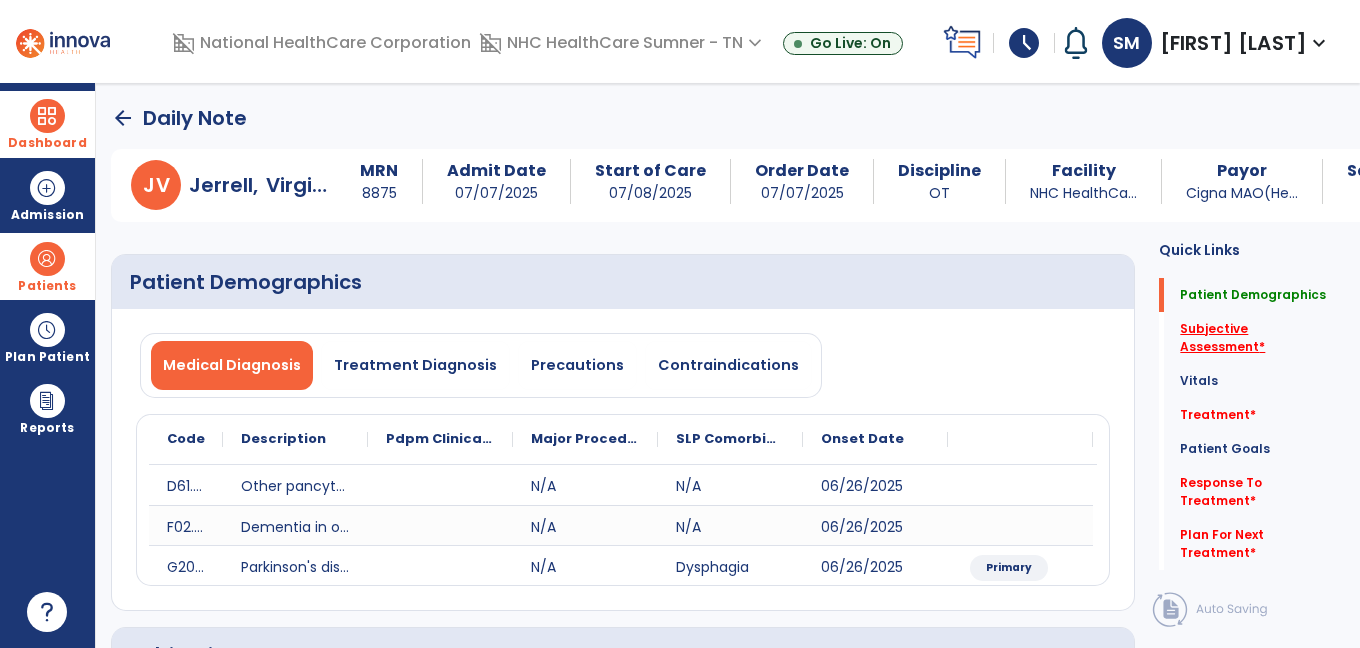 click on "Subjective Assessment   *" 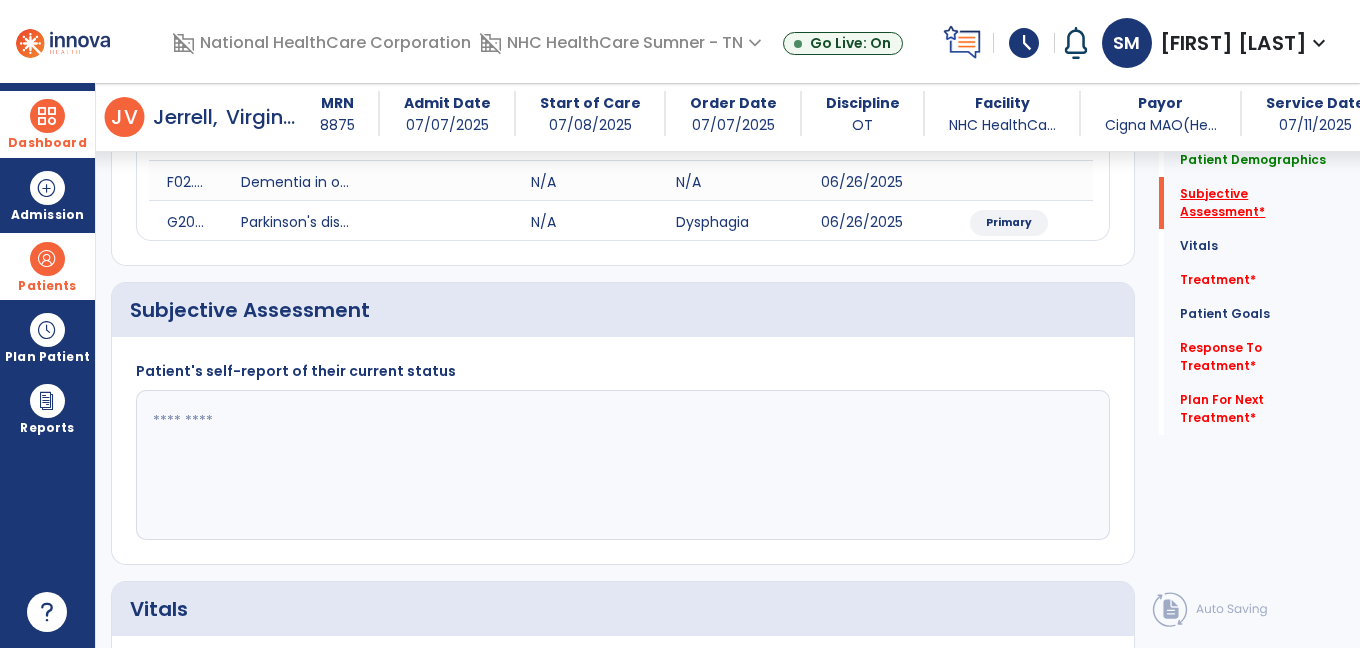 scroll, scrollTop: 403, scrollLeft: 0, axis: vertical 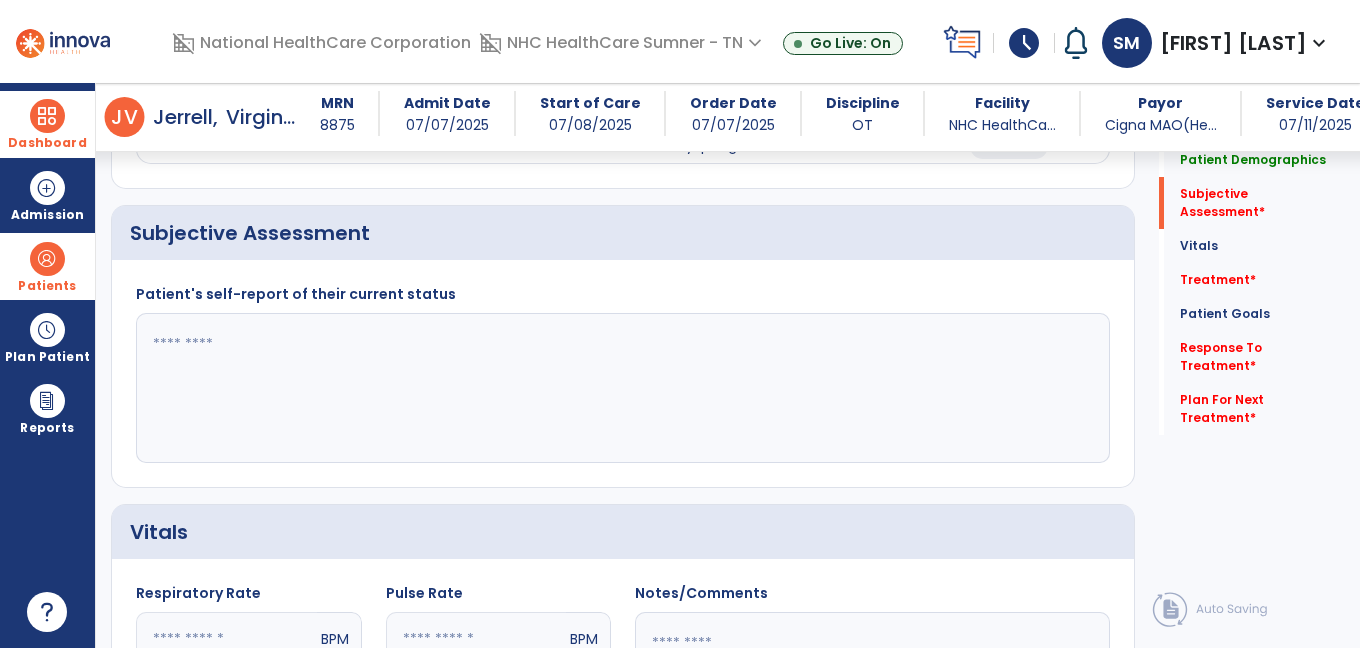 click 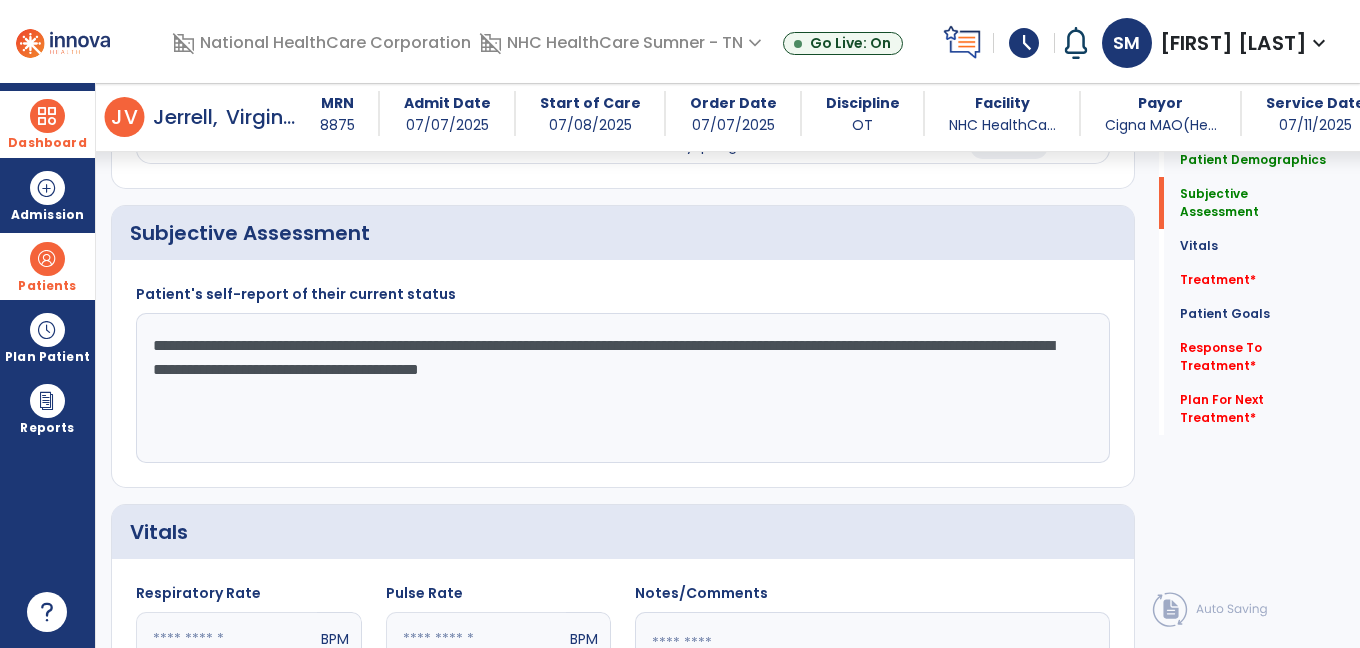 click on "**********" 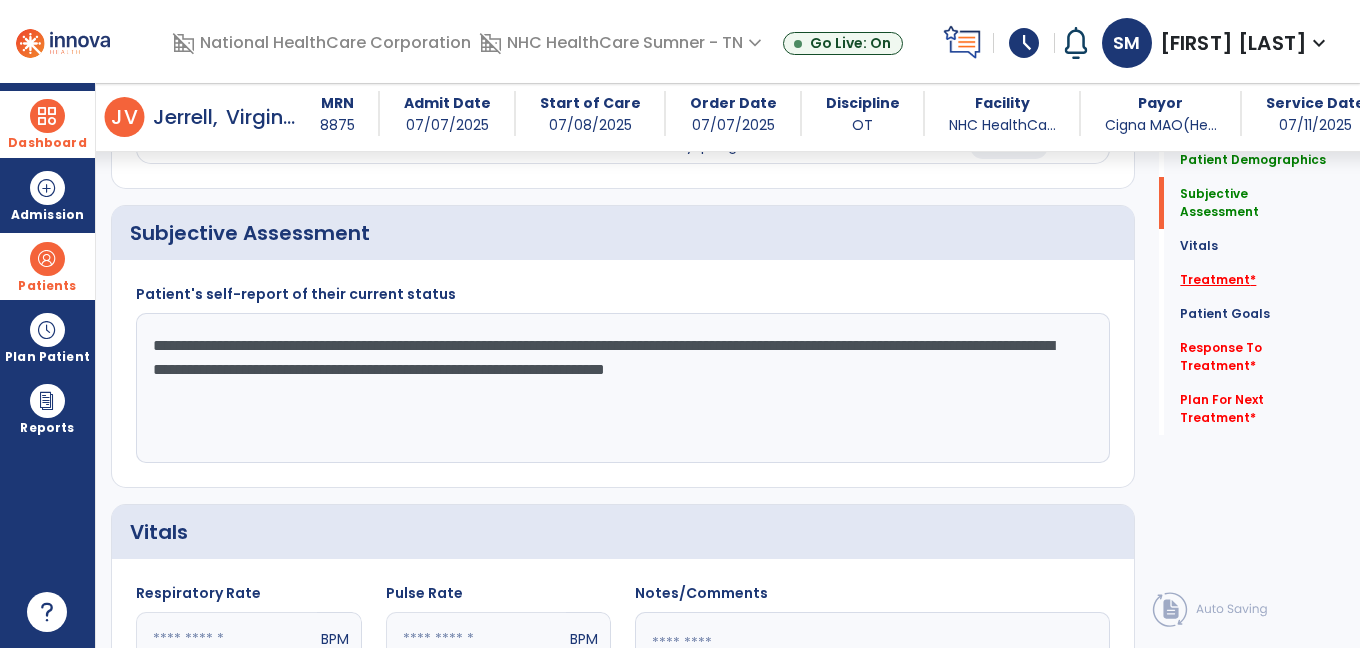 click on "Treatment   *" 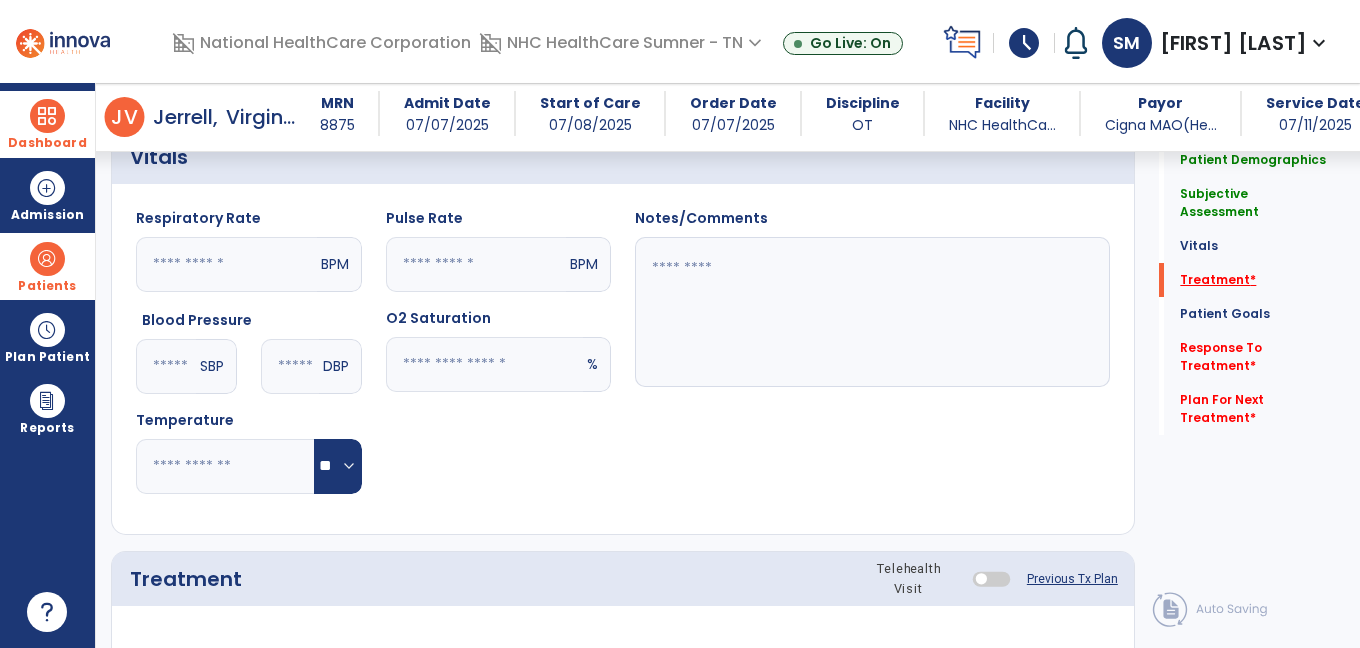 scroll, scrollTop: 1092, scrollLeft: 0, axis: vertical 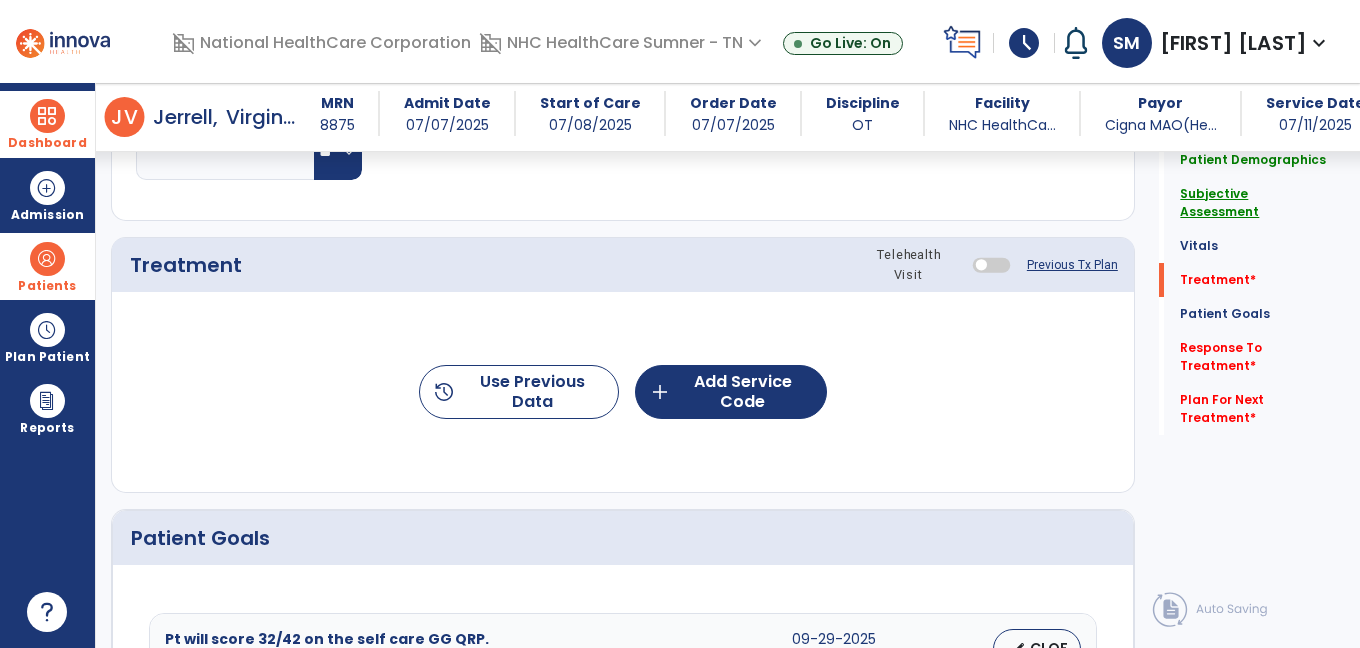 click on "Subjective Assessment" 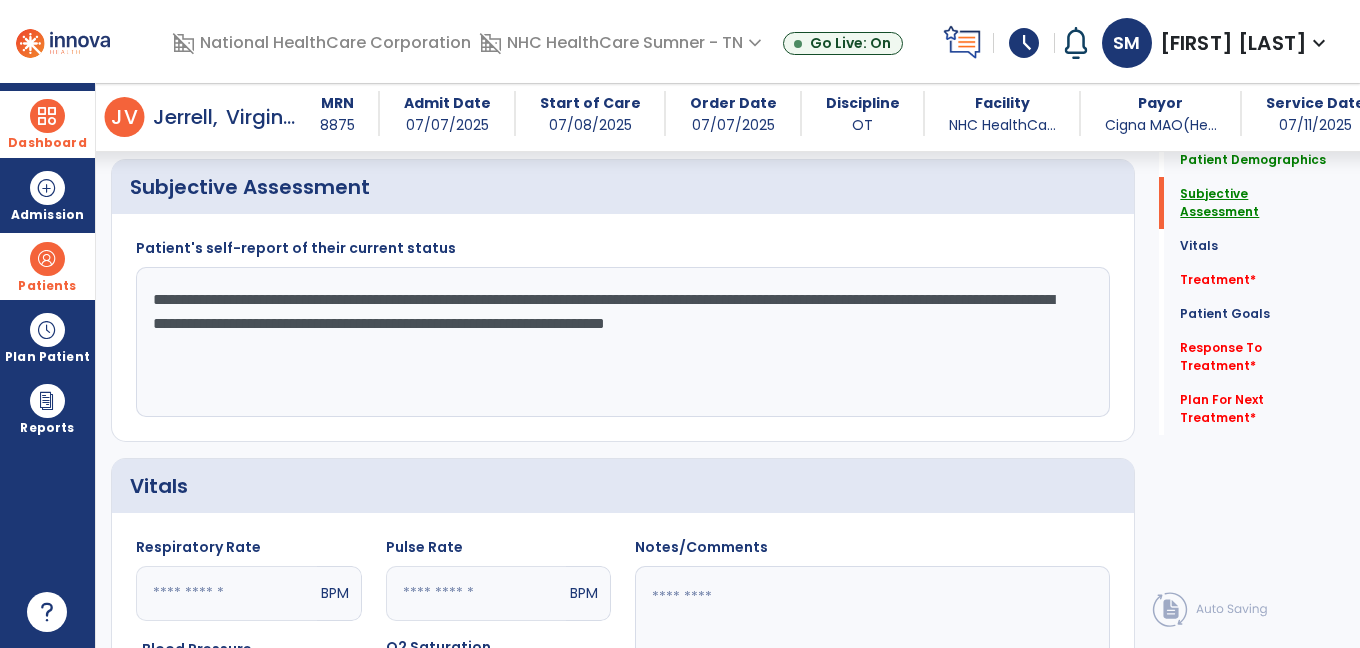 scroll, scrollTop: 384, scrollLeft: 0, axis: vertical 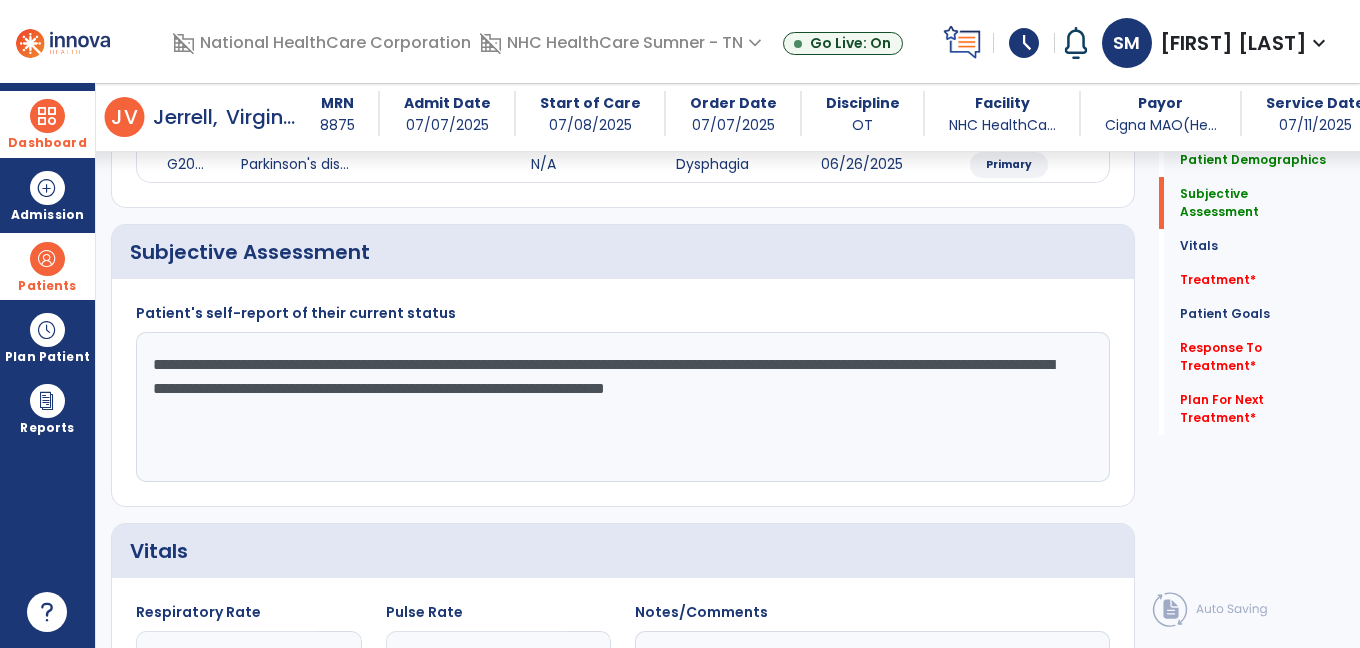 click on "**********" 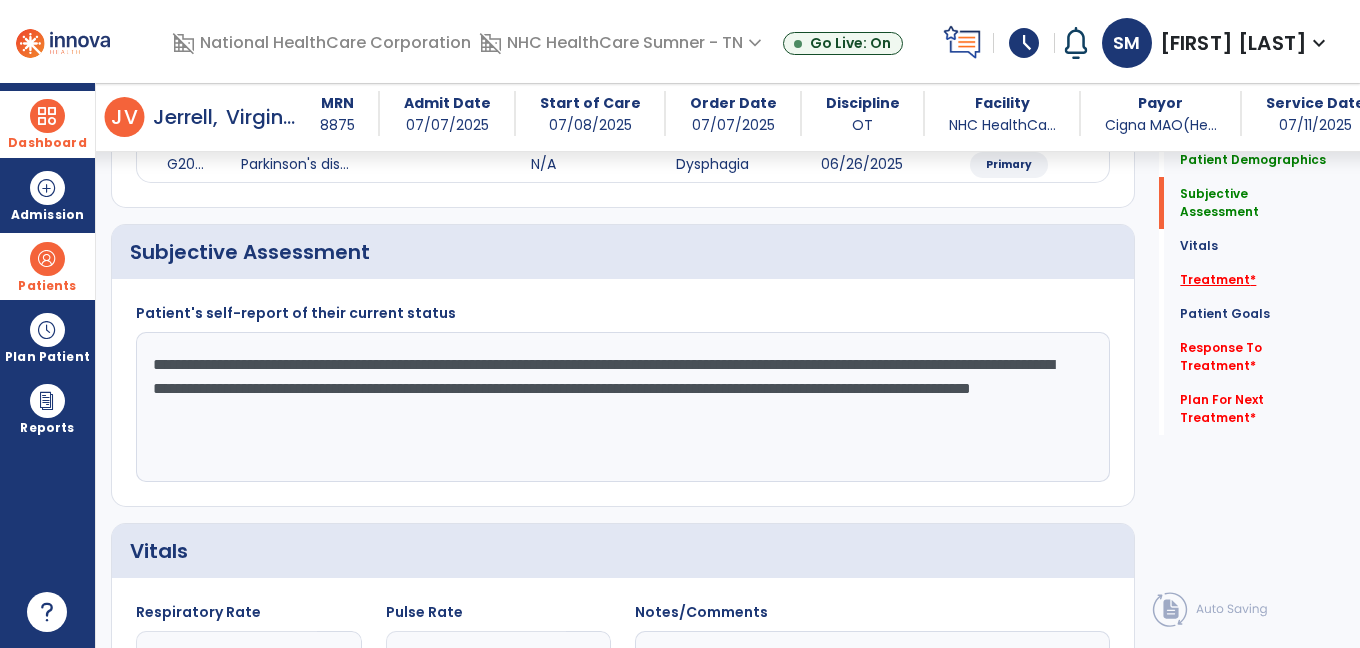 type on "**********" 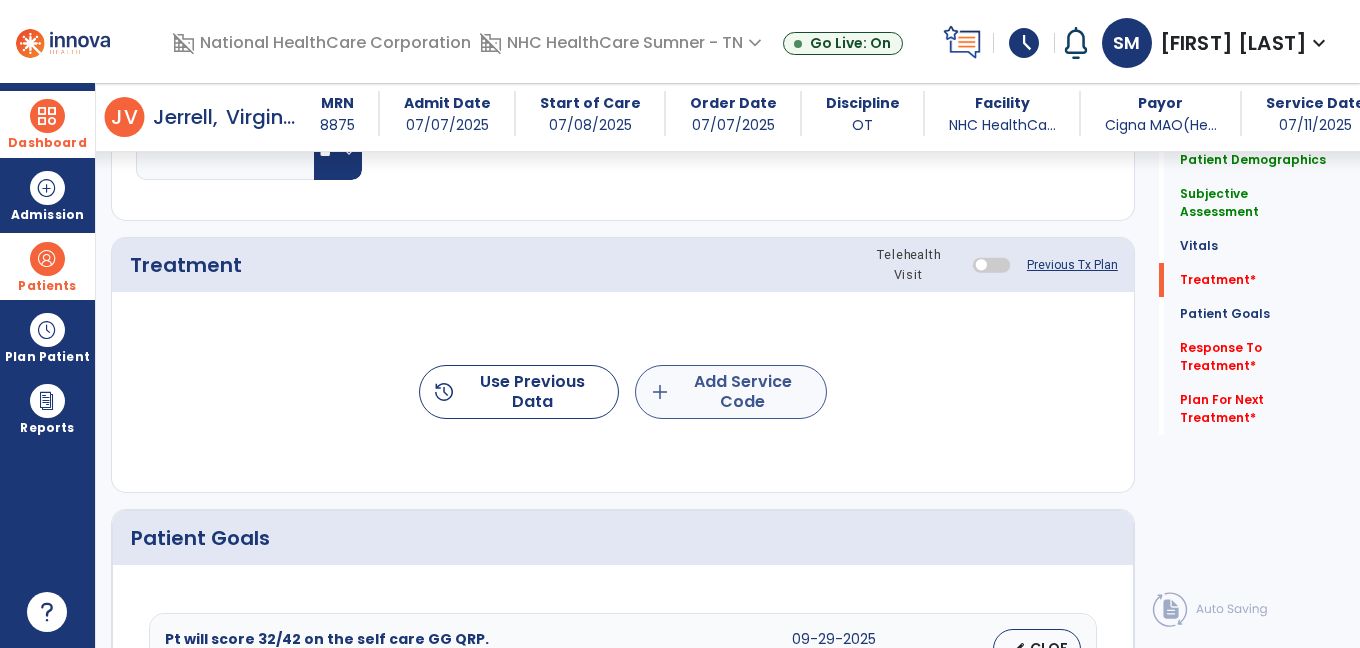 click on "add  Add Service Code" 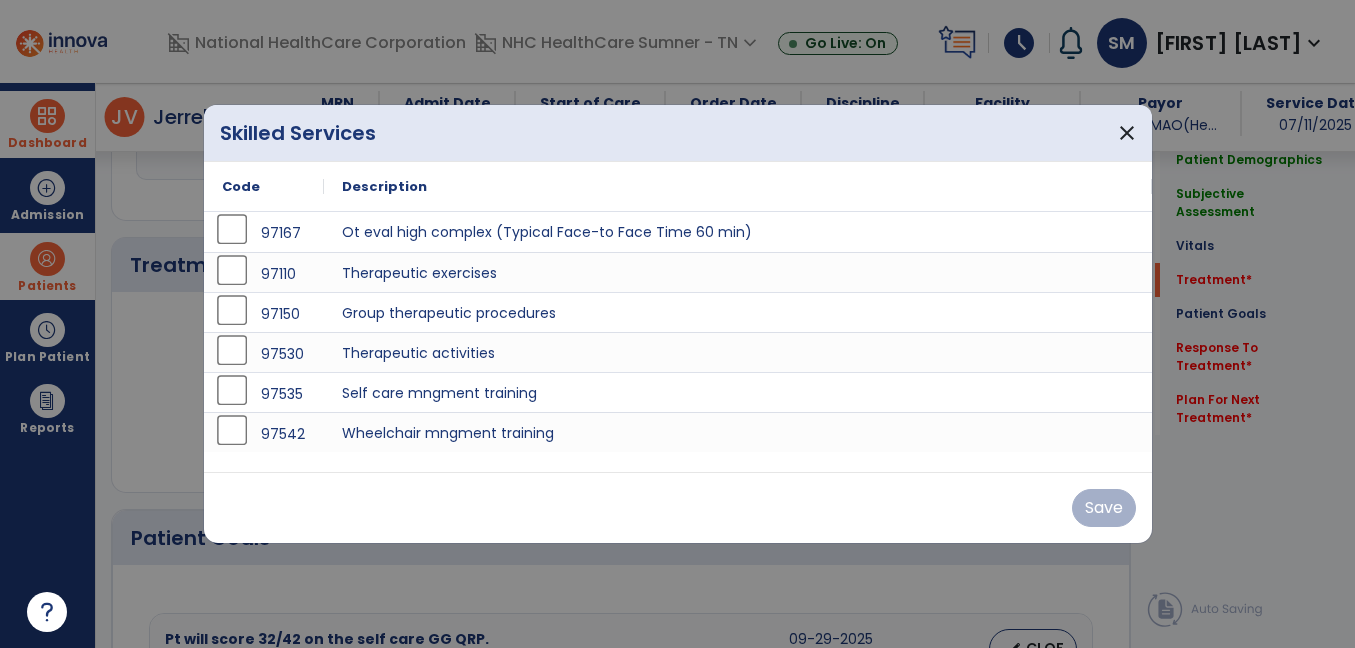 scroll, scrollTop: 1092, scrollLeft: 0, axis: vertical 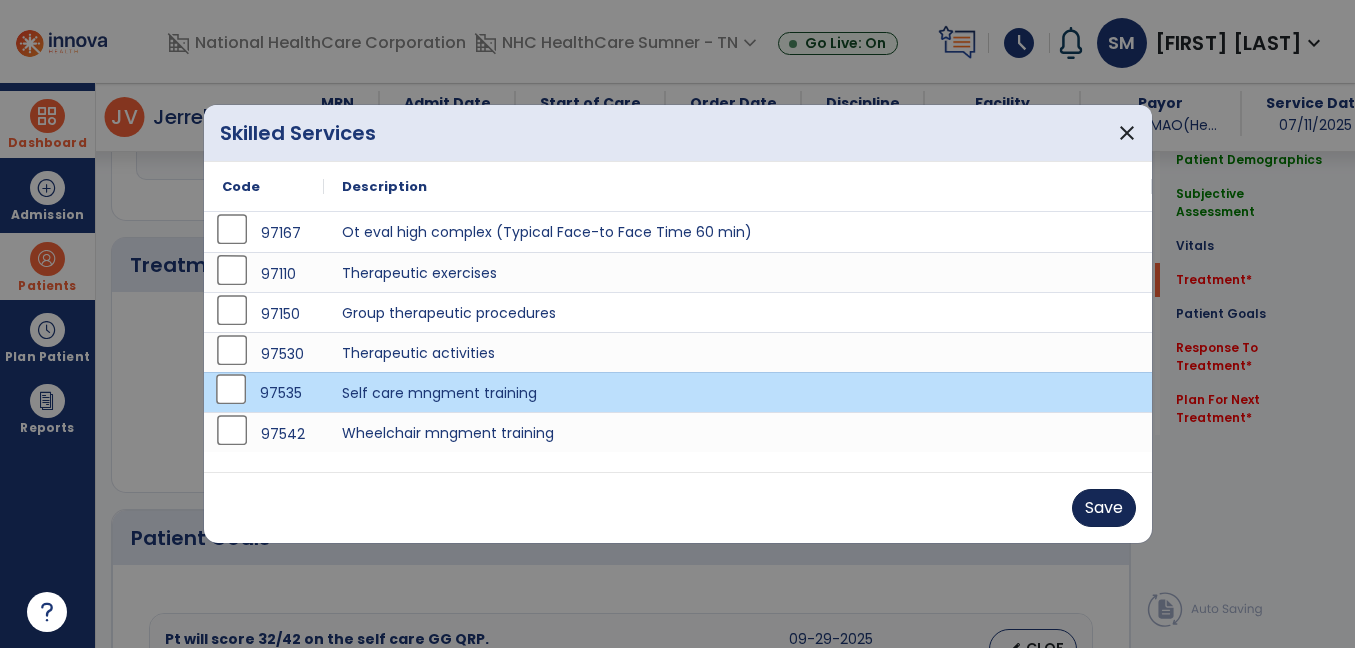 click on "Save" at bounding box center (1104, 508) 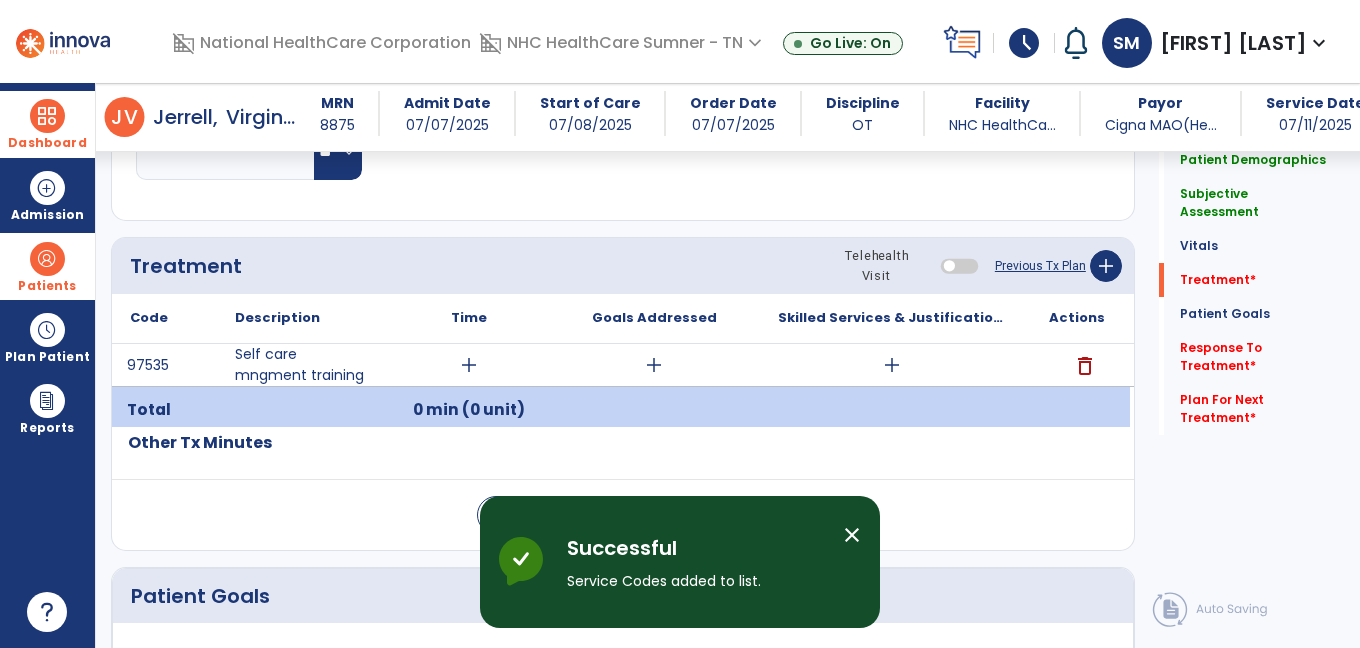 click on "add" at bounding box center [469, 365] 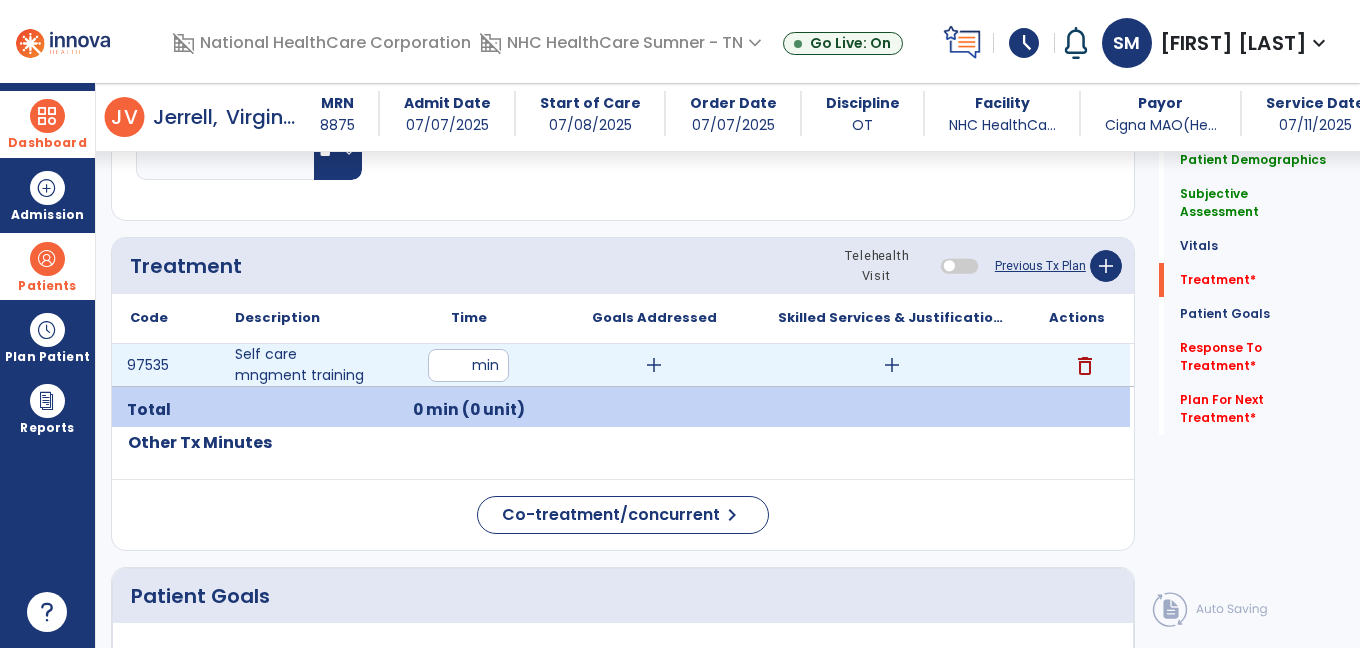type on "**" 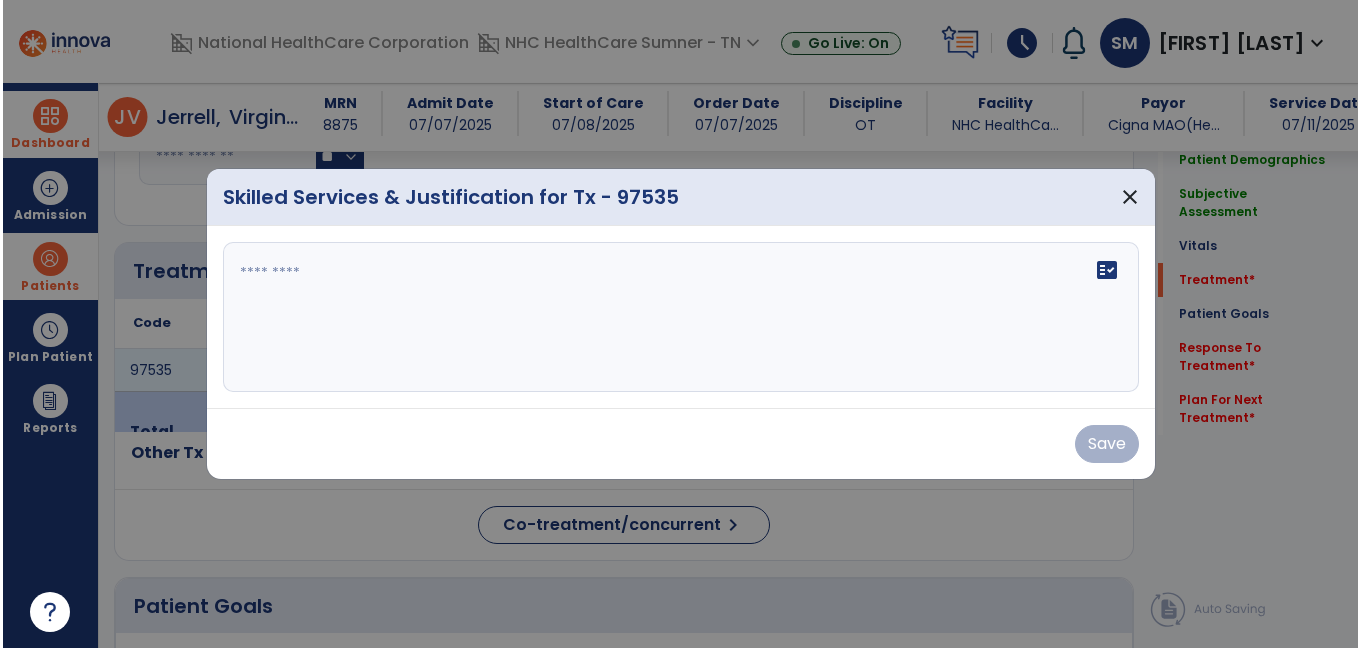 scroll, scrollTop: 1092, scrollLeft: 0, axis: vertical 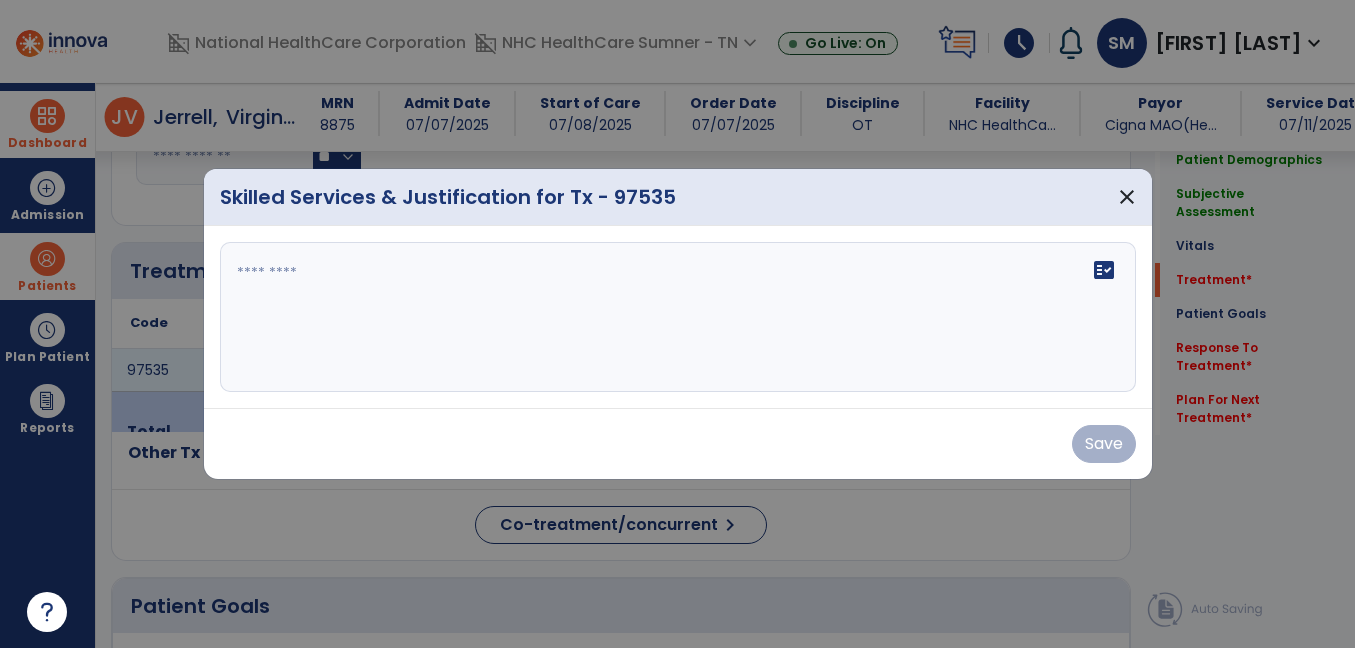 click on "fact_check" at bounding box center (678, 317) 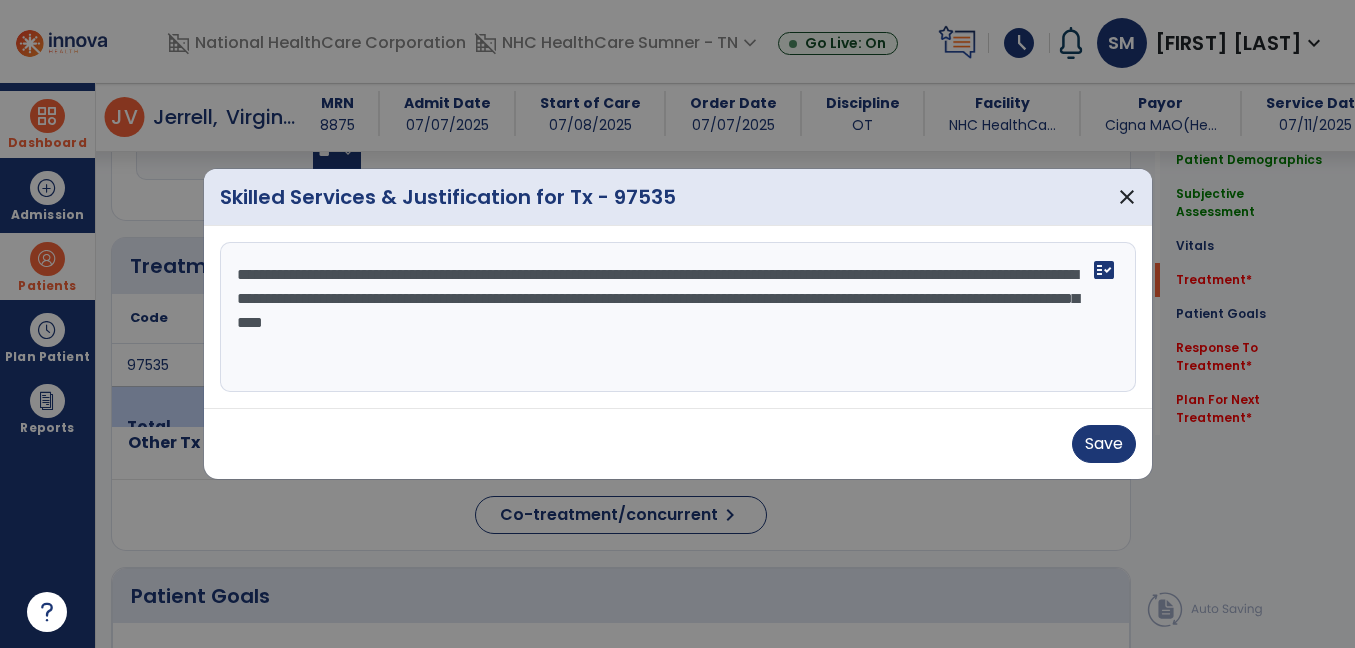click on "**********" at bounding box center (678, 317) 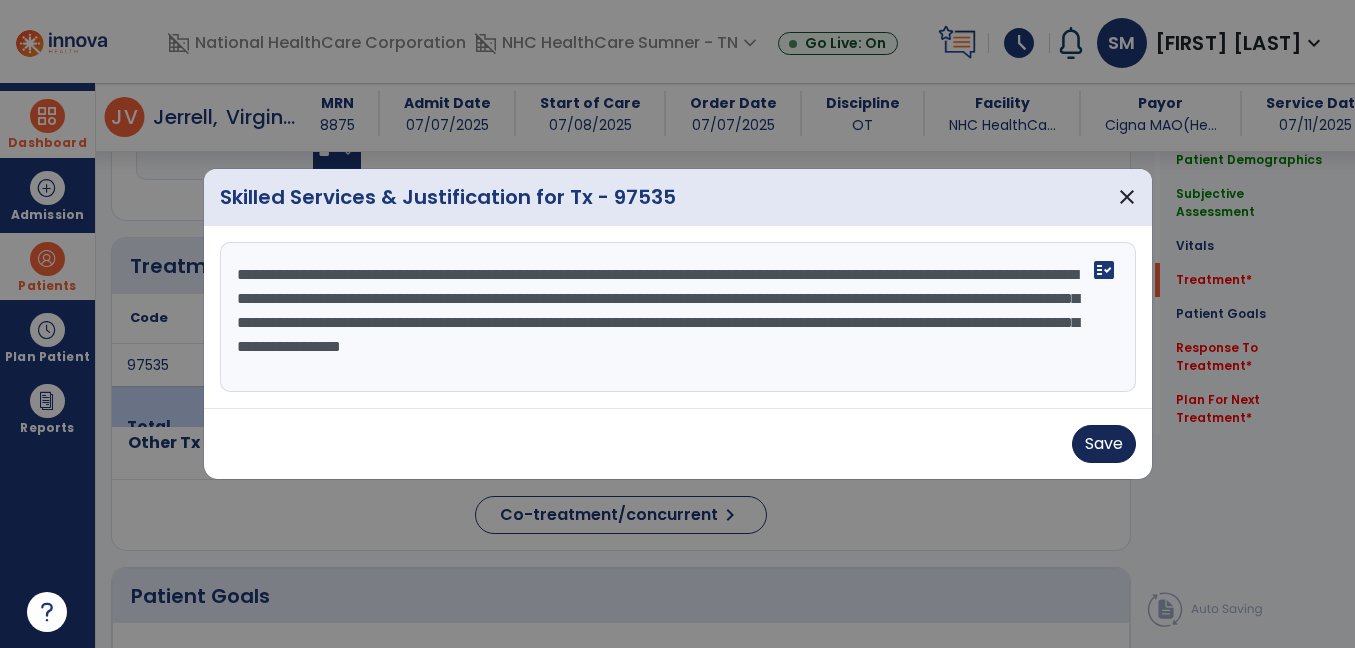 type on "**********" 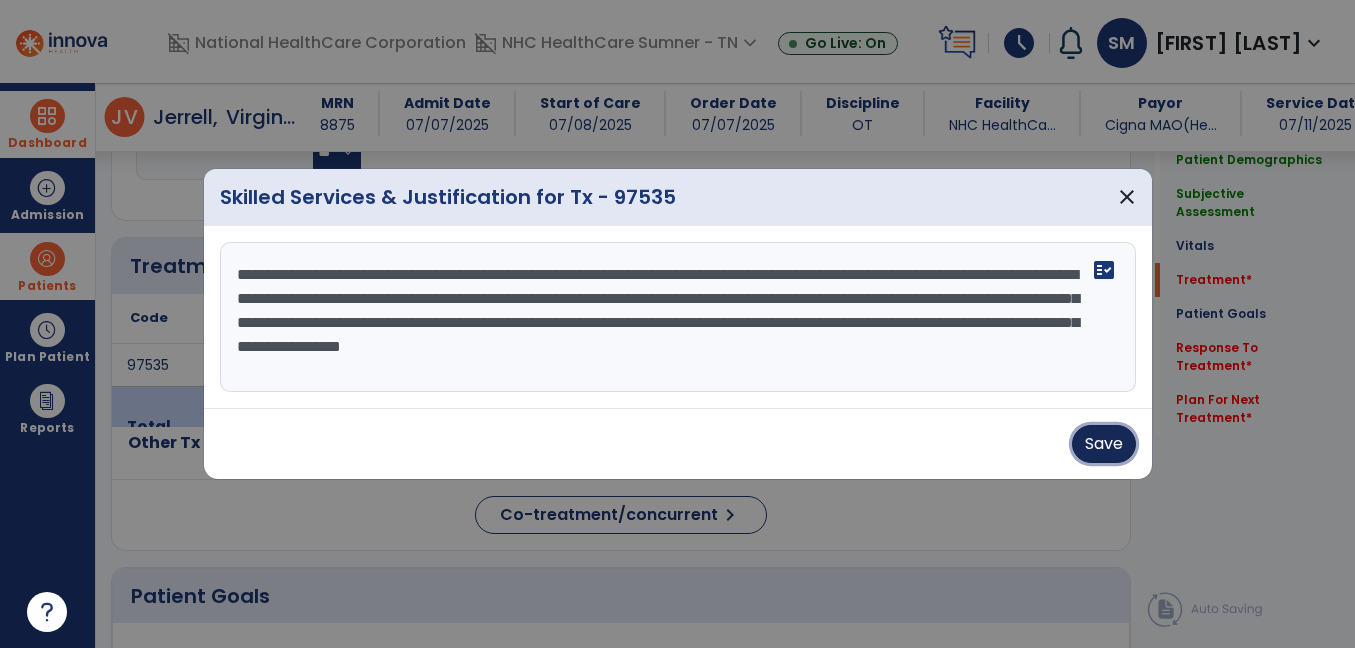 click on "Save" at bounding box center (1104, 444) 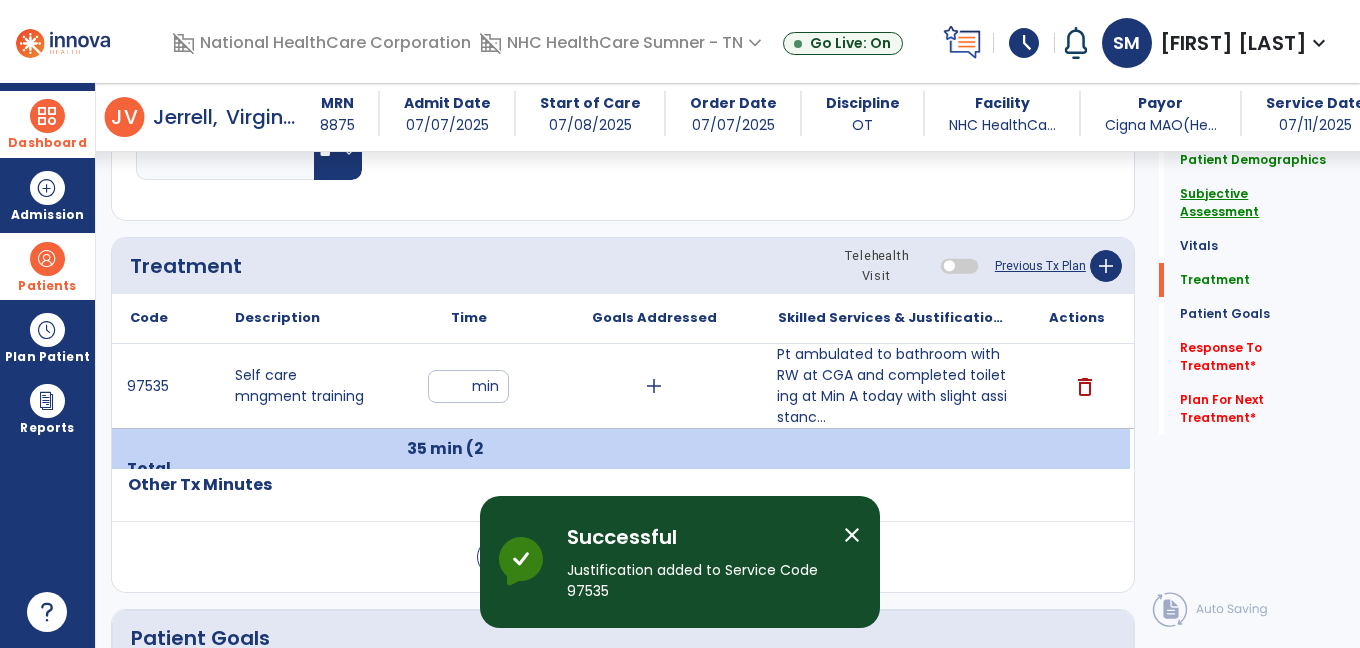 click on "Subjective Assessment" 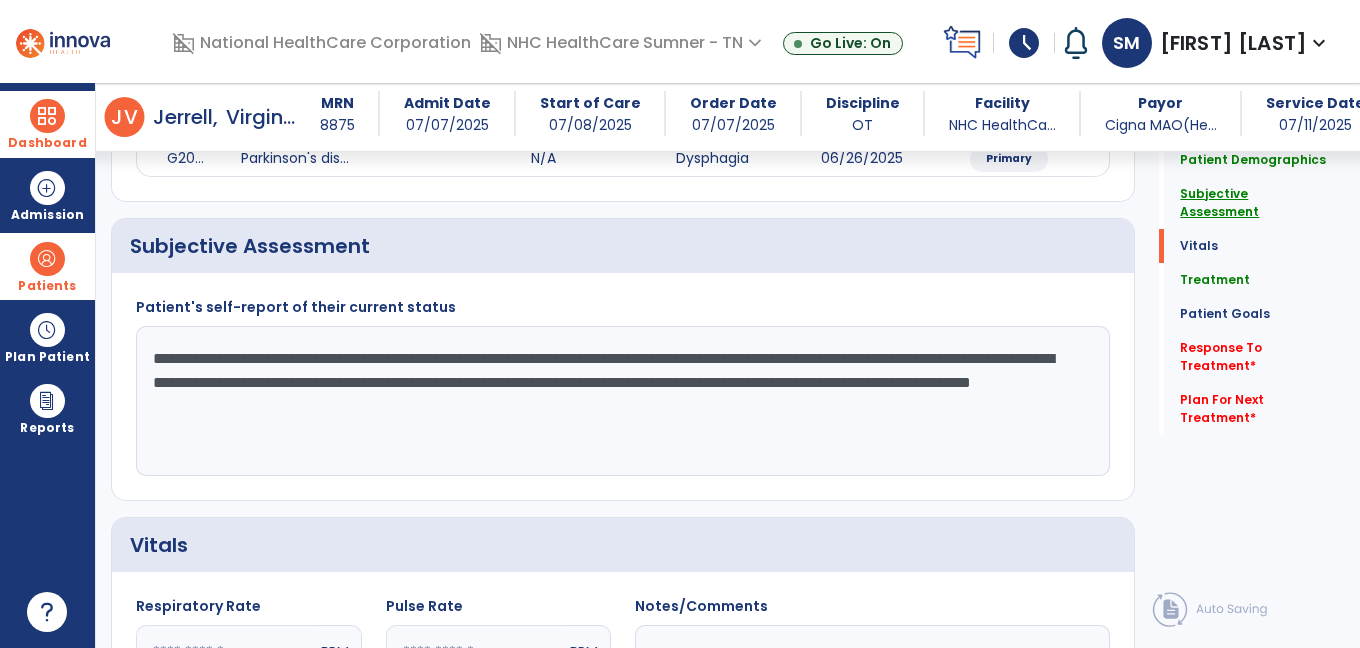 scroll, scrollTop: 384, scrollLeft: 0, axis: vertical 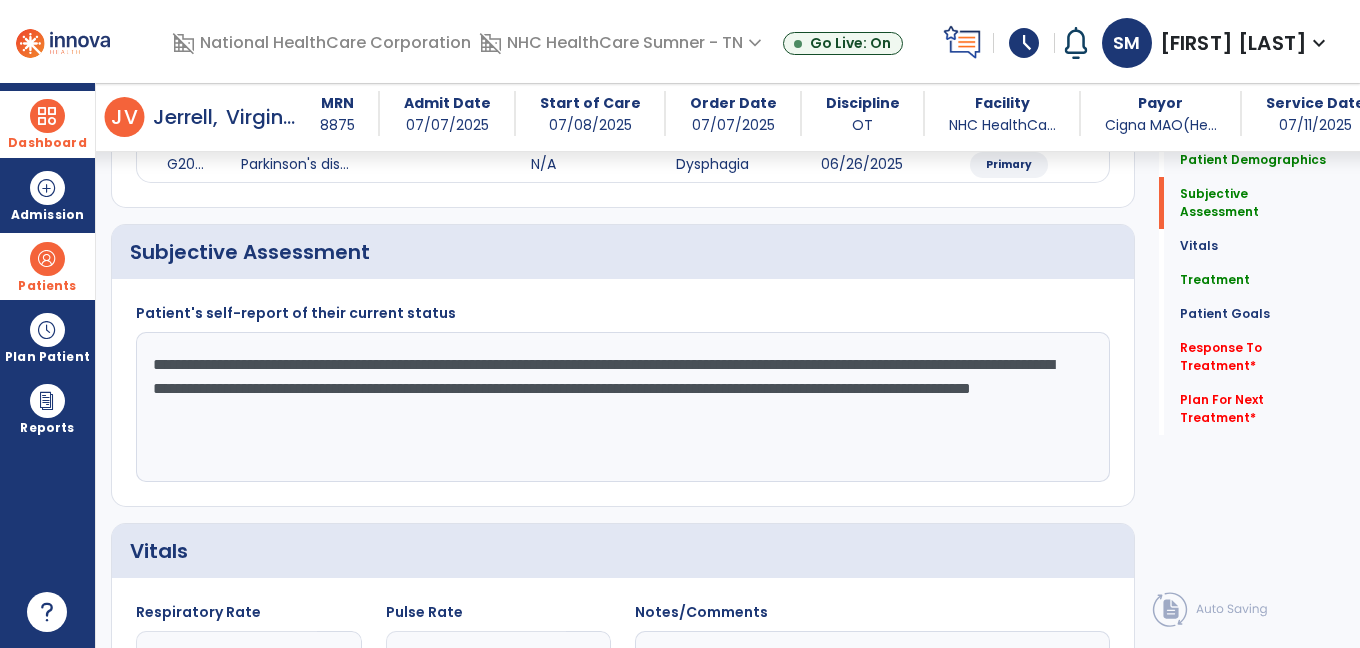 click on "**********" 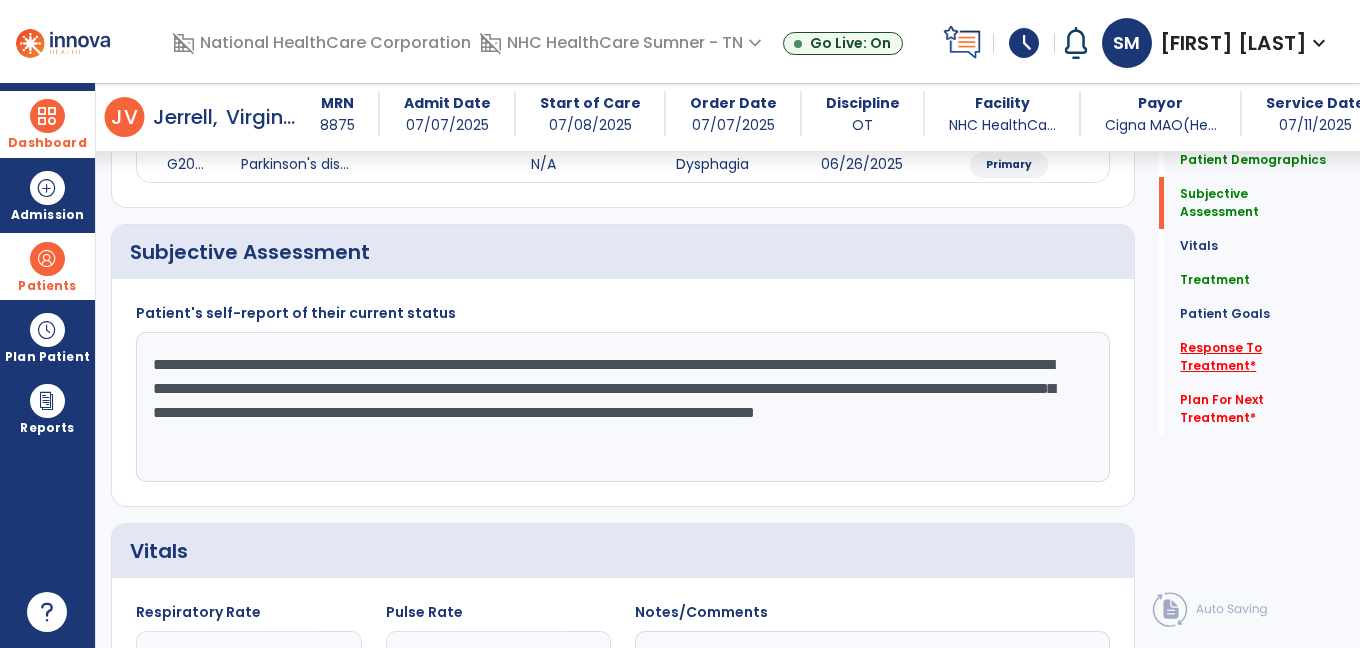type on "**********" 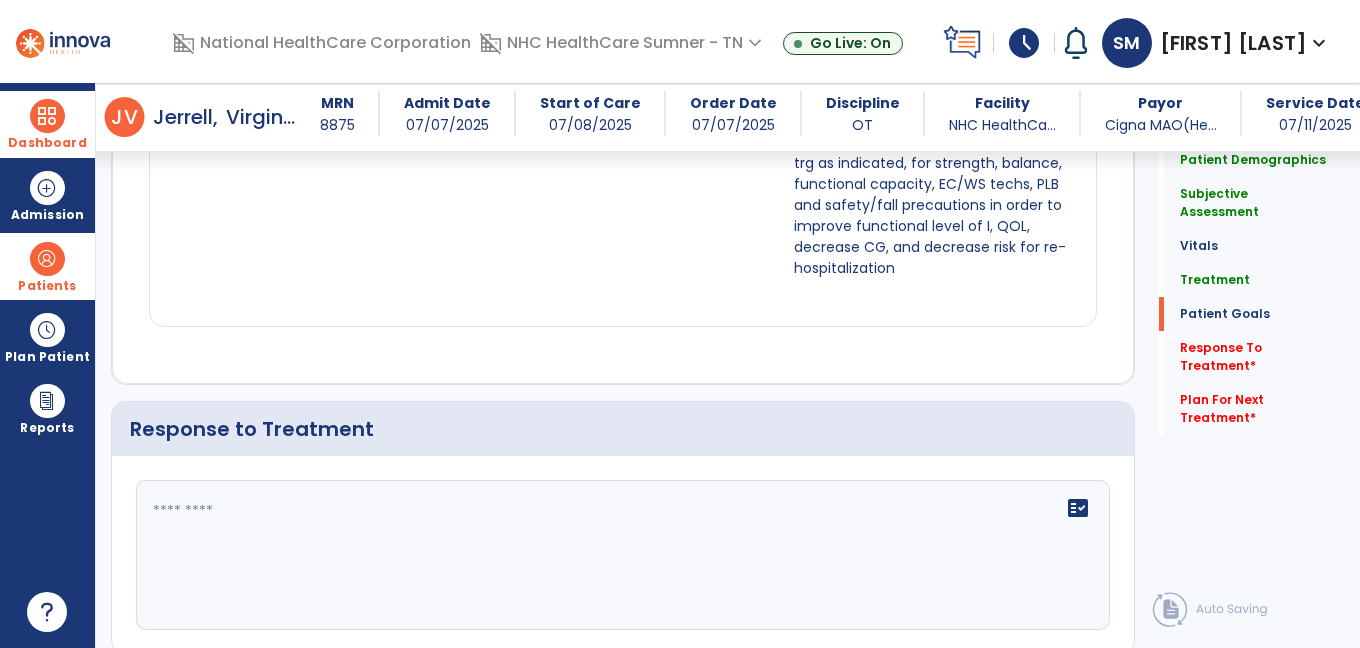 scroll, scrollTop: 2913, scrollLeft: 0, axis: vertical 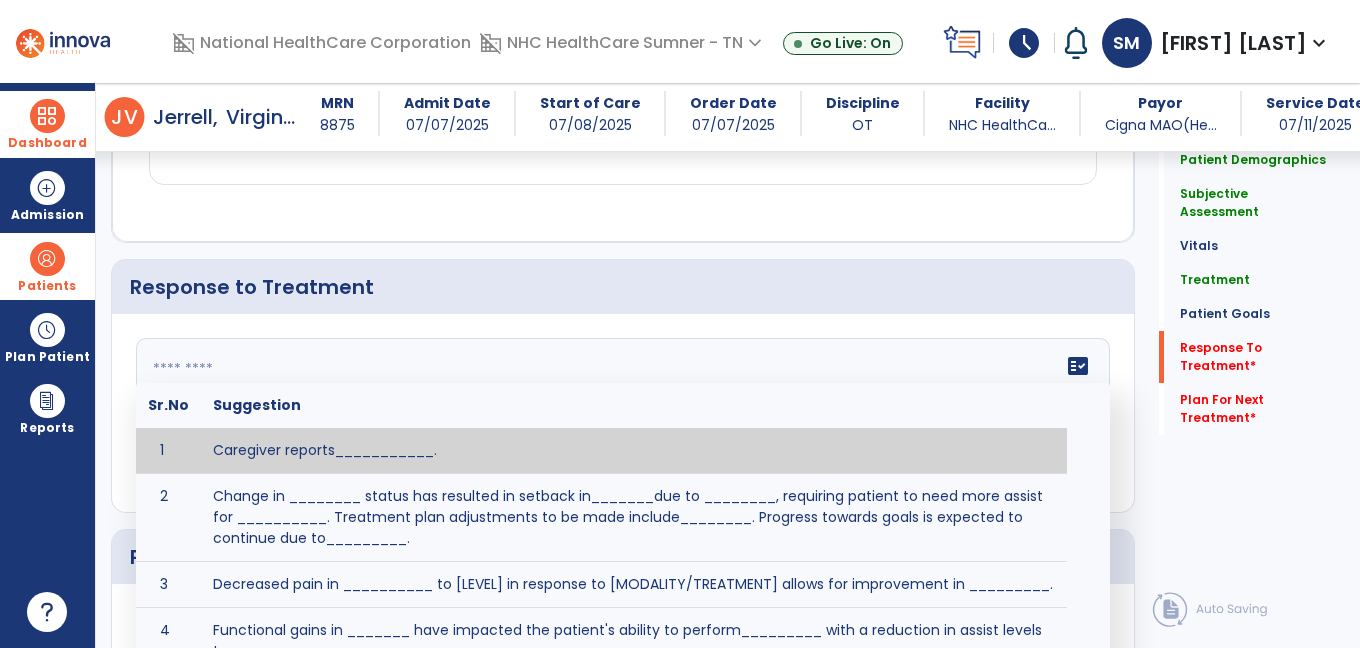 click on "fact_check  Sr.No Suggestion 1 Caregiver reports___________. 2 Change in ________ status has resulted in setback in_______due to ________, requiring patient to need more assist for __________.   Treatment plan adjustments to be made include________.  Progress towards goals is expected to continue due to_________. 3 Decreased pain in __________ to [LEVEL] in response to [MODALITY/TREATMENT] allows for improvement in _________. 4 Functional gains in _______ have impacted the patient's ability to perform_________ with a reduction in assist levels to_________. 5 Functional progress this week has been significant due to__________. 6 Gains in ________ have improved the patient's ability to perform ______with decreased levels of assist to___________. 7 Improvement in ________allows patient to tolerate higher levels of challenges in_________. 8 Pain in [AREA] has decreased to [LEVEL] in response to [TREATMENT/MODALITY], allowing fore ease in completing__________. 9 10 11 12 13 14 15 16 17 18 19 20 21" 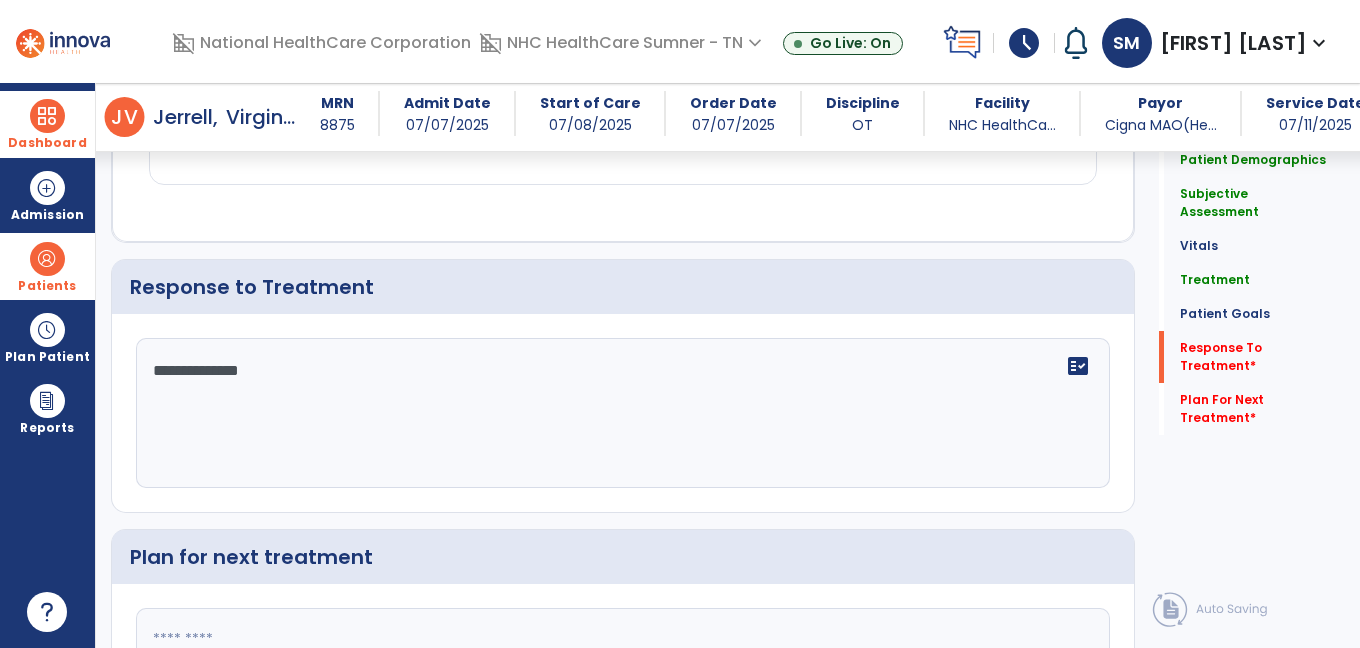 type on "**********" 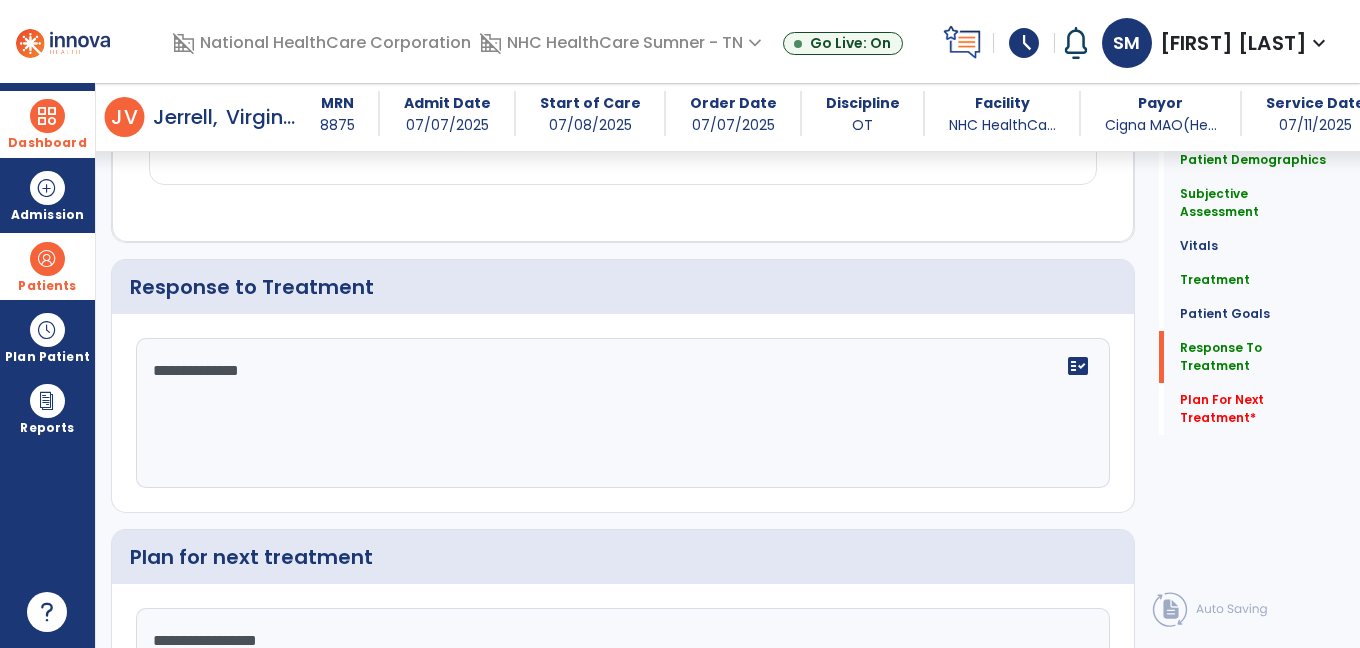 scroll, scrollTop: 3094, scrollLeft: 0, axis: vertical 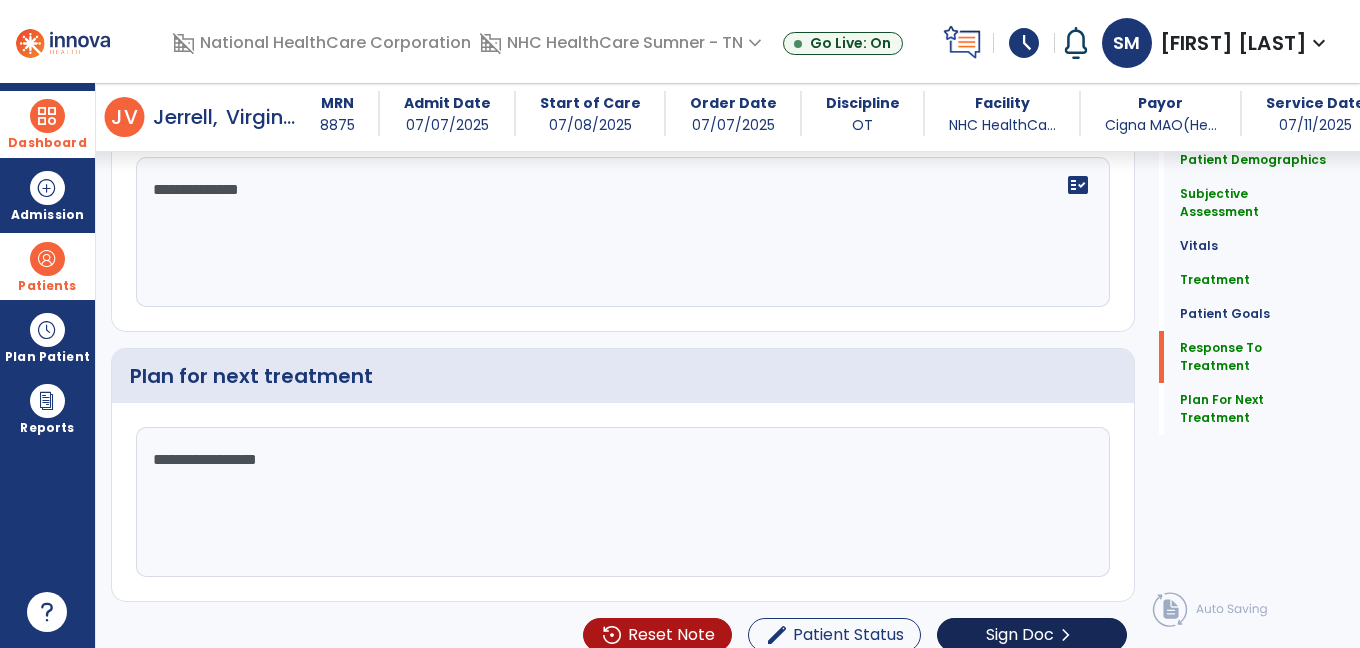 type on "**********" 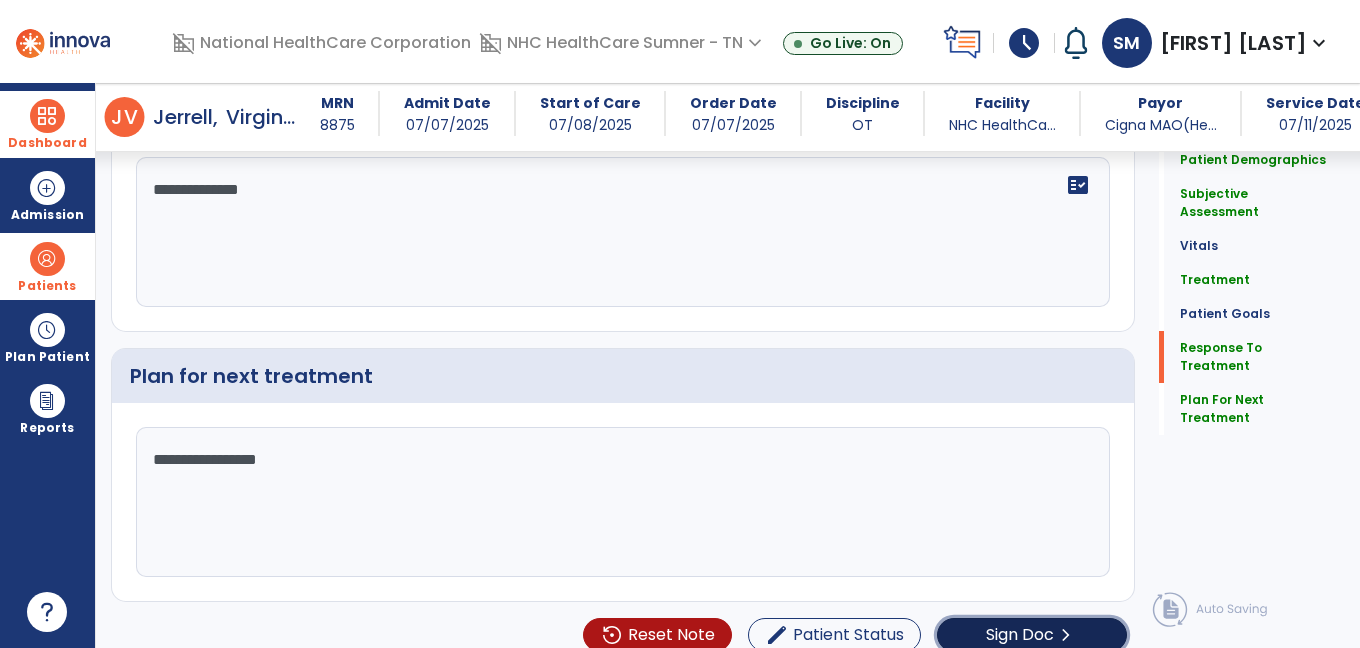 click on "Sign Doc" 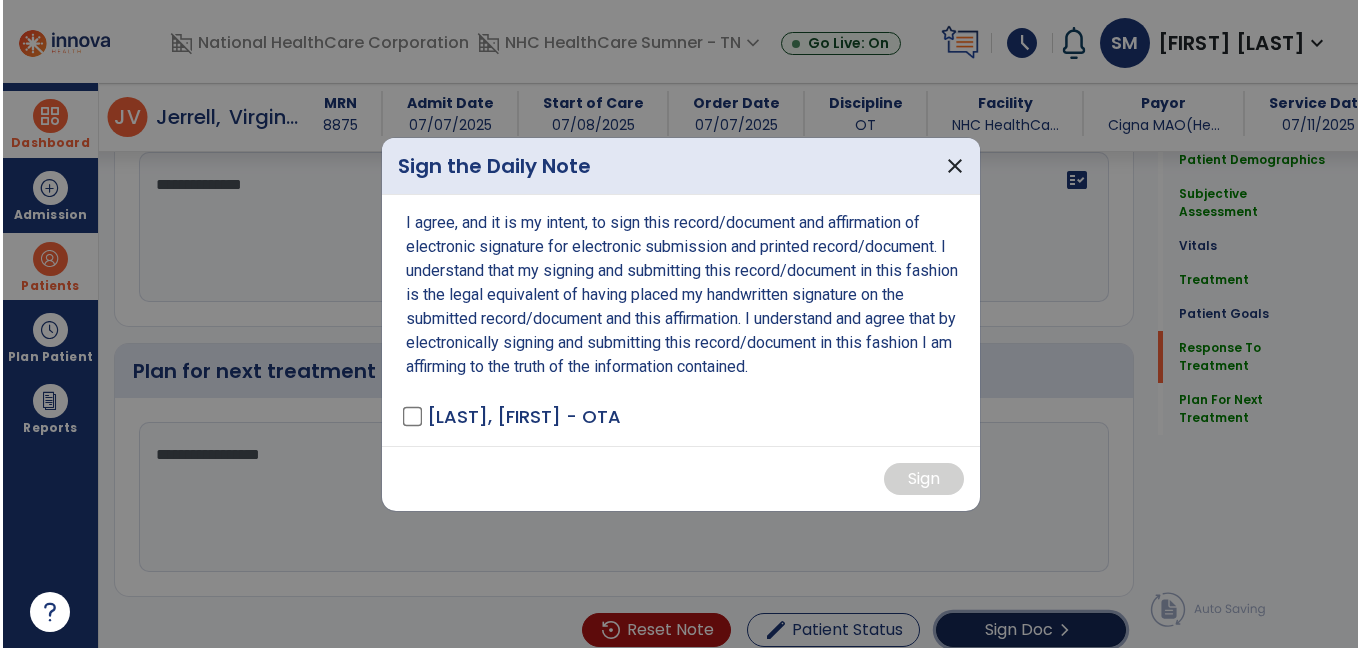 scroll, scrollTop: 3115, scrollLeft: 0, axis: vertical 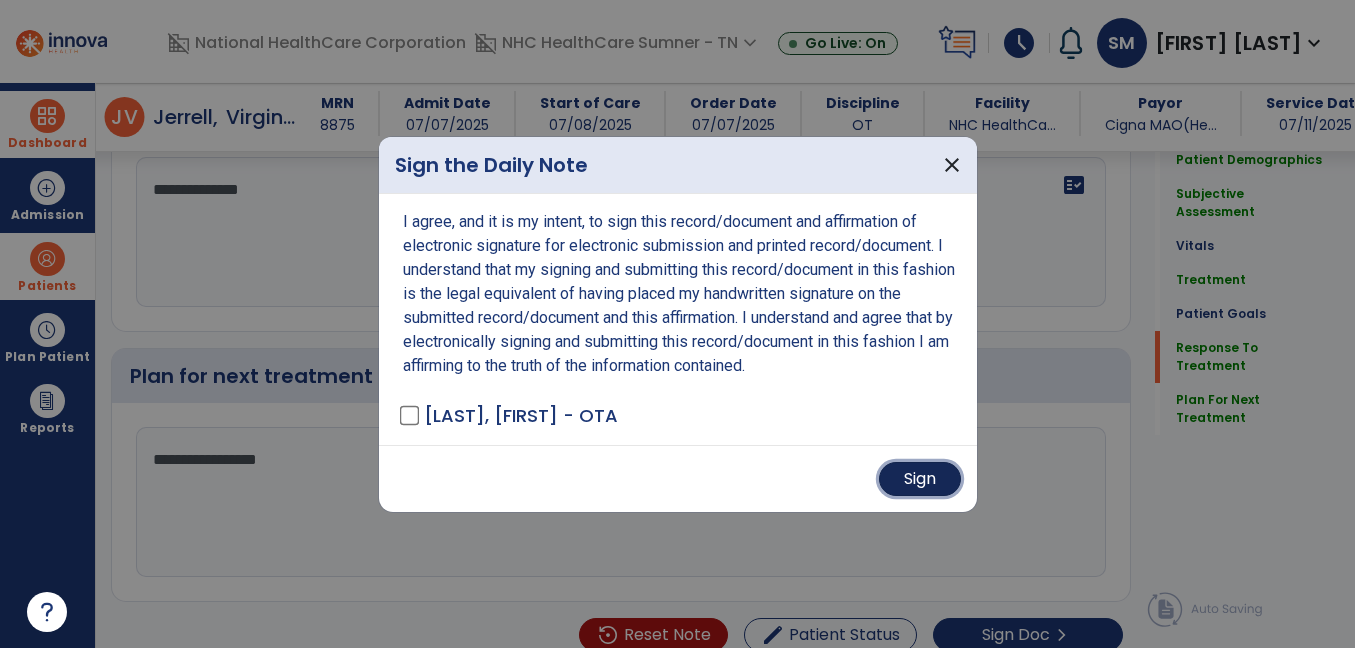 click on "Sign" at bounding box center [920, 479] 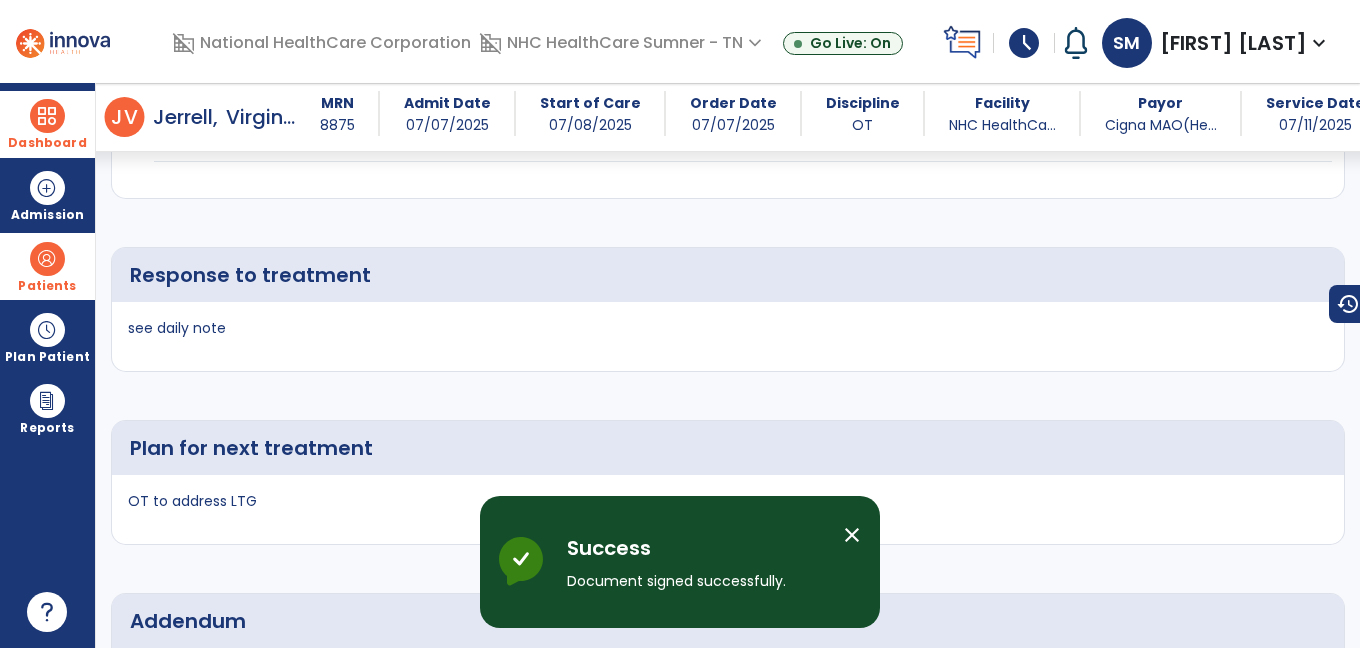 scroll, scrollTop: 4523, scrollLeft: 0, axis: vertical 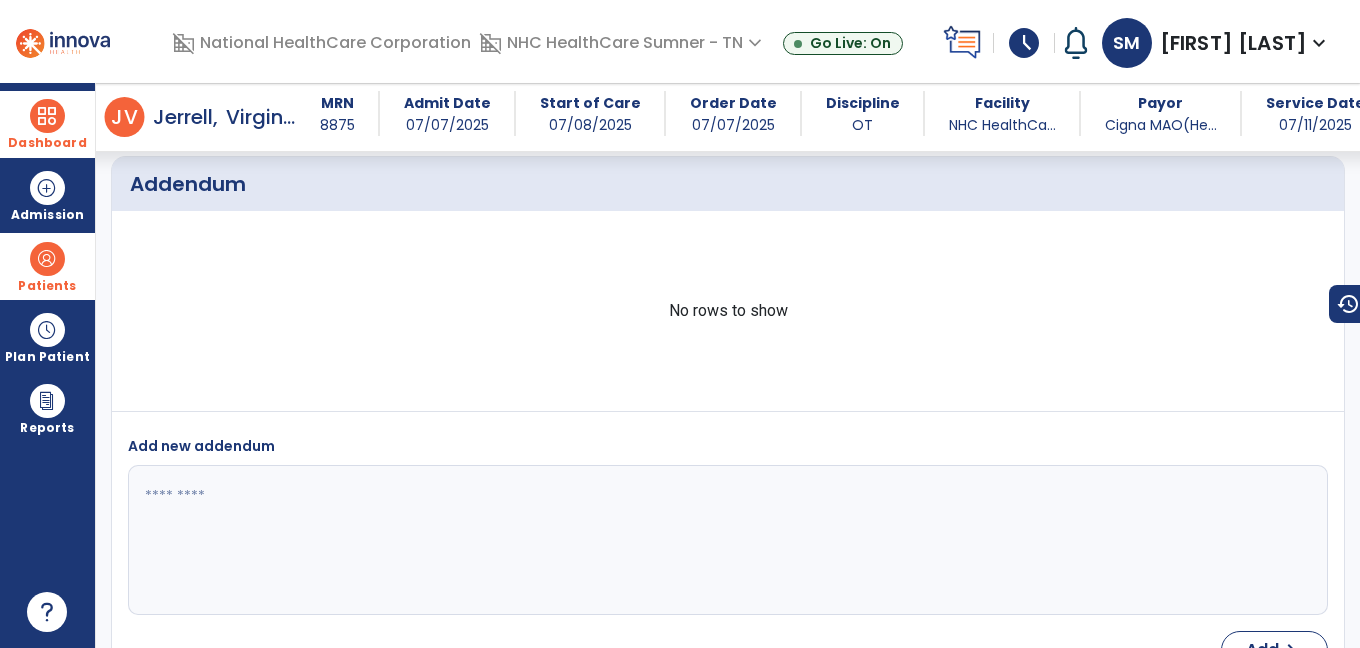 click at bounding box center (47, 259) 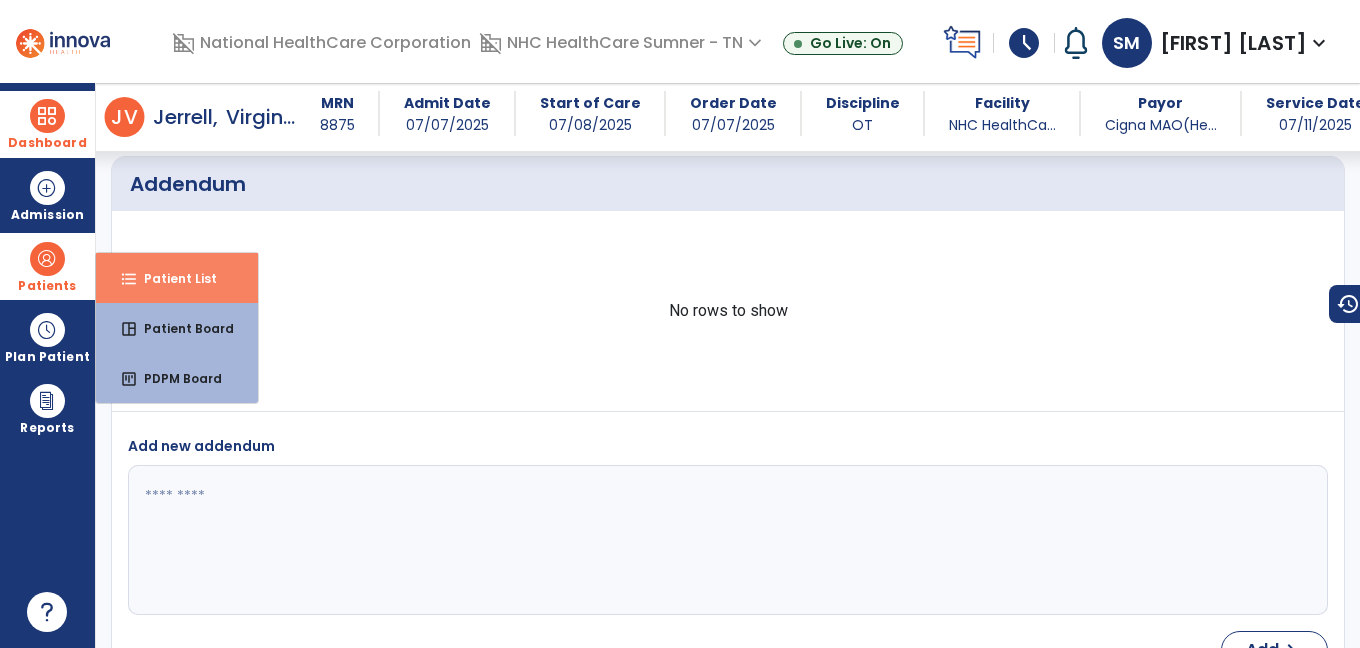 click on "Patient List" at bounding box center (172, 278) 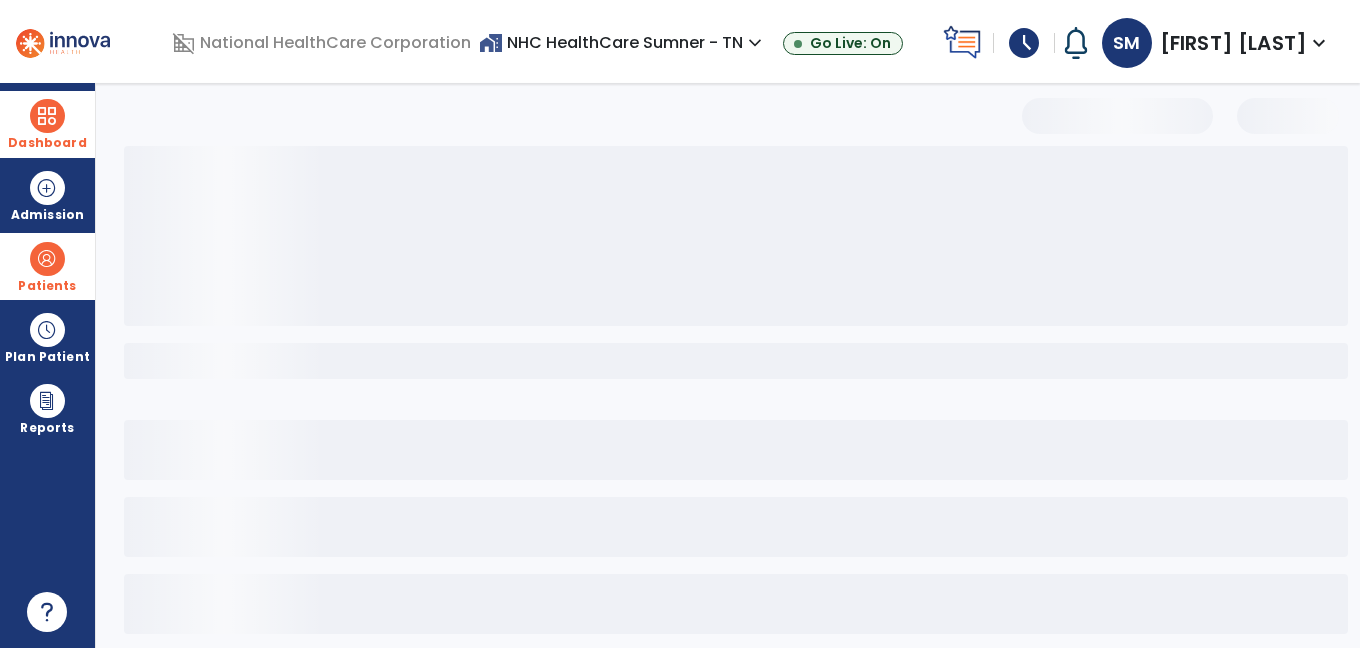 scroll, scrollTop: 0, scrollLeft: 0, axis: both 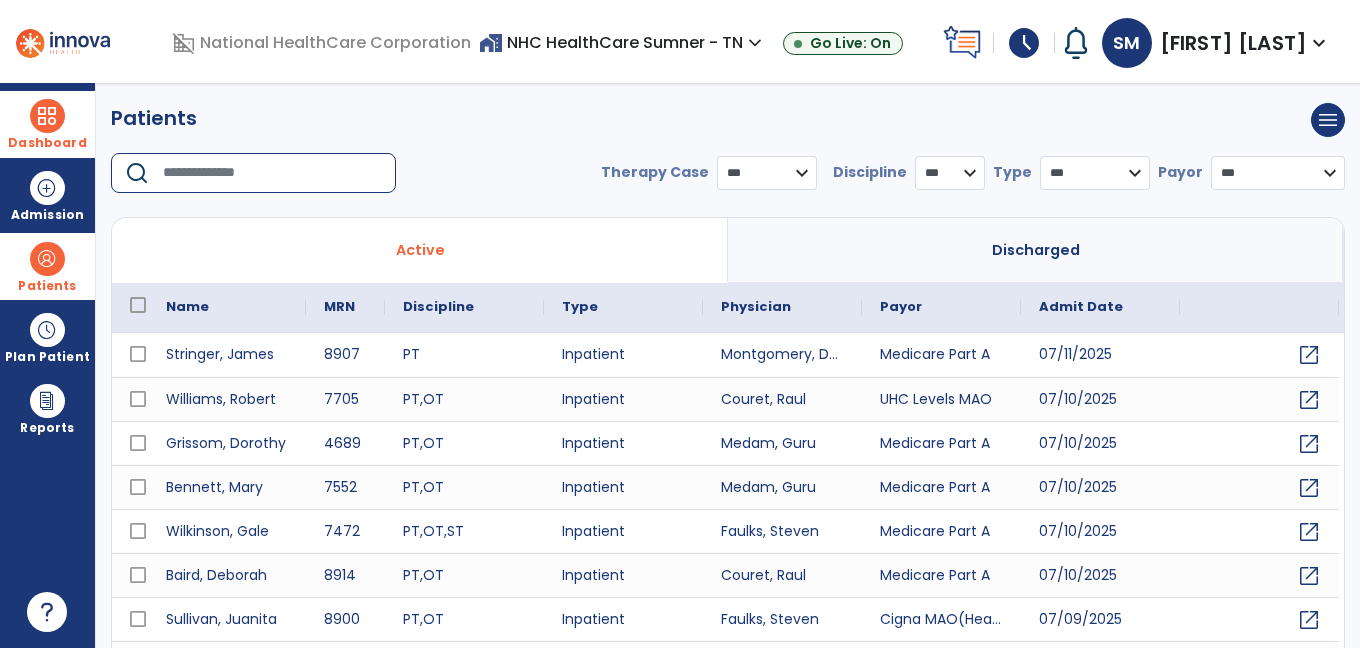 click at bounding box center [272, 173] 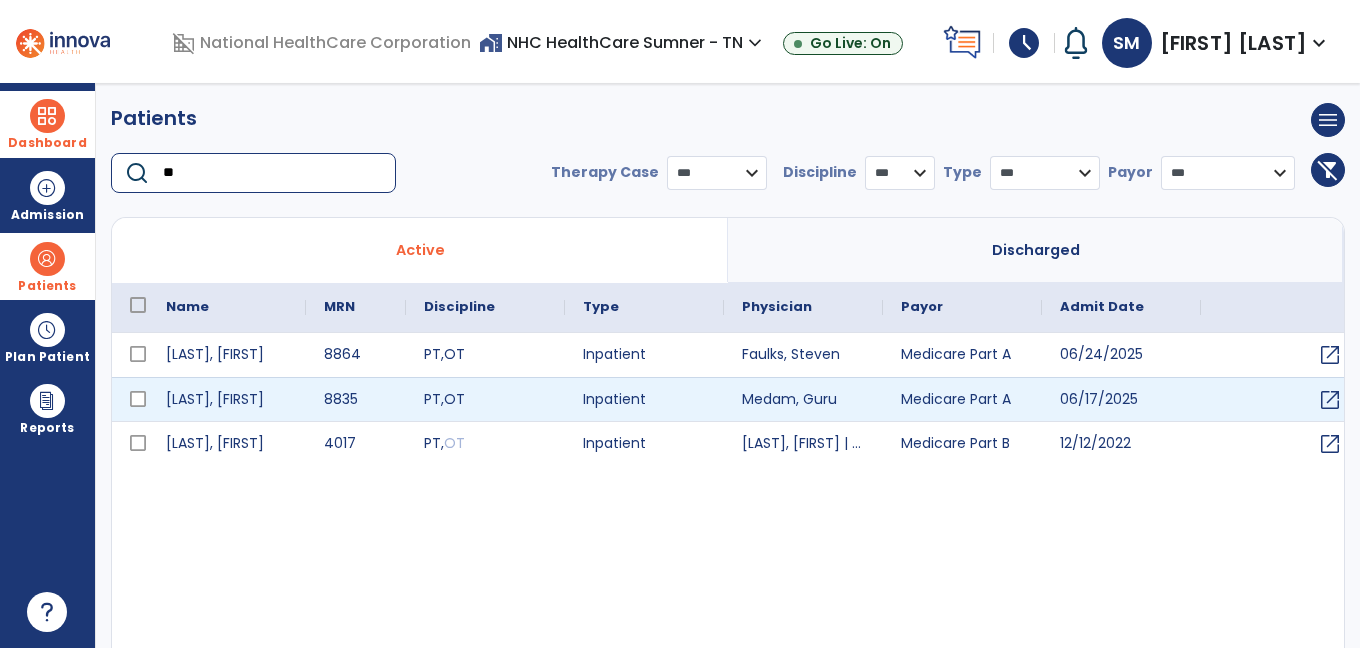 type on "**" 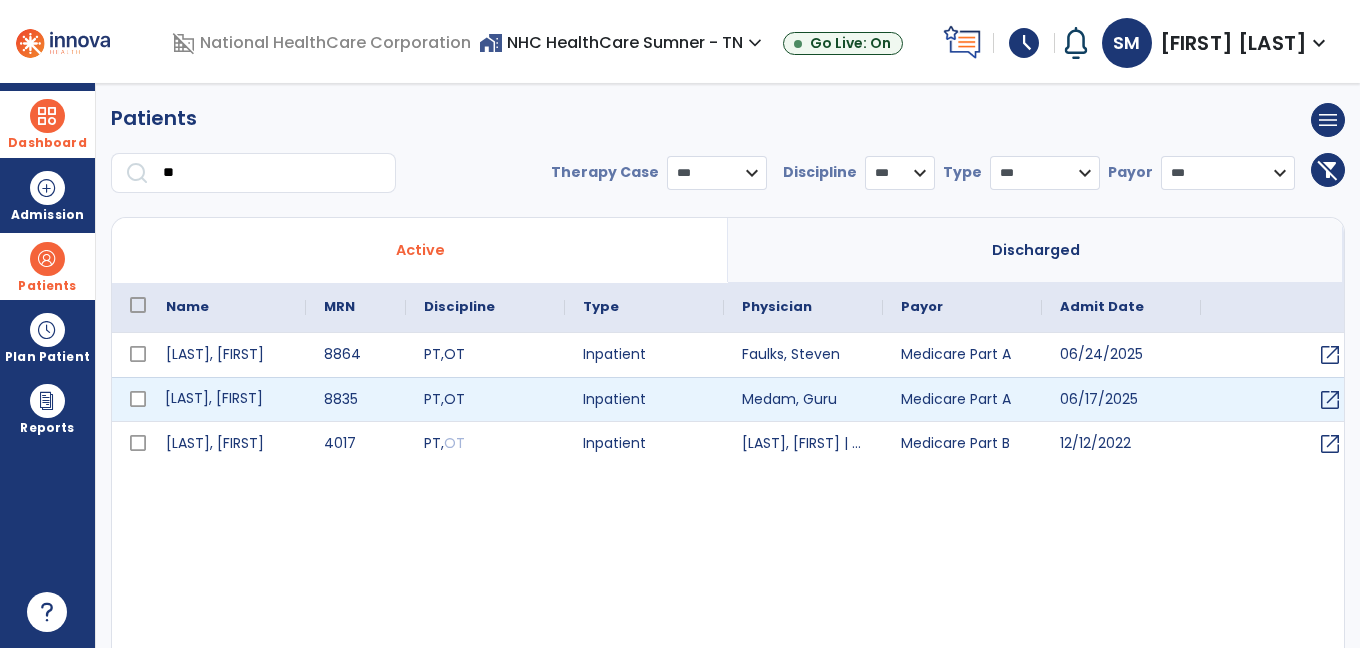click on "[LAST], [FIRST]" at bounding box center (227, 399) 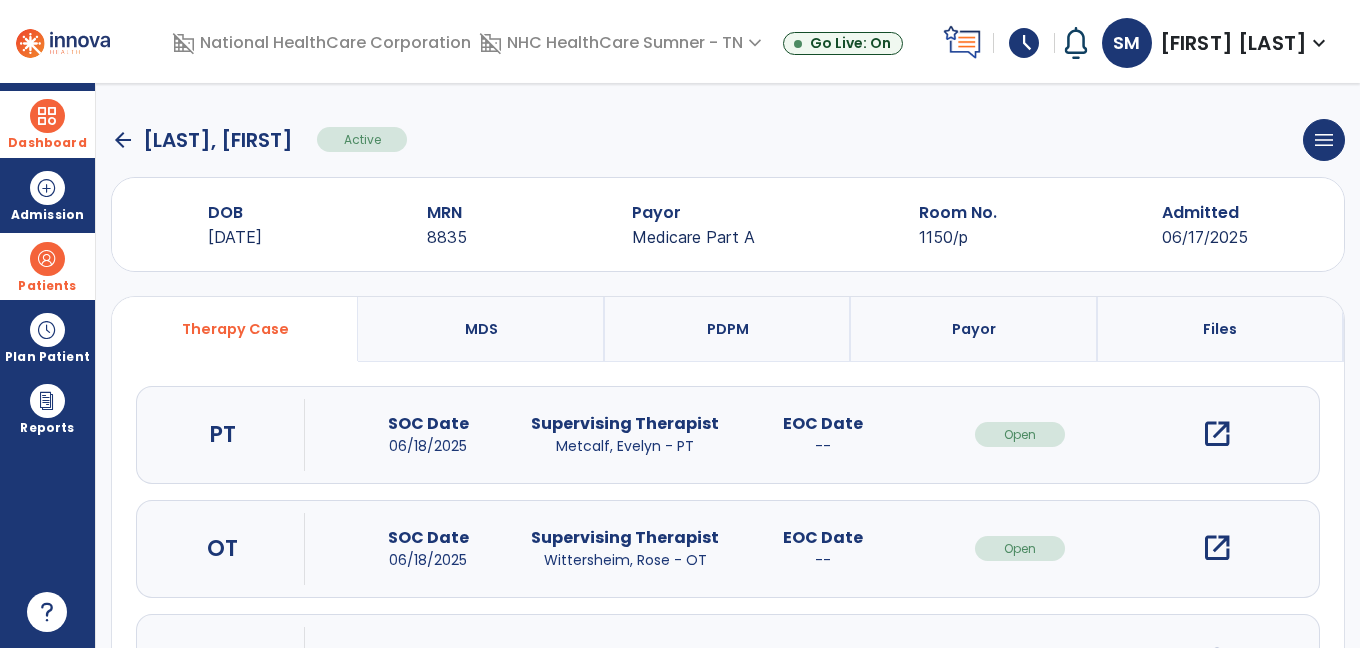 click on "open_in_new" at bounding box center (1217, 548) 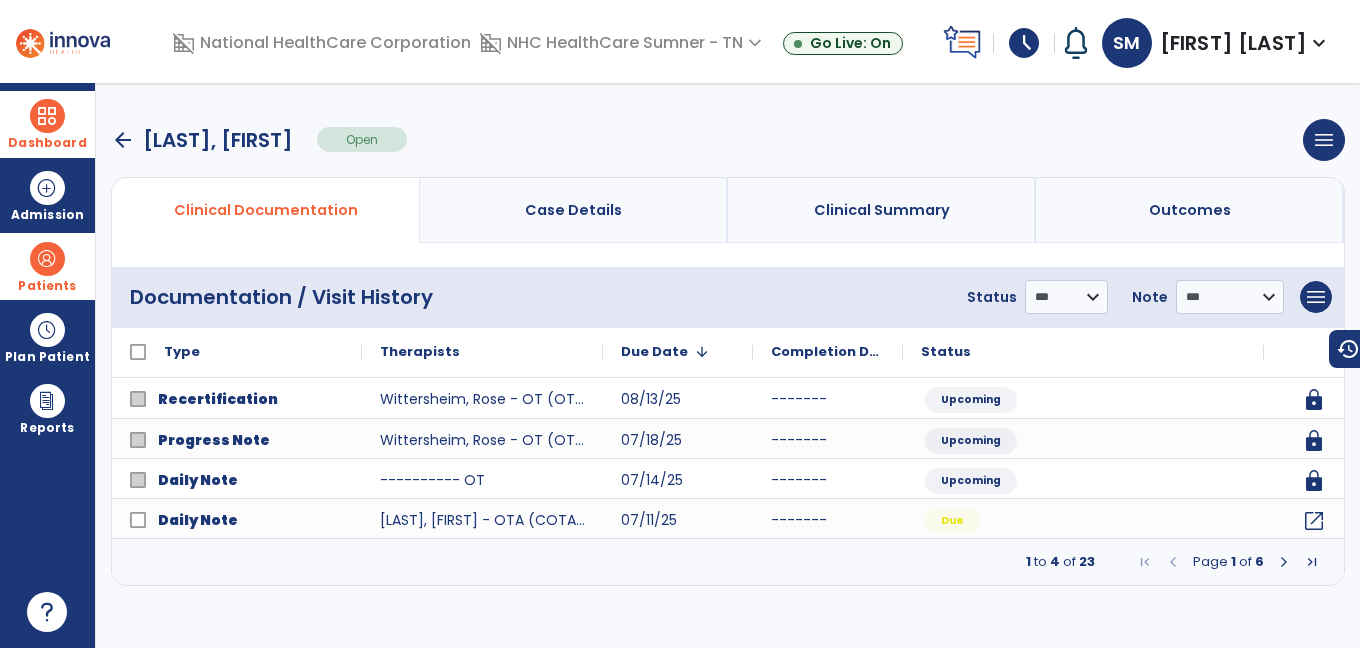 click at bounding box center [1284, 562] 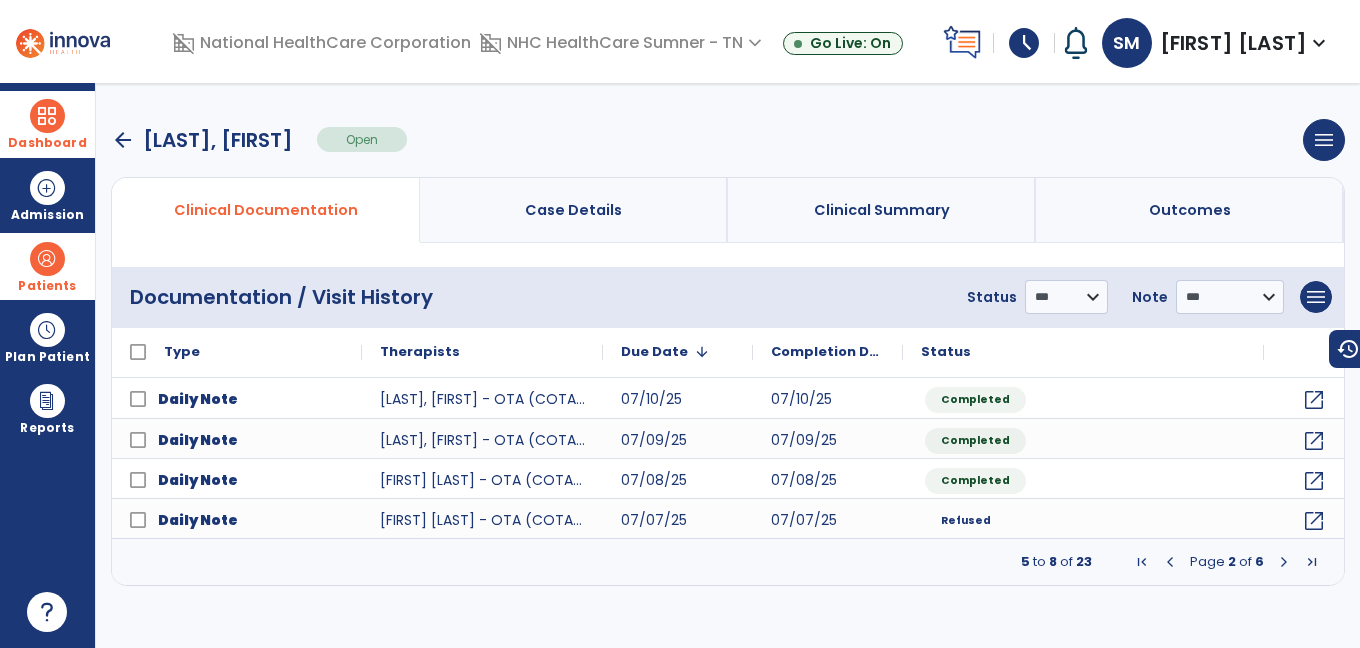 click at bounding box center [1284, 562] 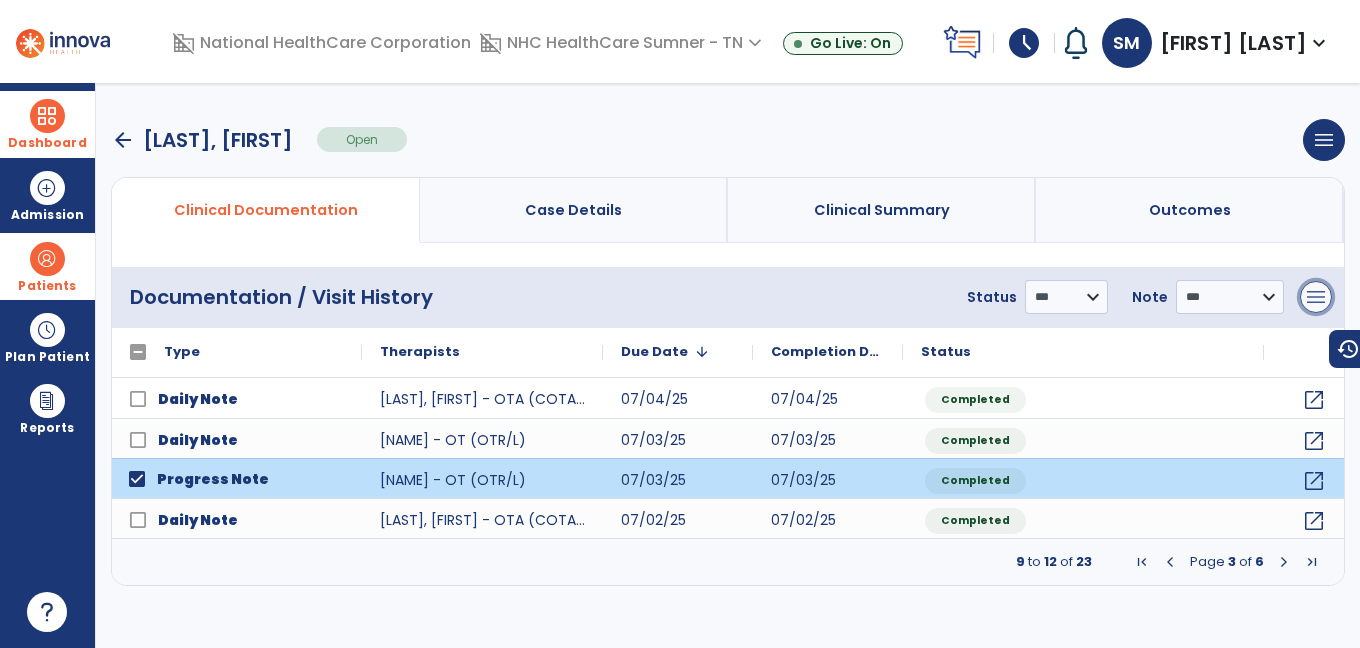 click on "menu" at bounding box center (1316, 297) 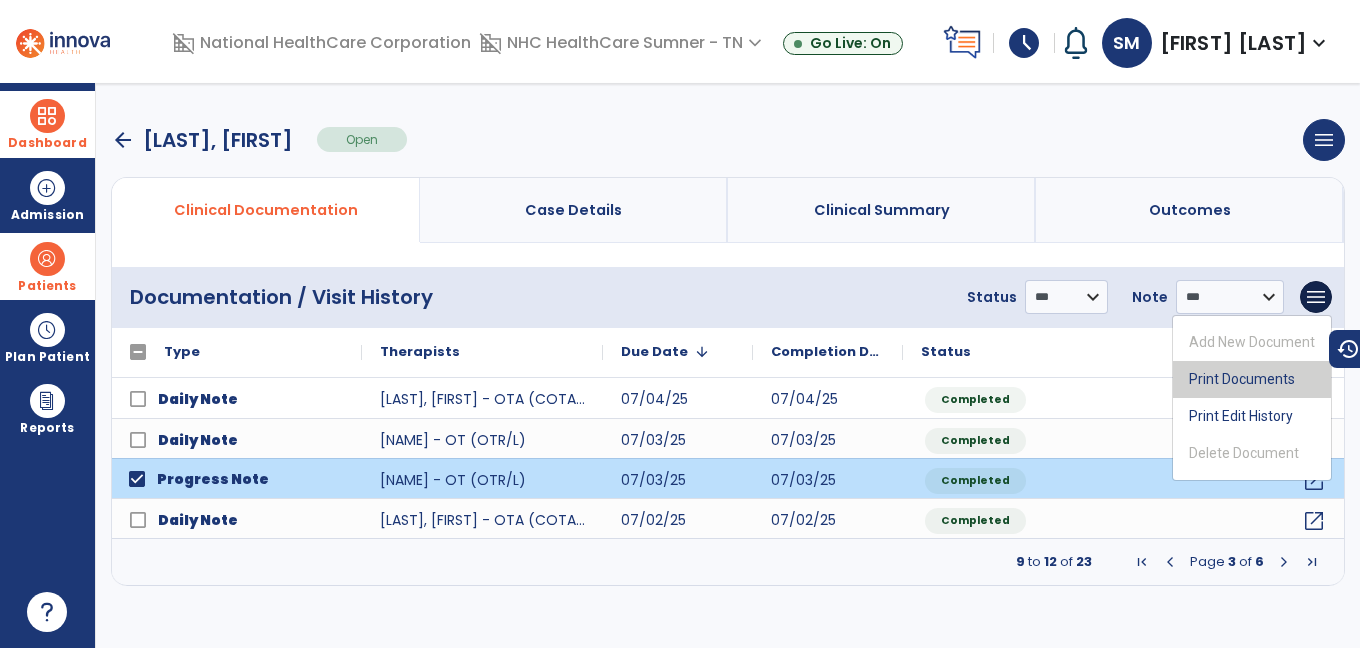 click on "Print Documents" at bounding box center [1252, 379] 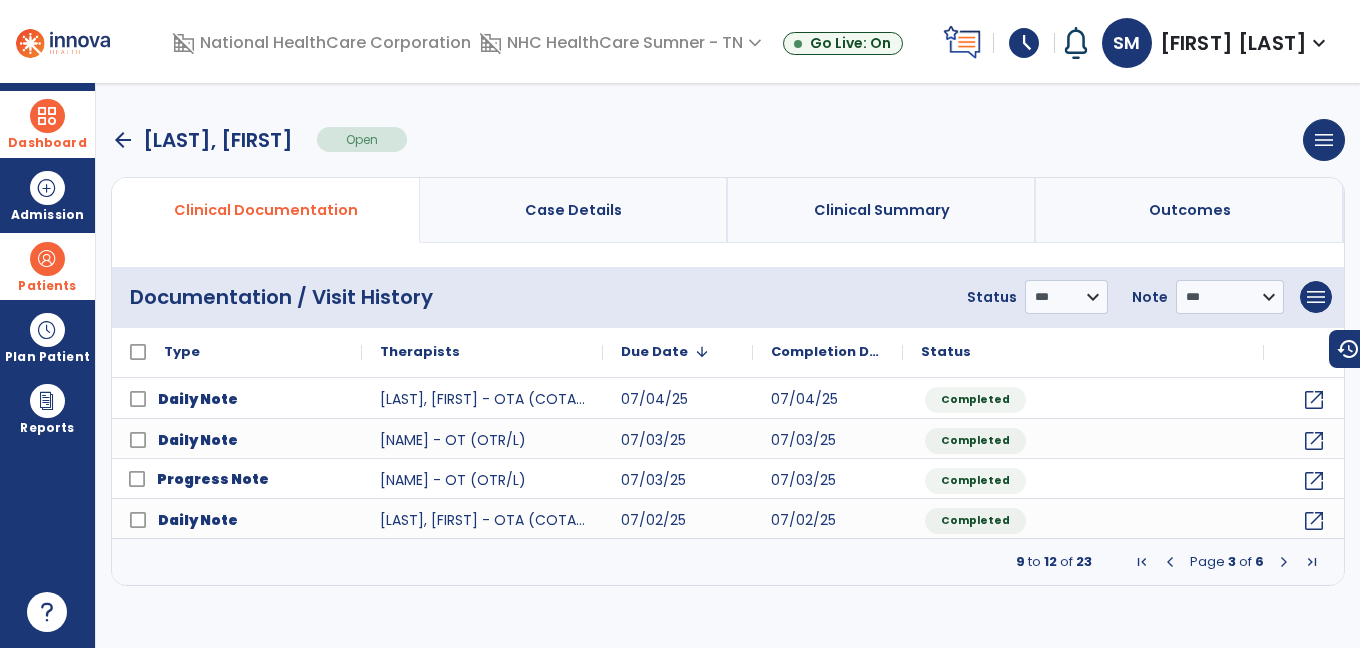 click on "Dashboard" at bounding box center [47, 143] 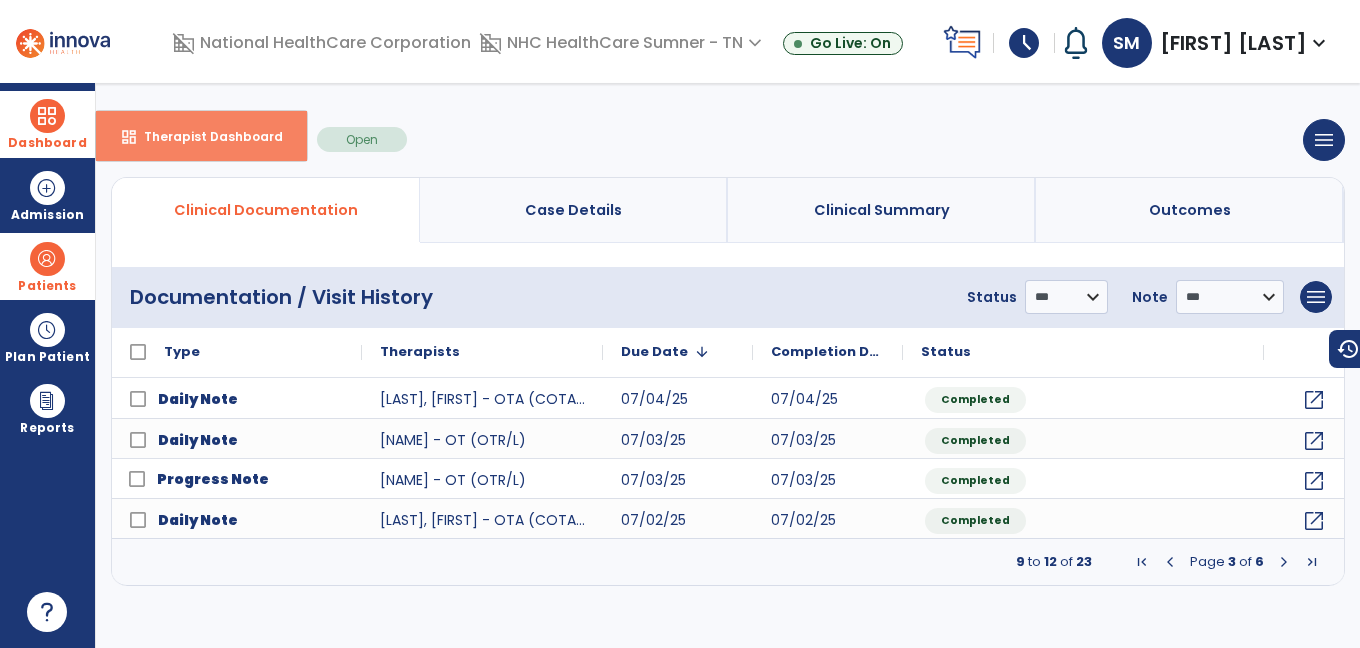 click on "Therapist Dashboard" at bounding box center [205, 136] 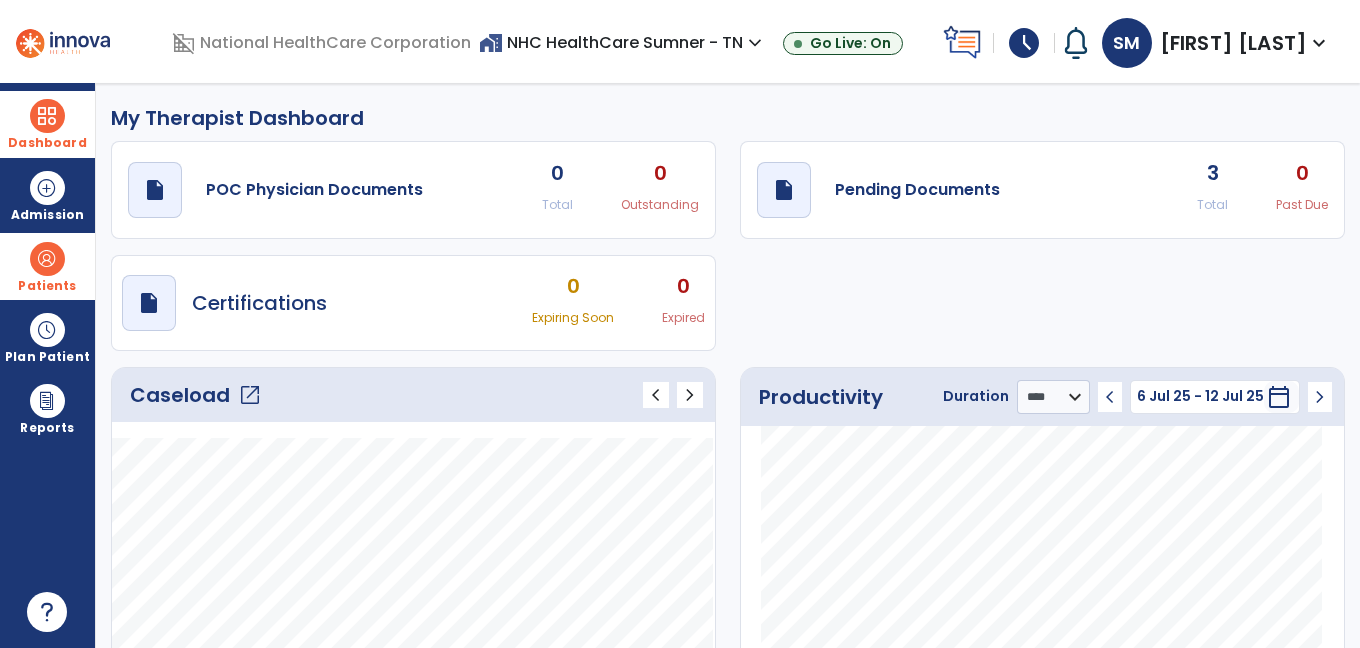 click on "open_in_new" 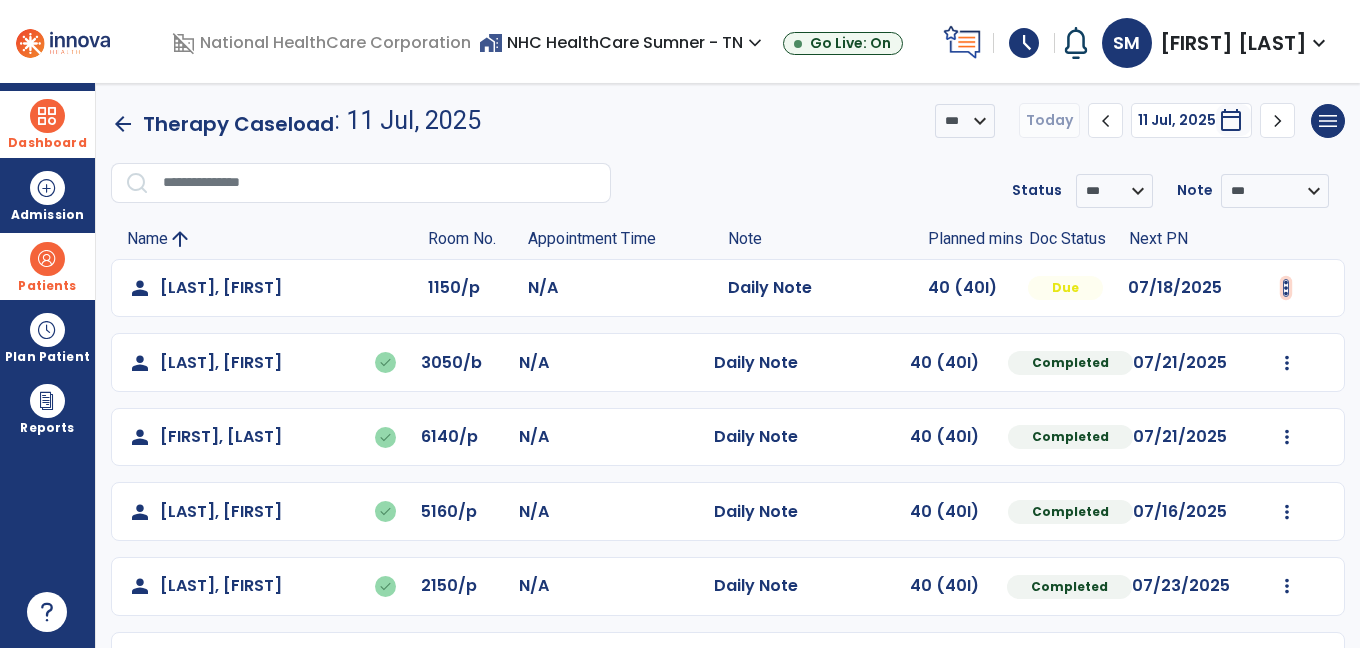 type 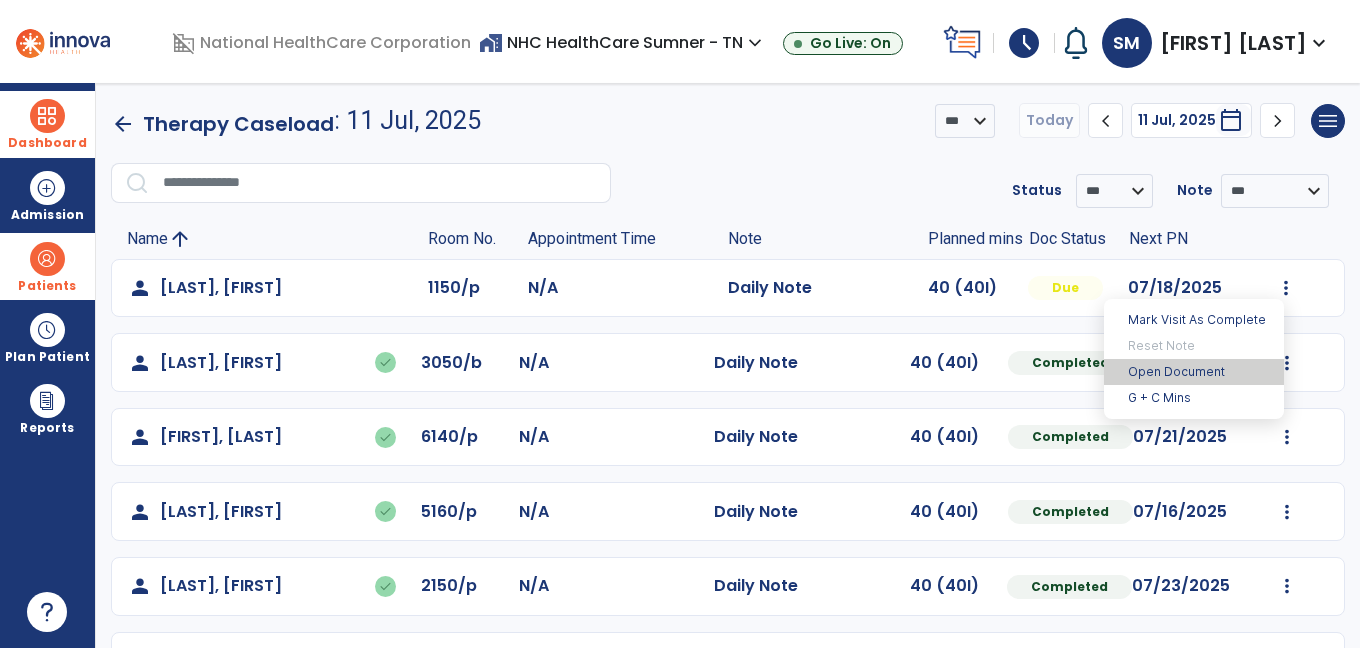type 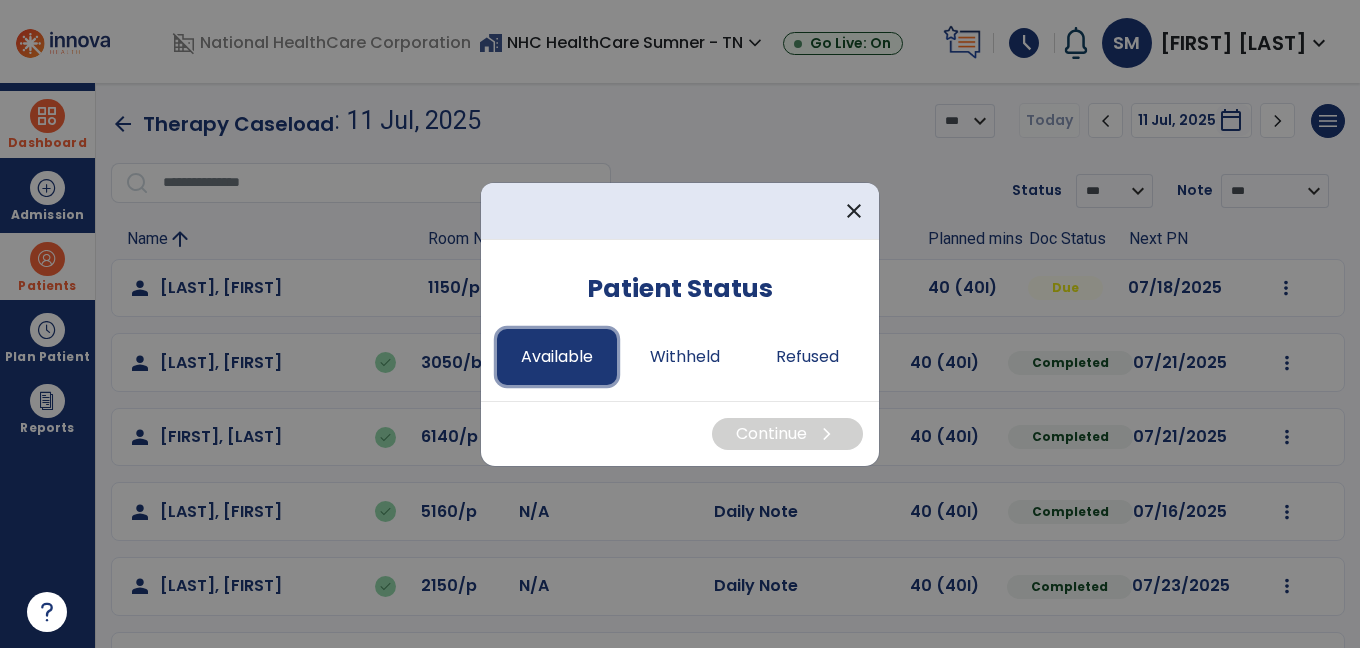 type 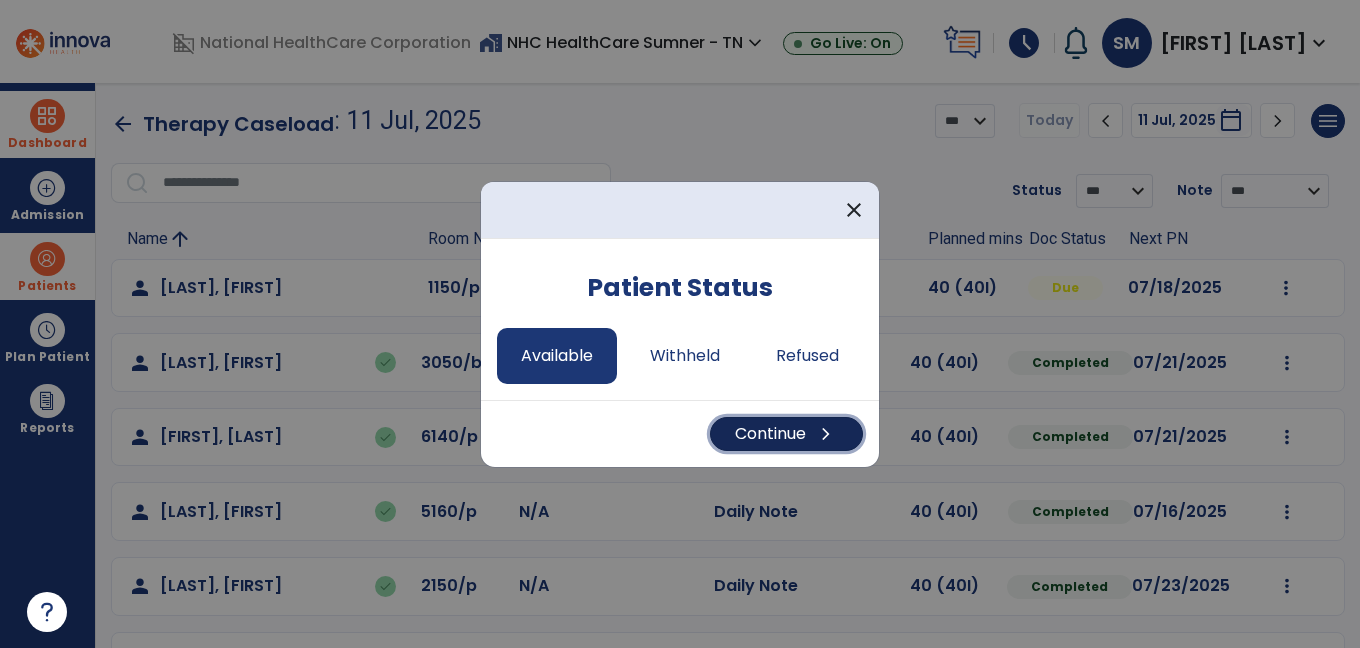 type 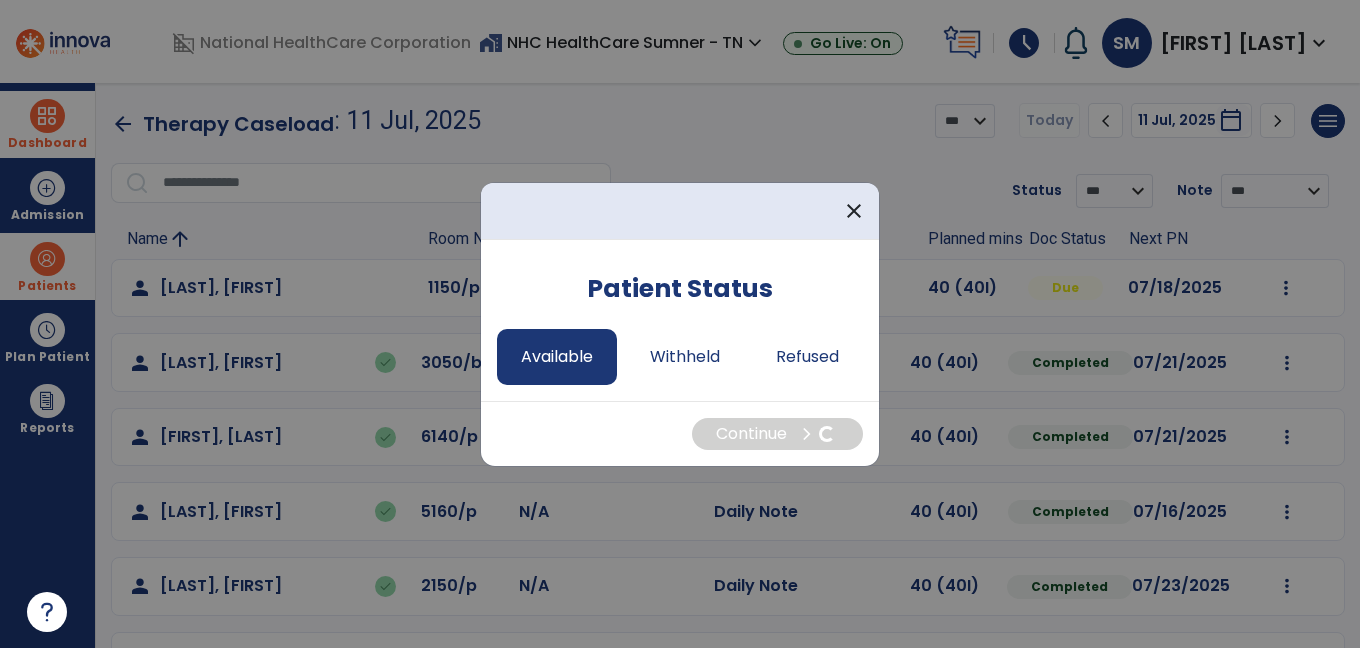 select on "*" 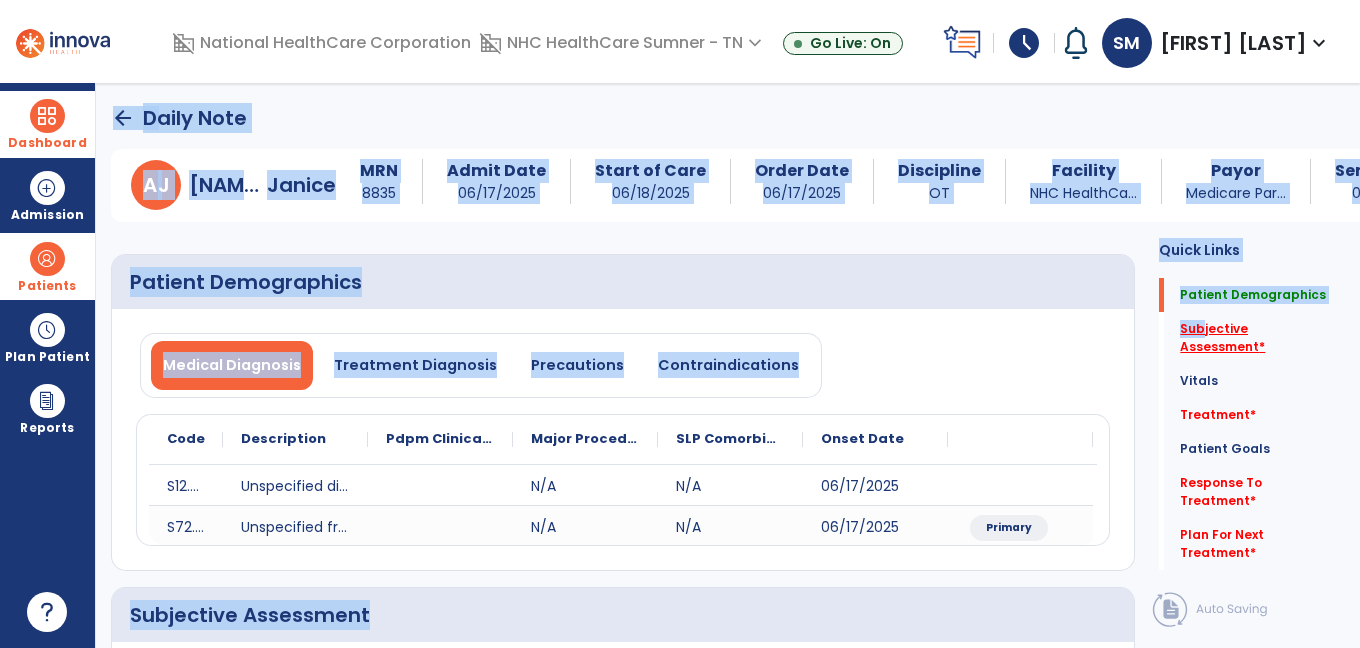 click on "Subjective Assessment   *" 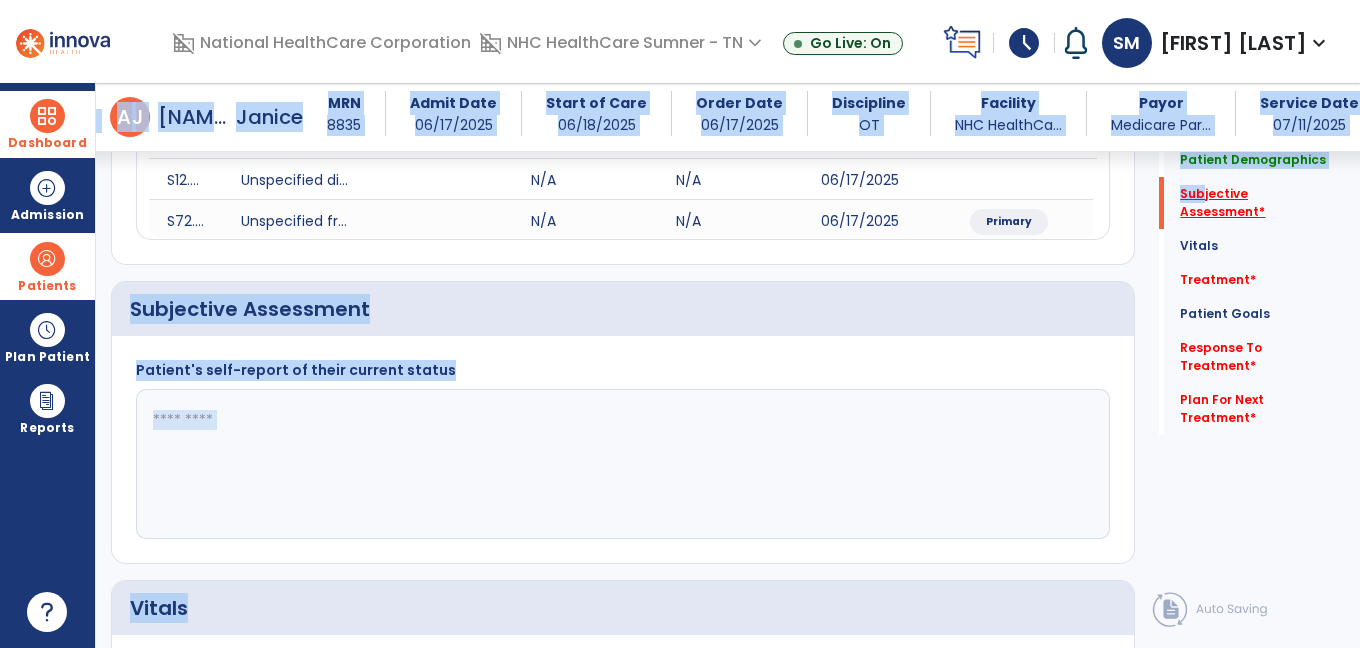 scroll, scrollTop: 363, scrollLeft: 0, axis: vertical 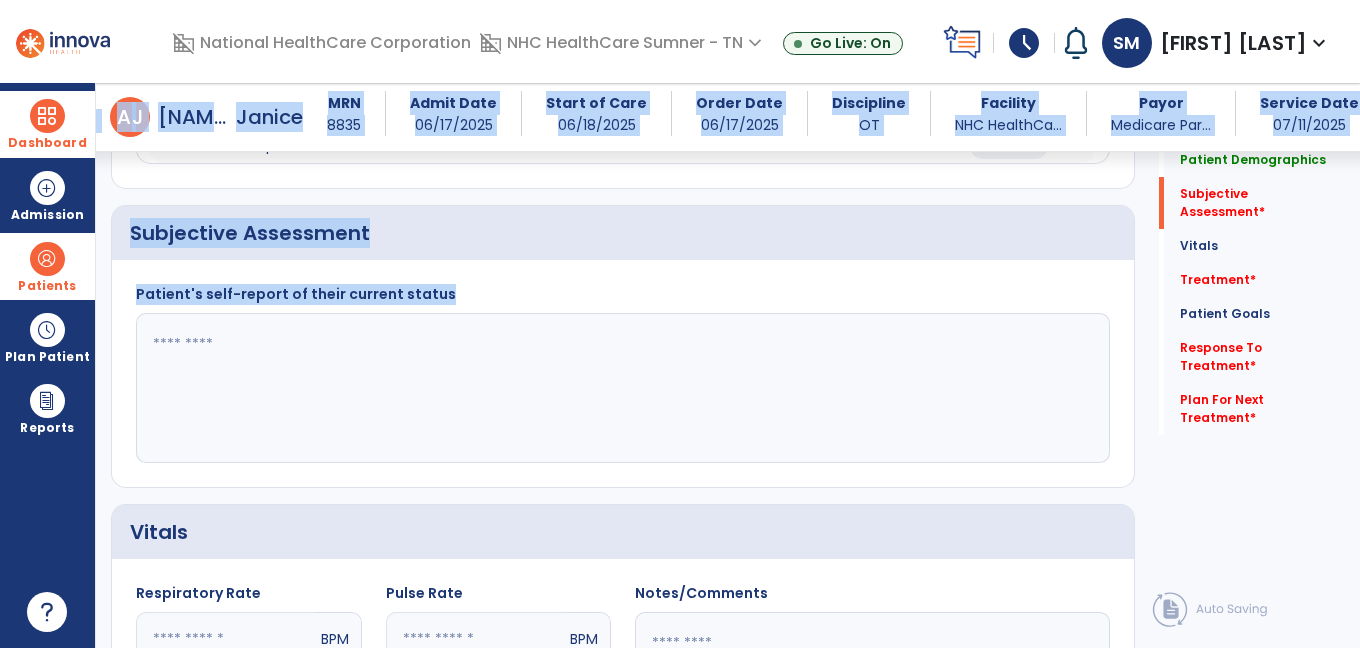 click 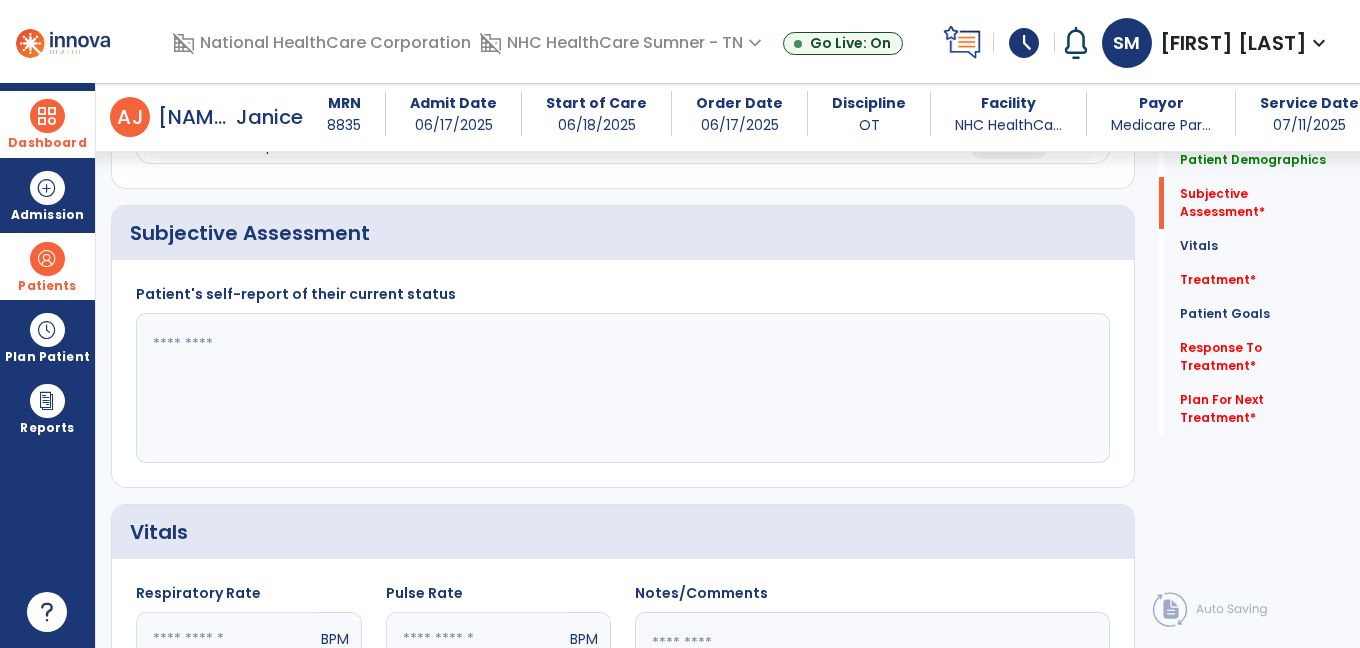 click 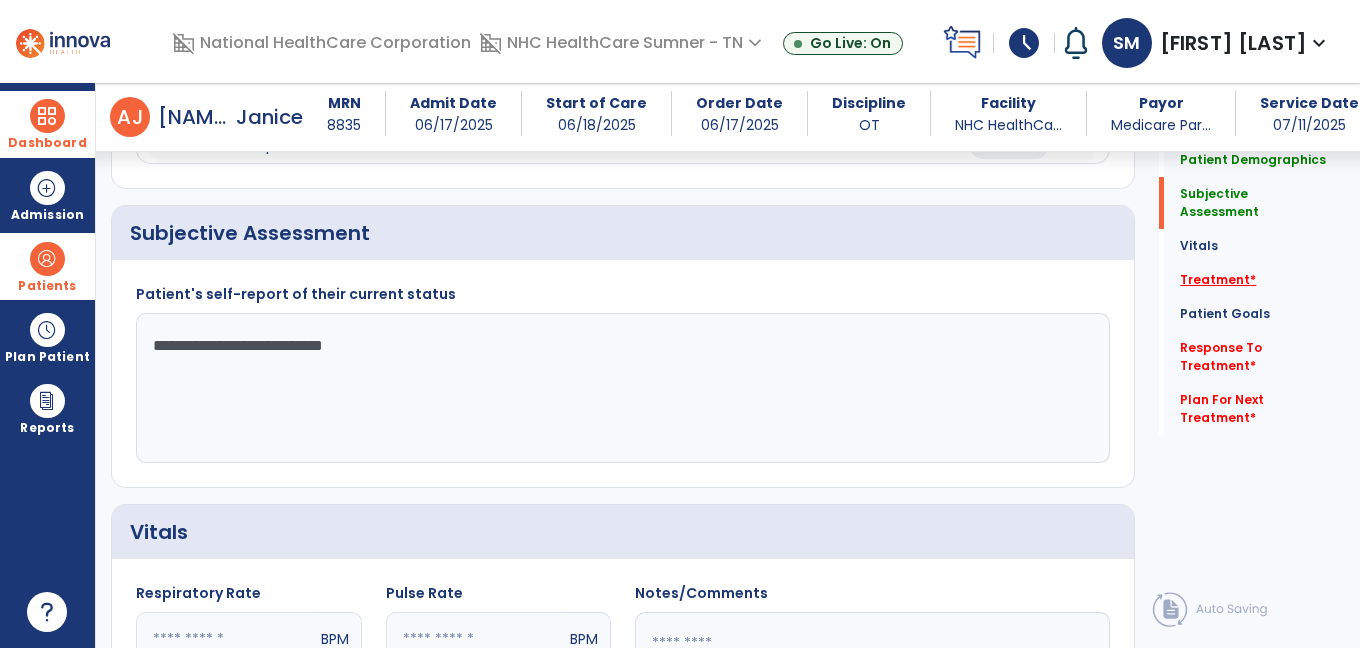type on "**********" 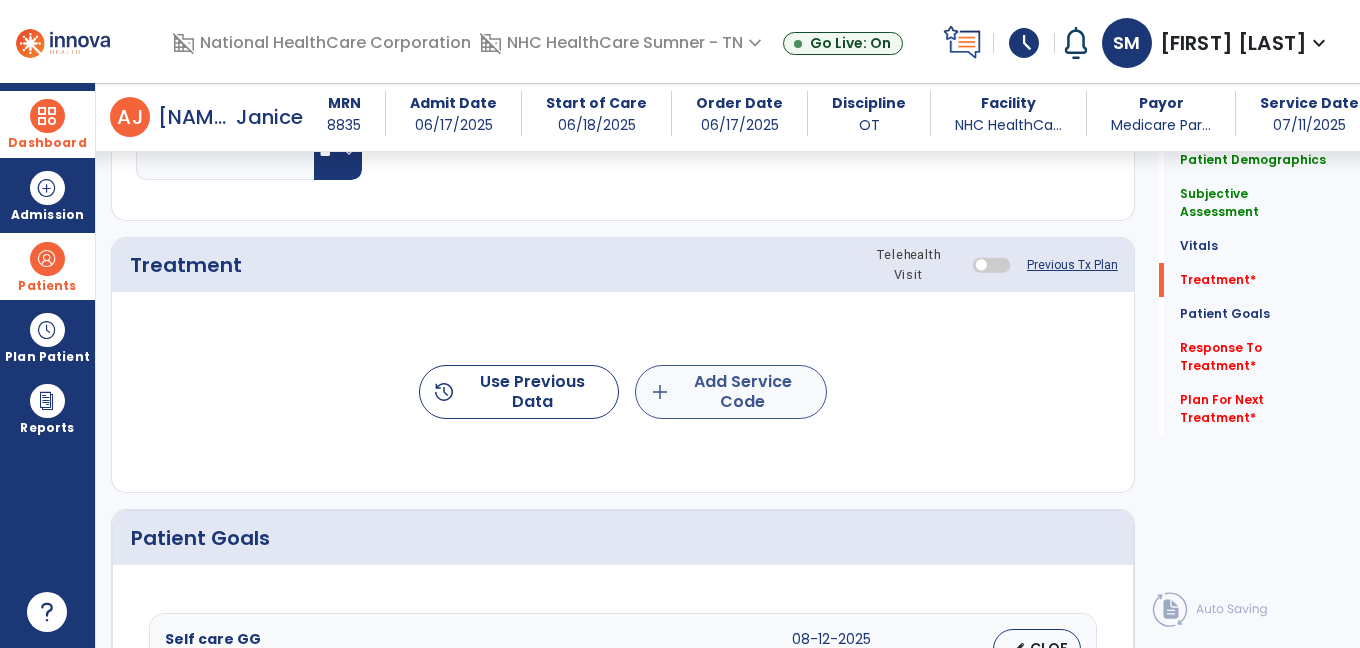 click on "add  Add Service Code" 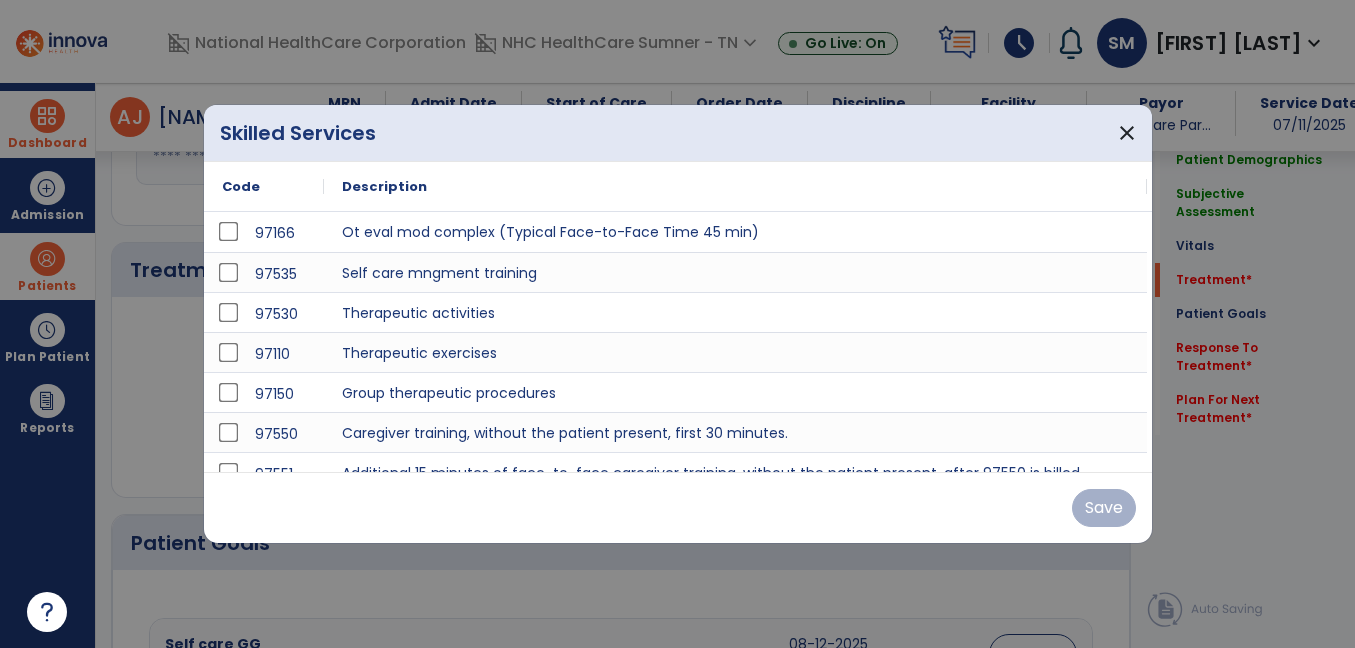 scroll, scrollTop: 1052, scrollLeft: 0, axis: vertical 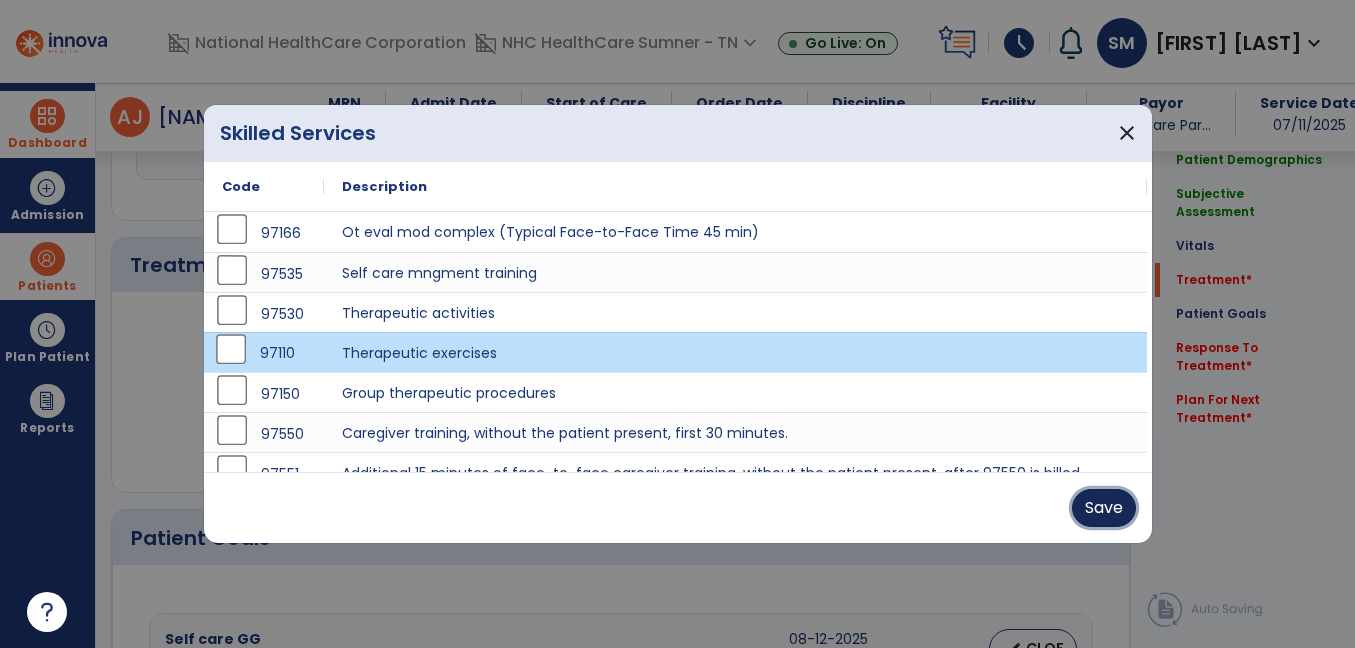 click on "Save" at bounding box center (1104, 508) 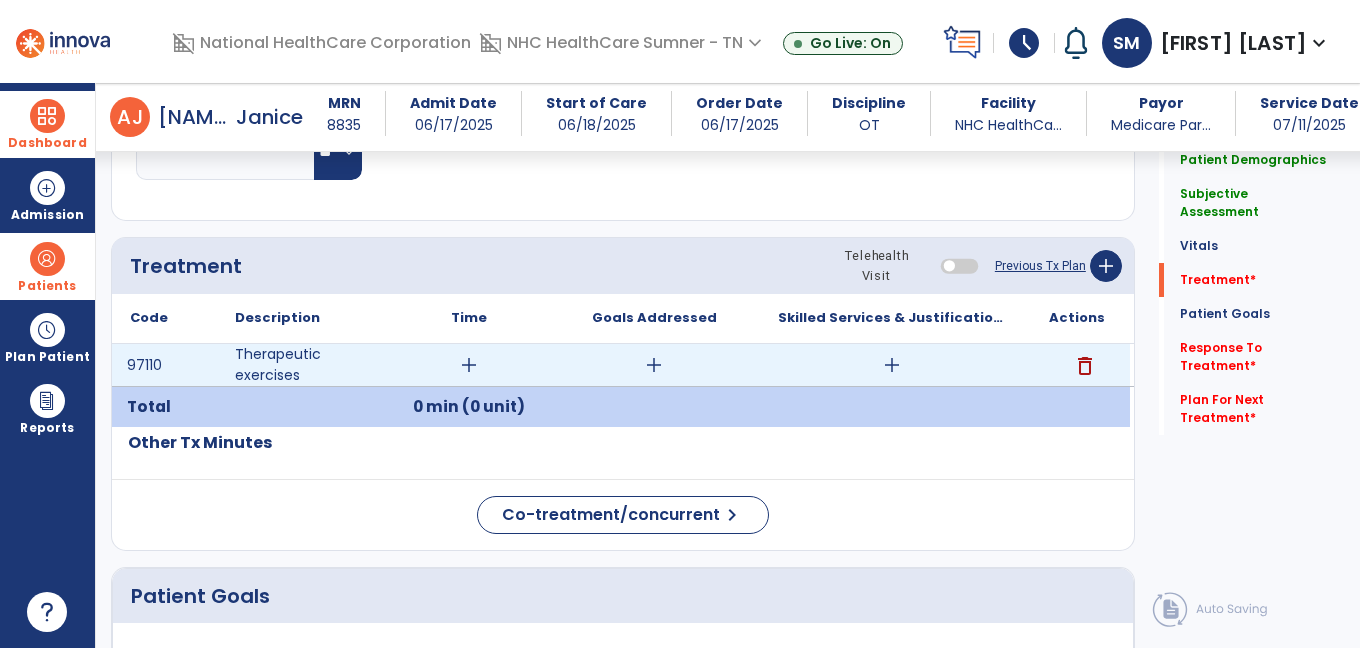 click on "add" at bounding box center [469, 365] 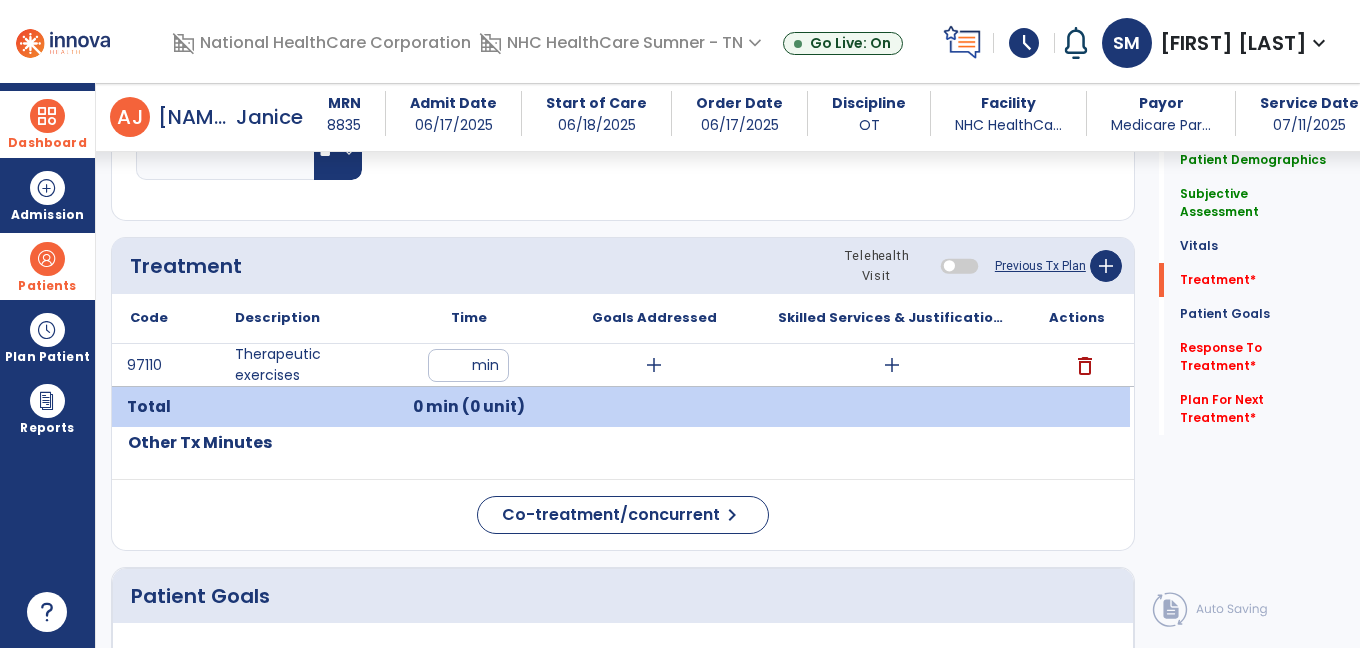 type on "**" 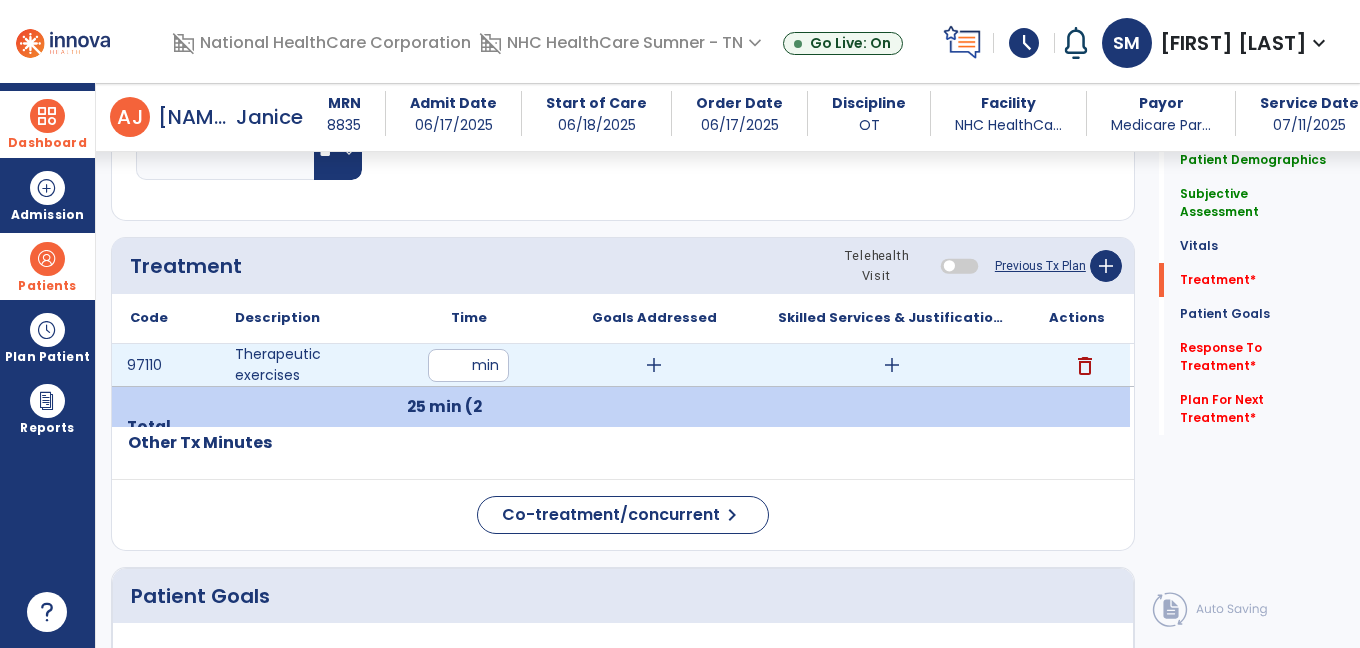click on "**" at bounding box center (468, 365) 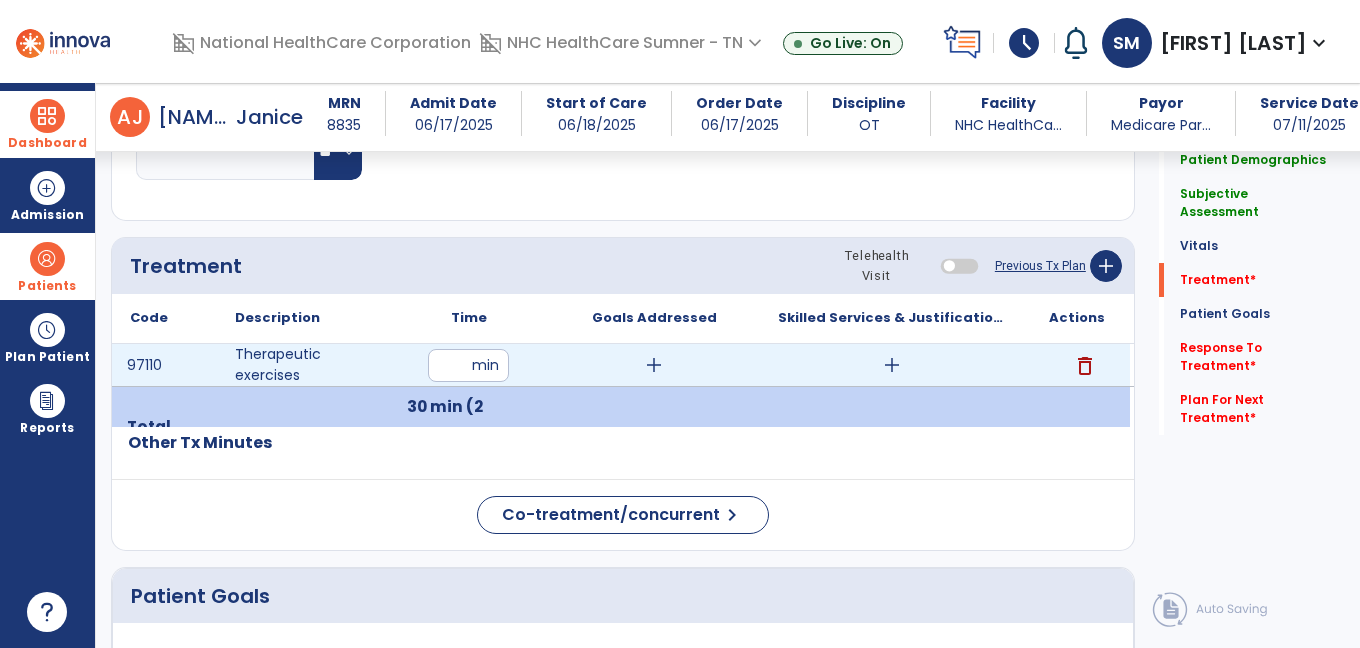 click on "add" at bounding box center [892, 365] 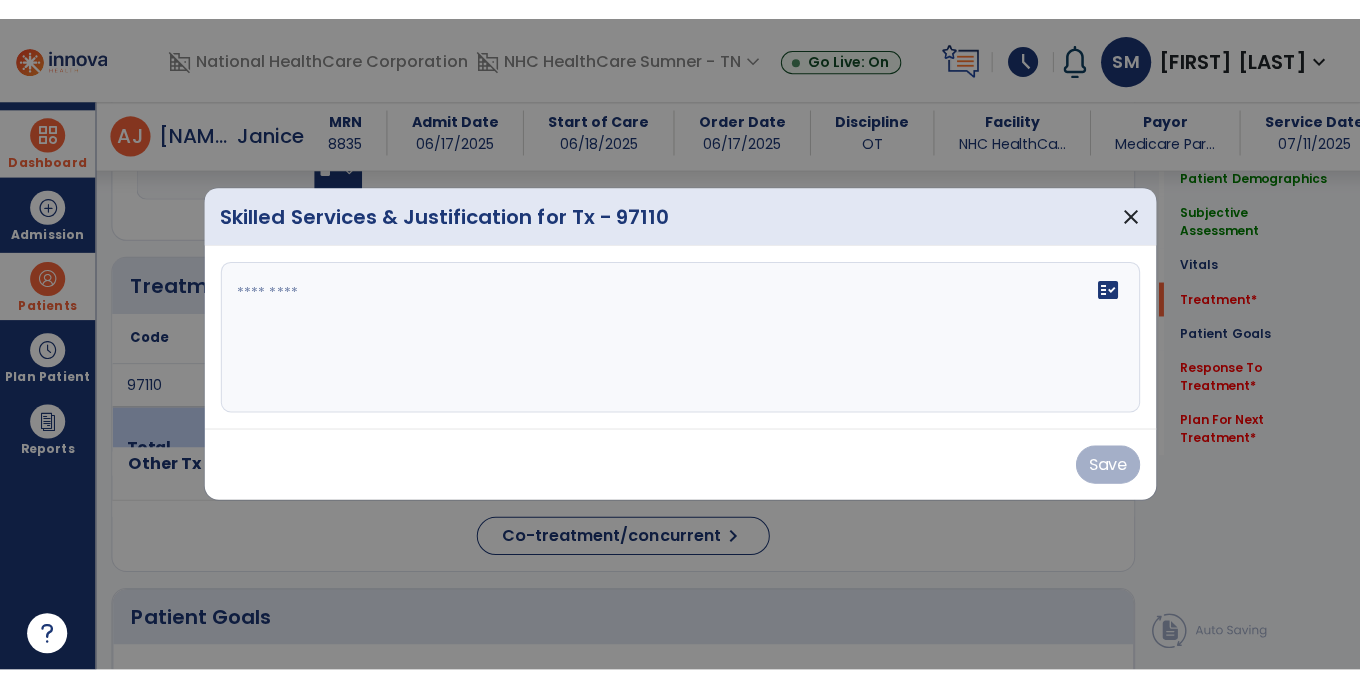 scroll, scrollTop: 1052, scrollLeft: 0, axis: vertical 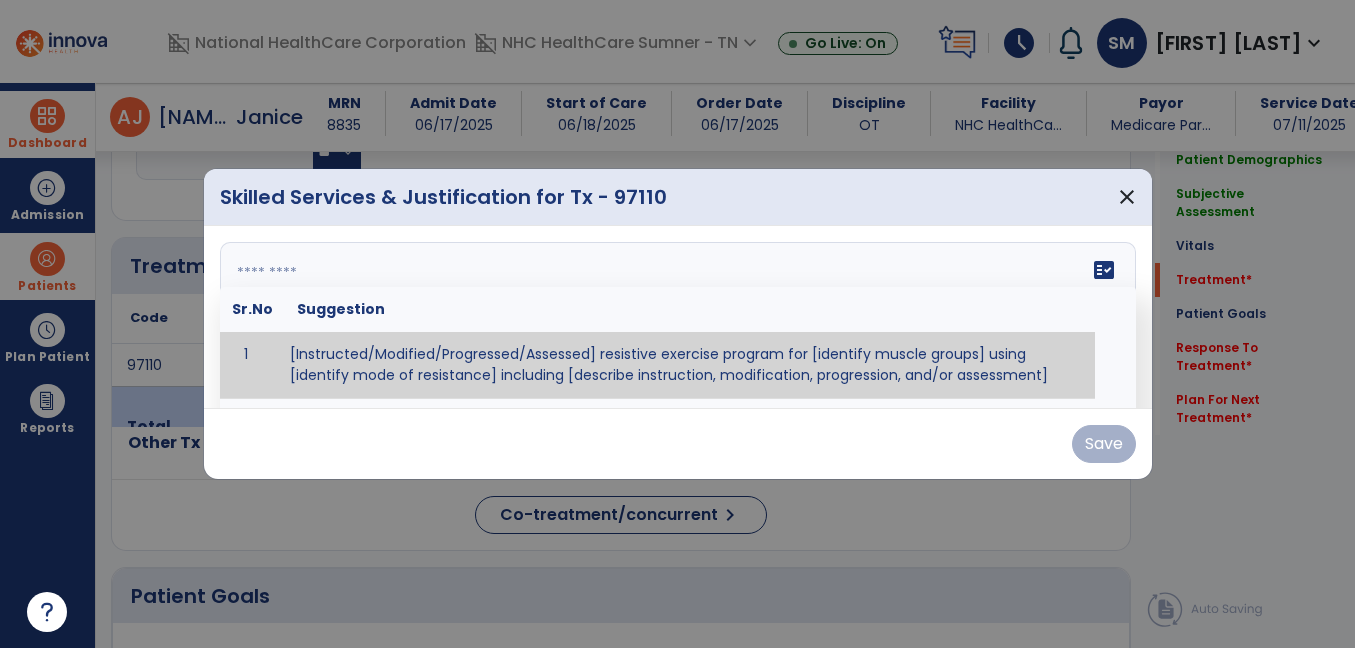 click on "fact_check  Sr.No Suggestion 1 [Instructed/Modified/Progressed/Assessed] resistive exercise program for [identify muscle groups] using [identify mode of resistance] including [describe instruction, modification, progression, and/or assessment] 2 [Instructed/Modified/Progressed/Assessed] aerobic exercise program using [identify equipment/mode] including [describe instruction, modification,progression, and/or assessment] 3 [Instructed/Modified/Progressed/Assessed] [PROM/A/AROM/AROM] program for [identify joint movements] using [contract-relax, over-pressure, inhibitory techniques, other] 4 [Assessed/Tested] aerobic capacity with administration of [aerobic capacity test]" at bounding box center (678, 317) 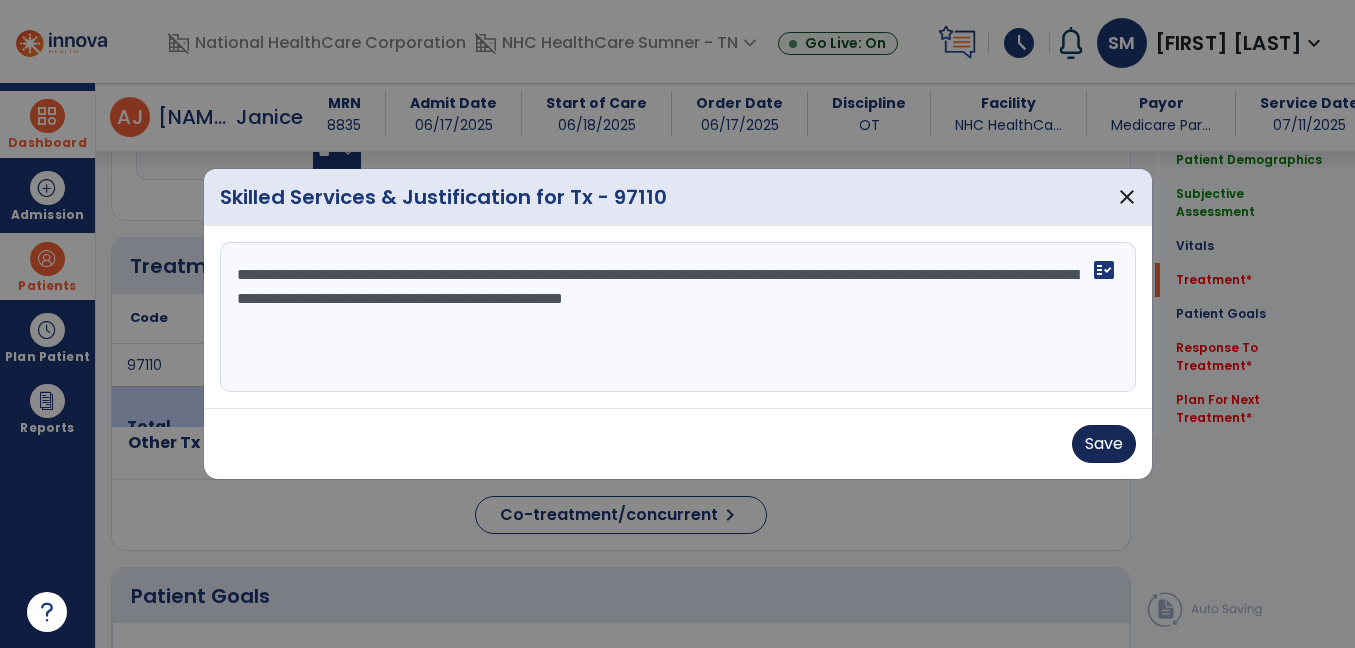 type on "**********" 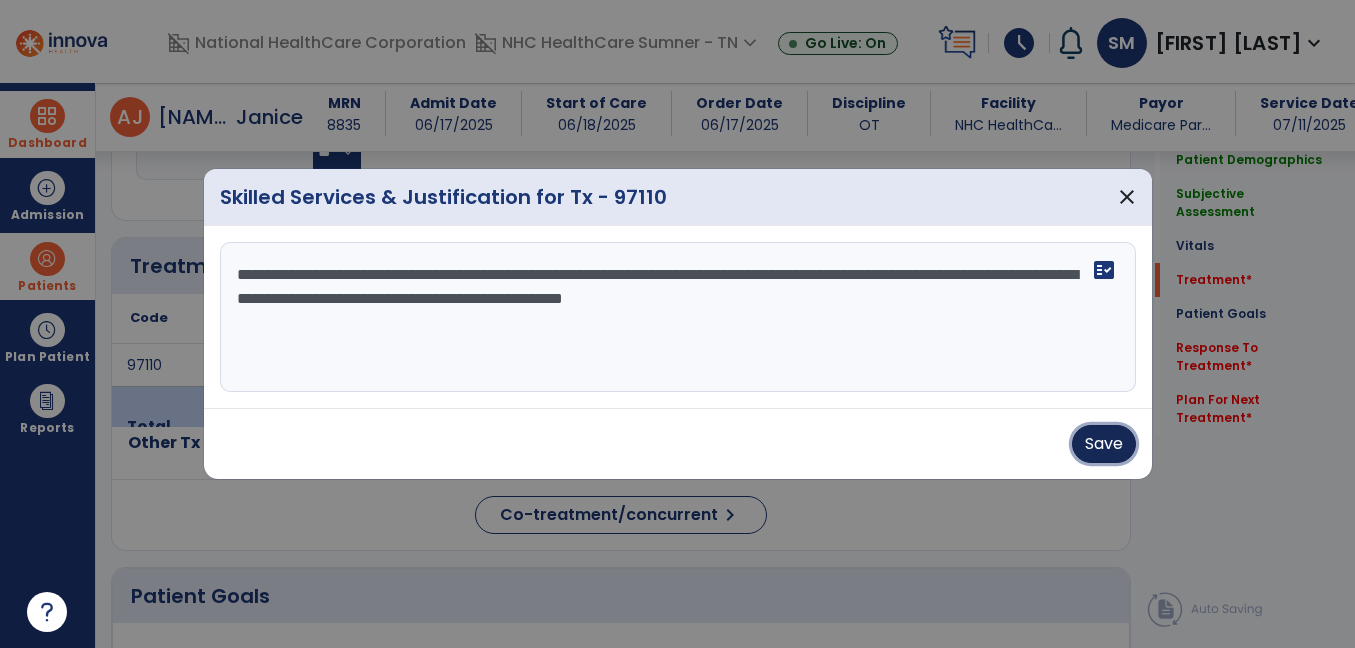 click on "Save" at bounding box center [1104, 444] 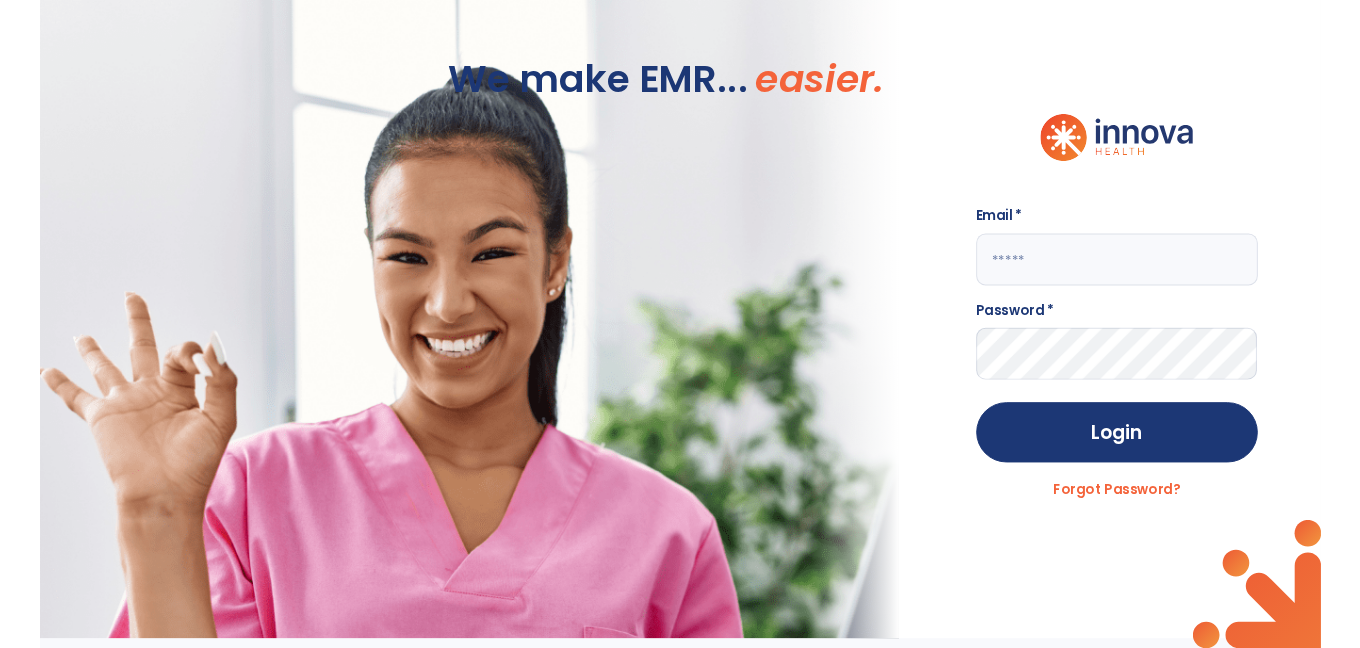 scroll, scrollTop: 0, scrollLeft: 0, axis: both 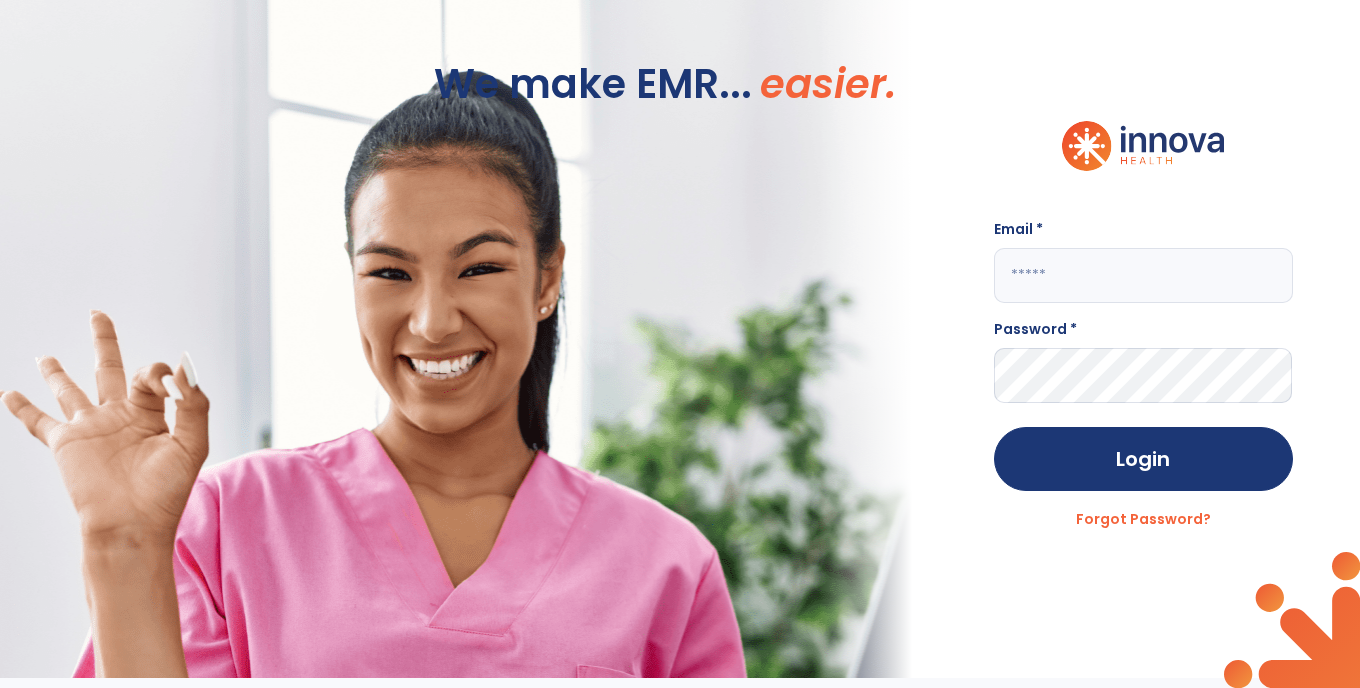 type on "**********" 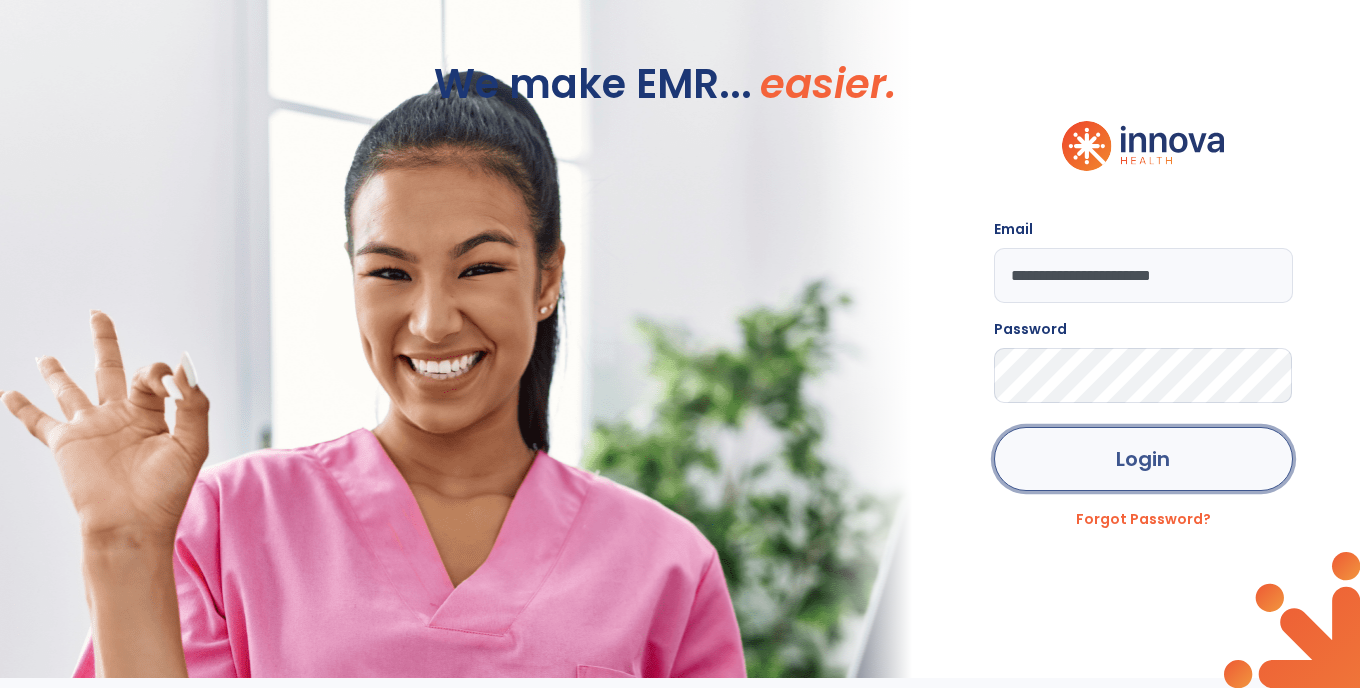 click on "Login" 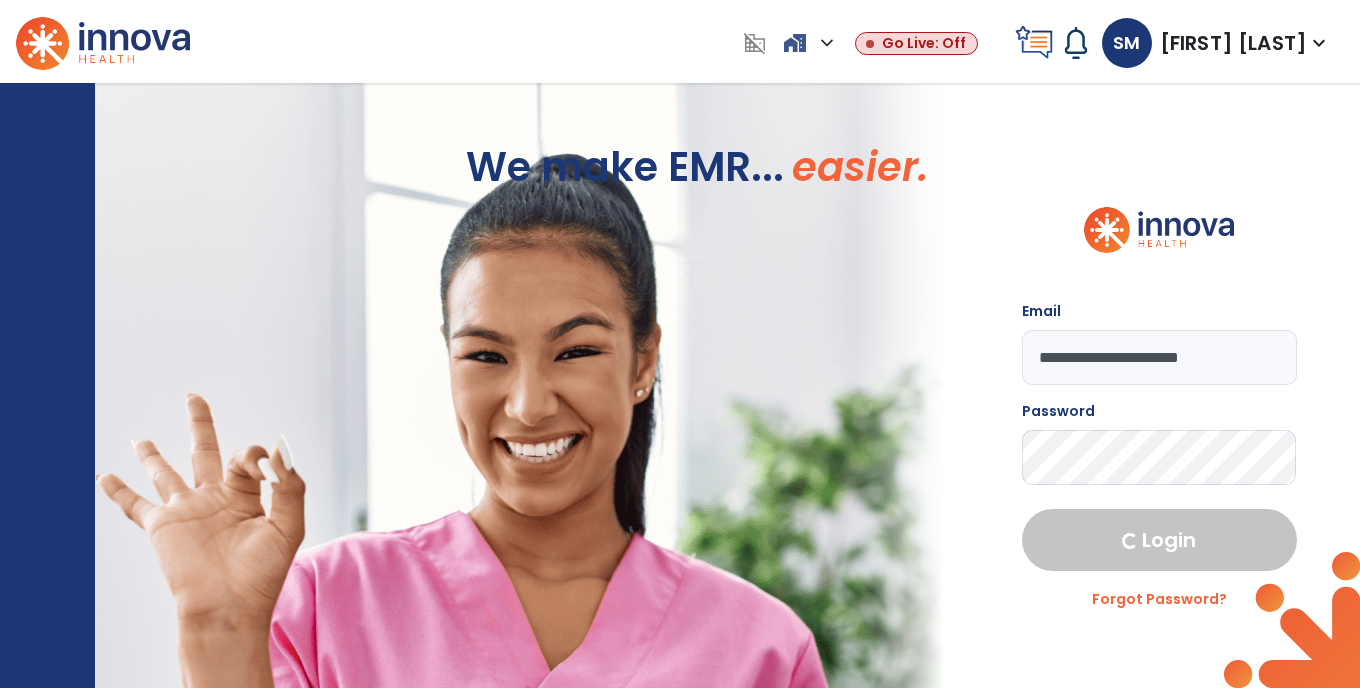 select on "****" 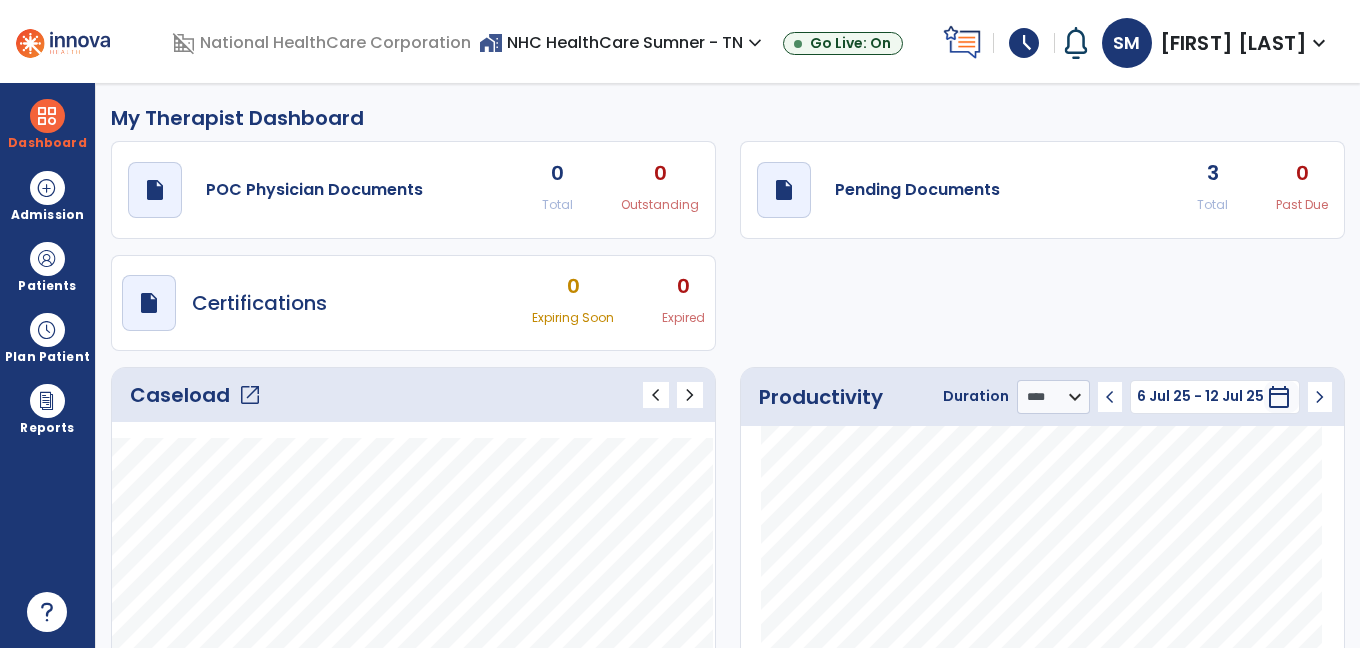 click on "open_in_new" 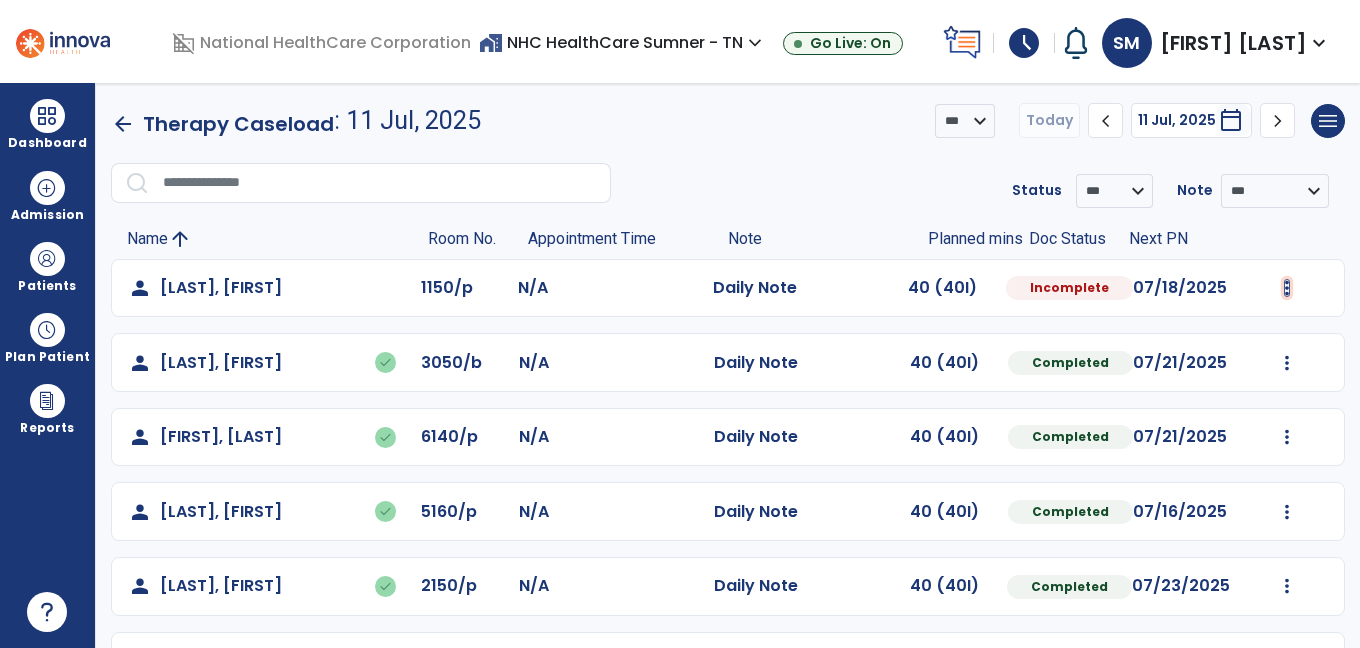 click at bounding box center [1287, 288] 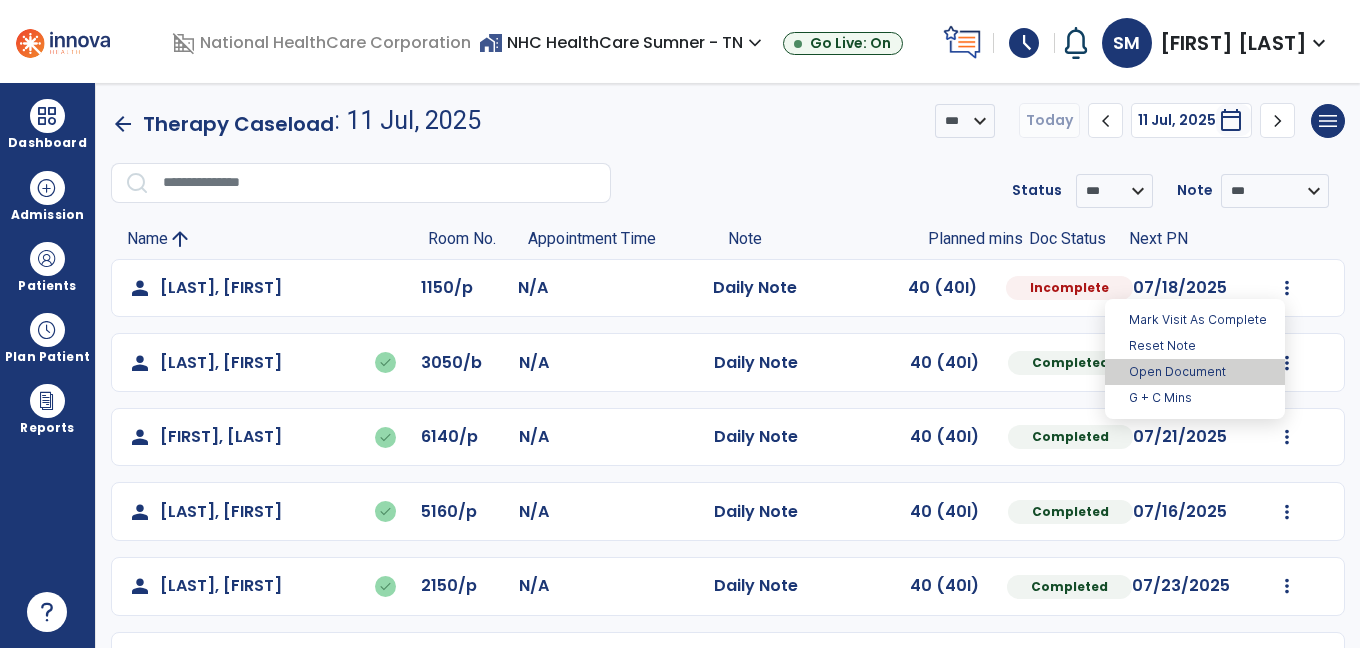 click on "Open Document" at bounding box center [1195, 372] 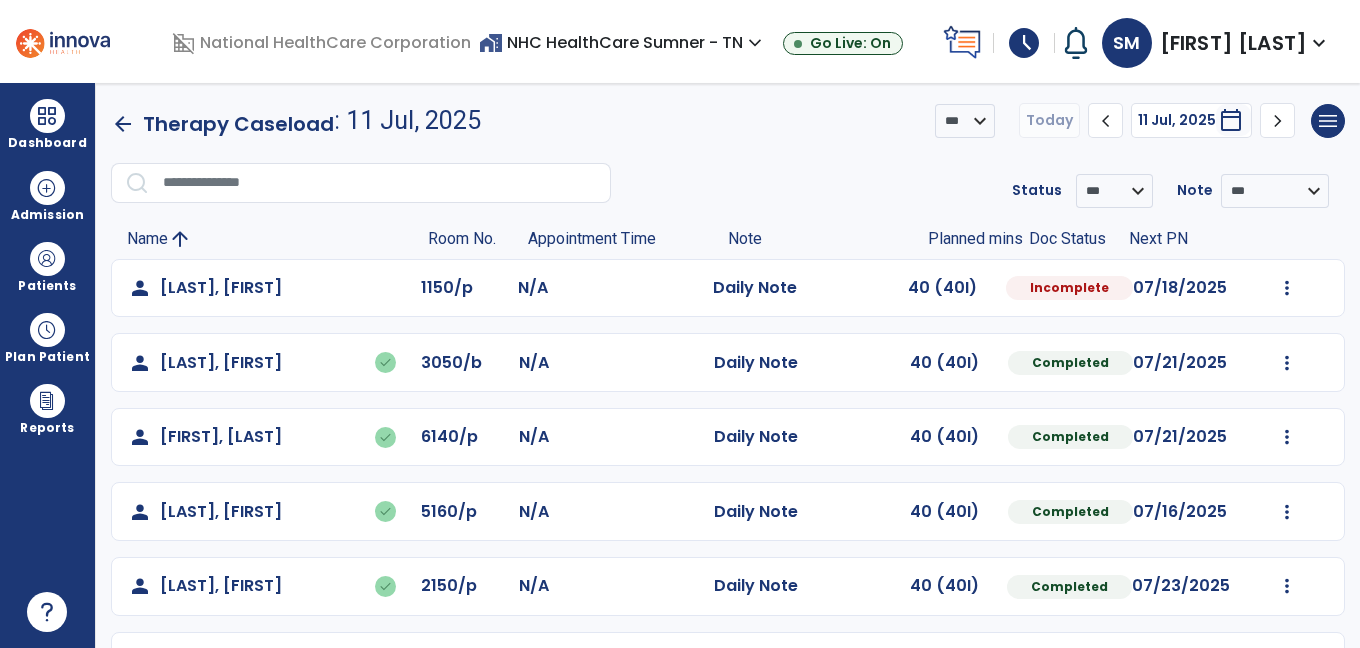 select on "*" 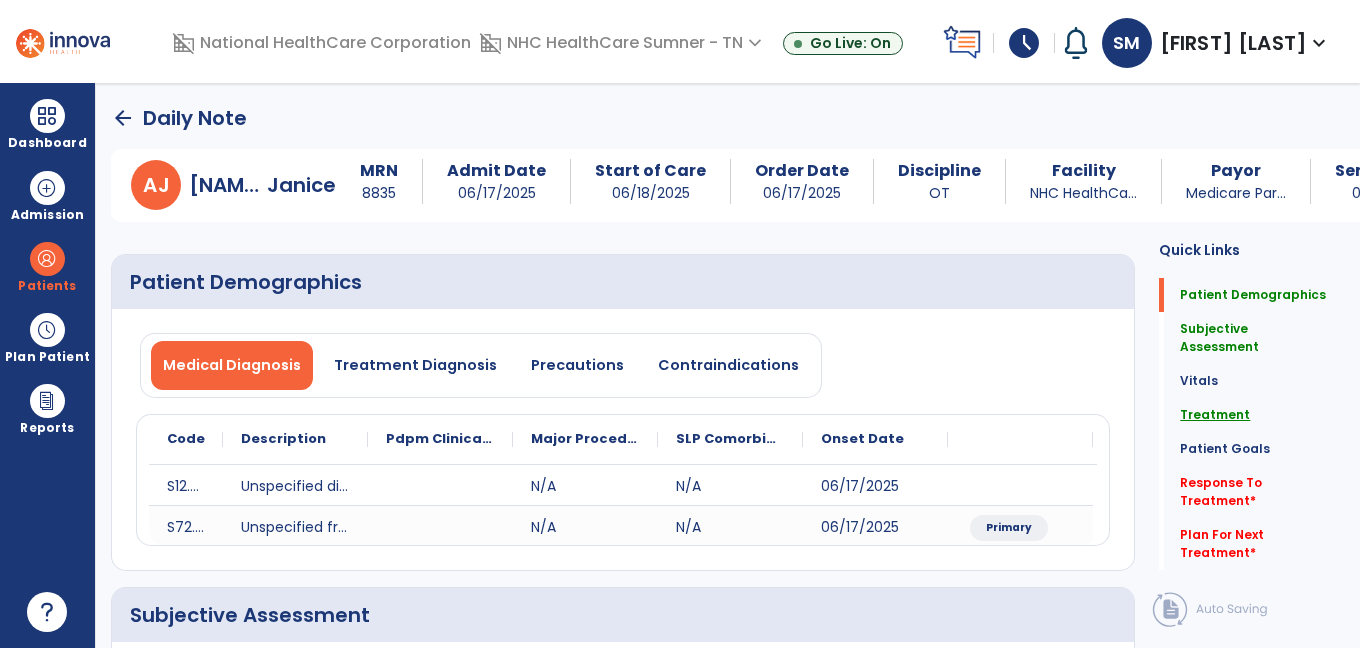 click on "Treatment" 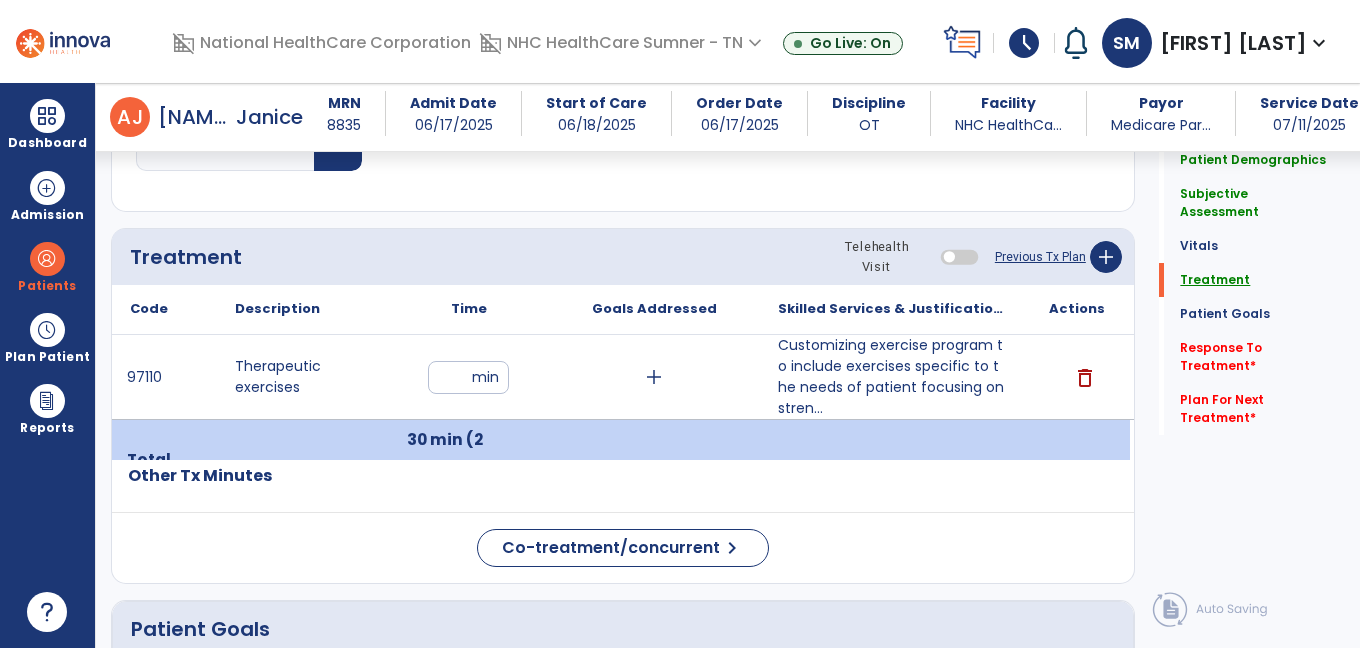 scroll, scrollTop: 1121, scrollLeft: 0, axis: vertical 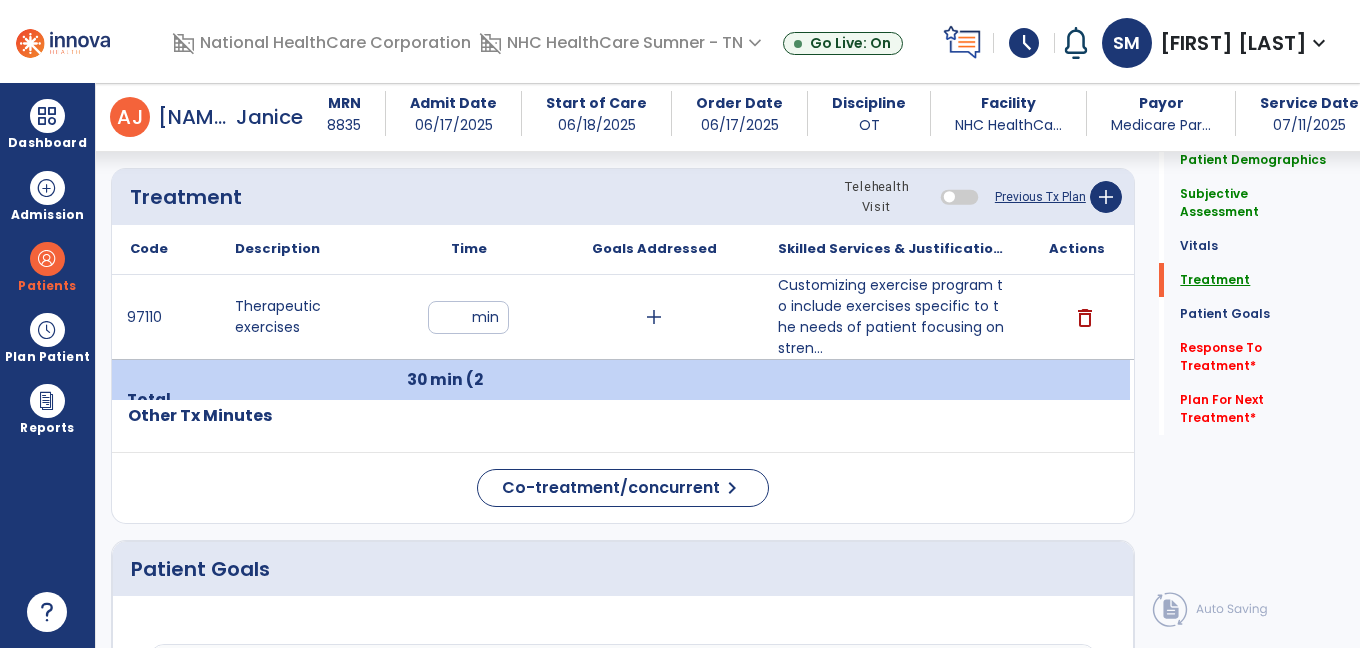 click on "Treatment" 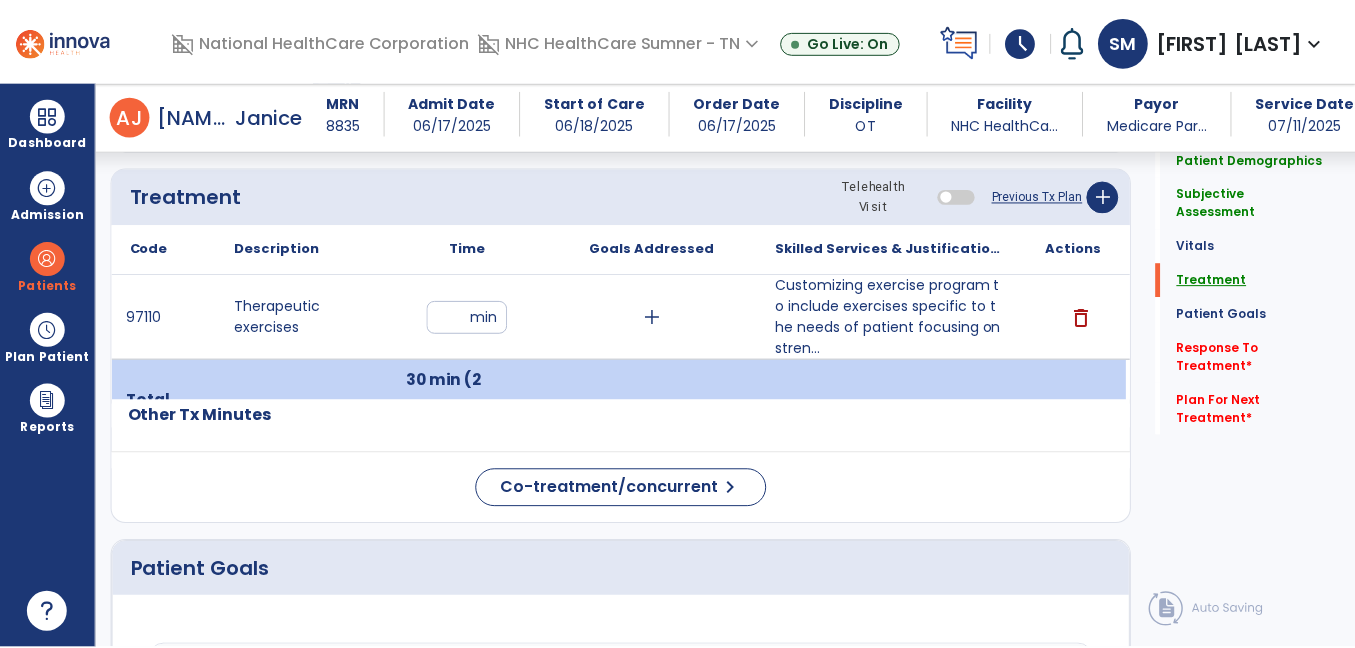 scroll, scrollTop: 1102, scrollLeft: 0, axis: vertical 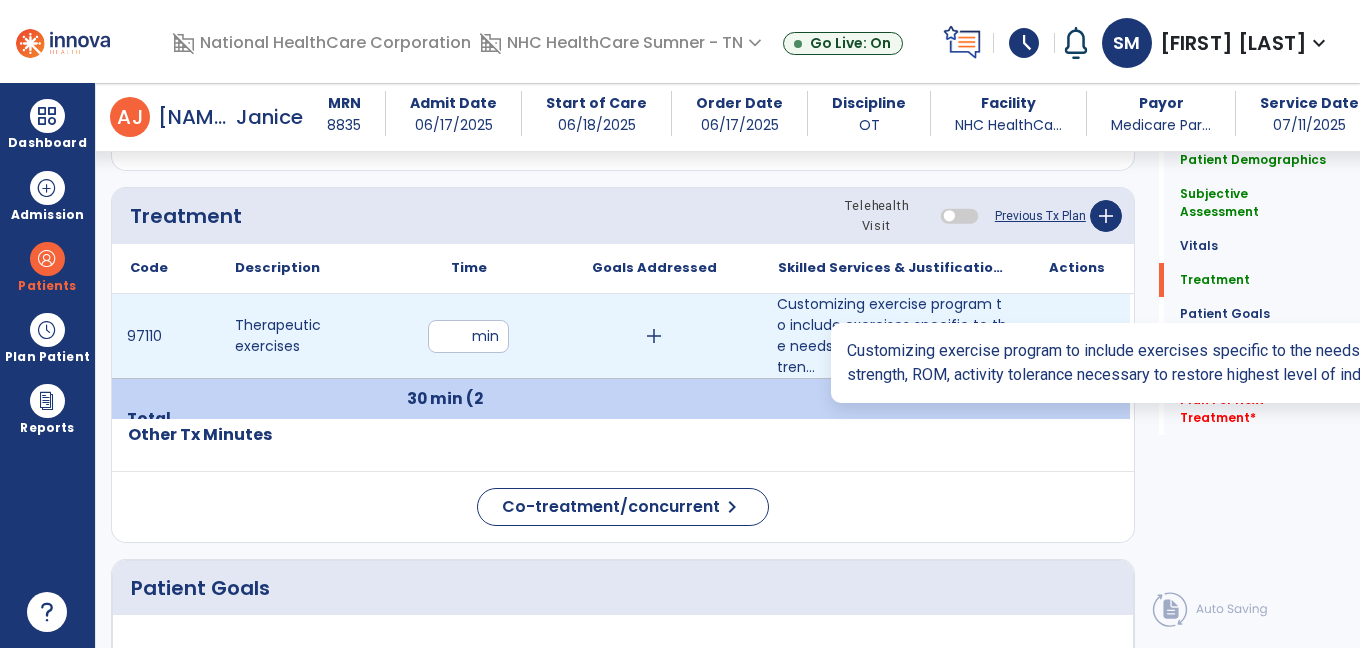 click on "Customizing exercise program to include exercises specific to the needs of patient focusing on stren..." at bounding box center (892, 336) 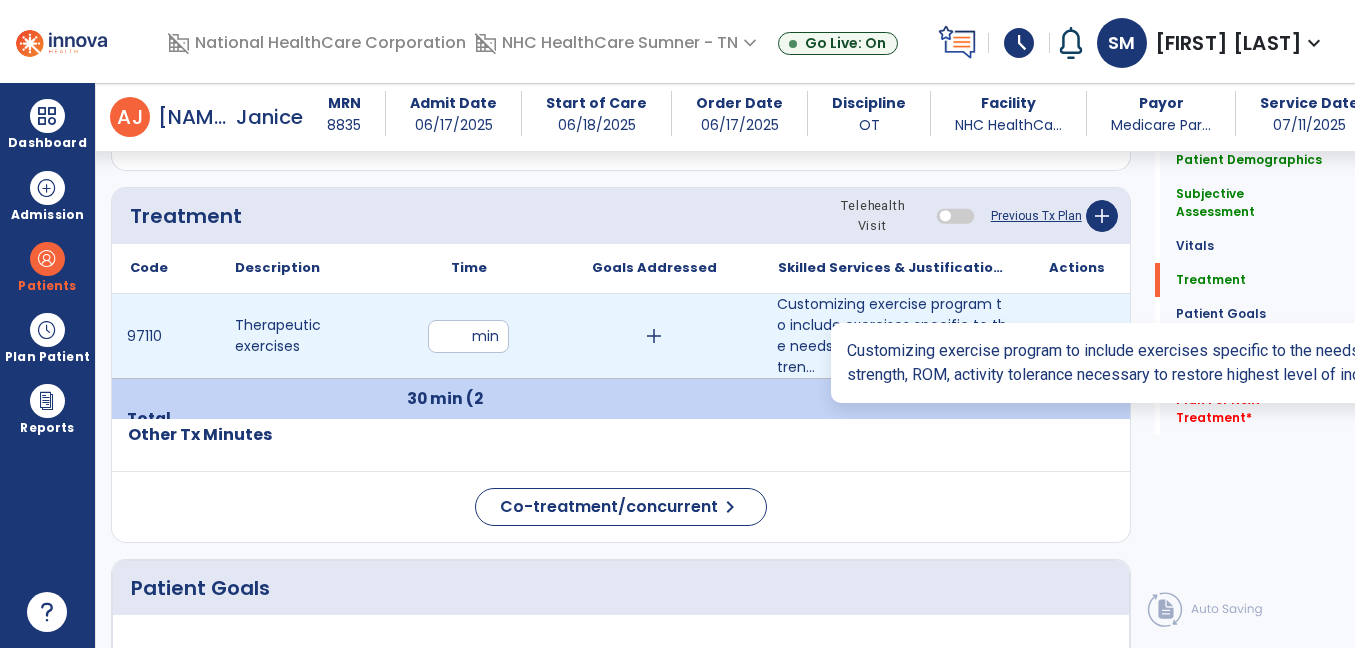 scroll, scrollTop: 1102, scrollLeft: 0, axis: vertical 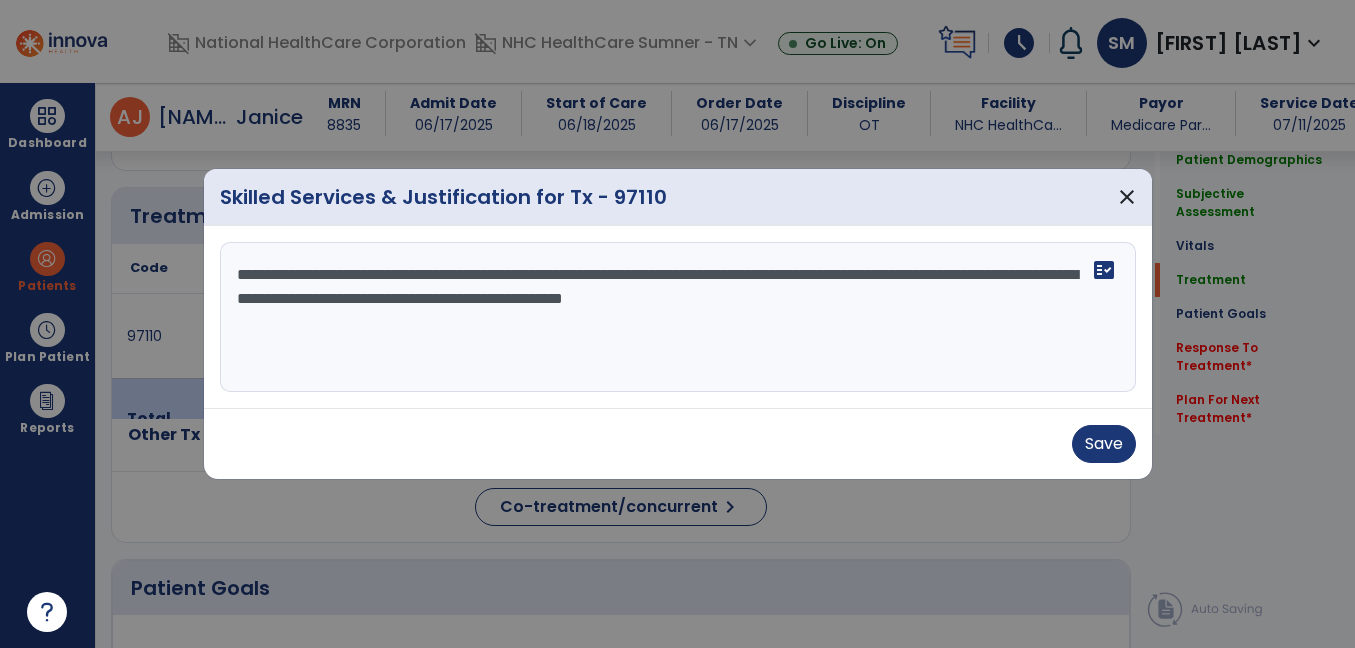 click on "**********" at bounding box center [678, 317] 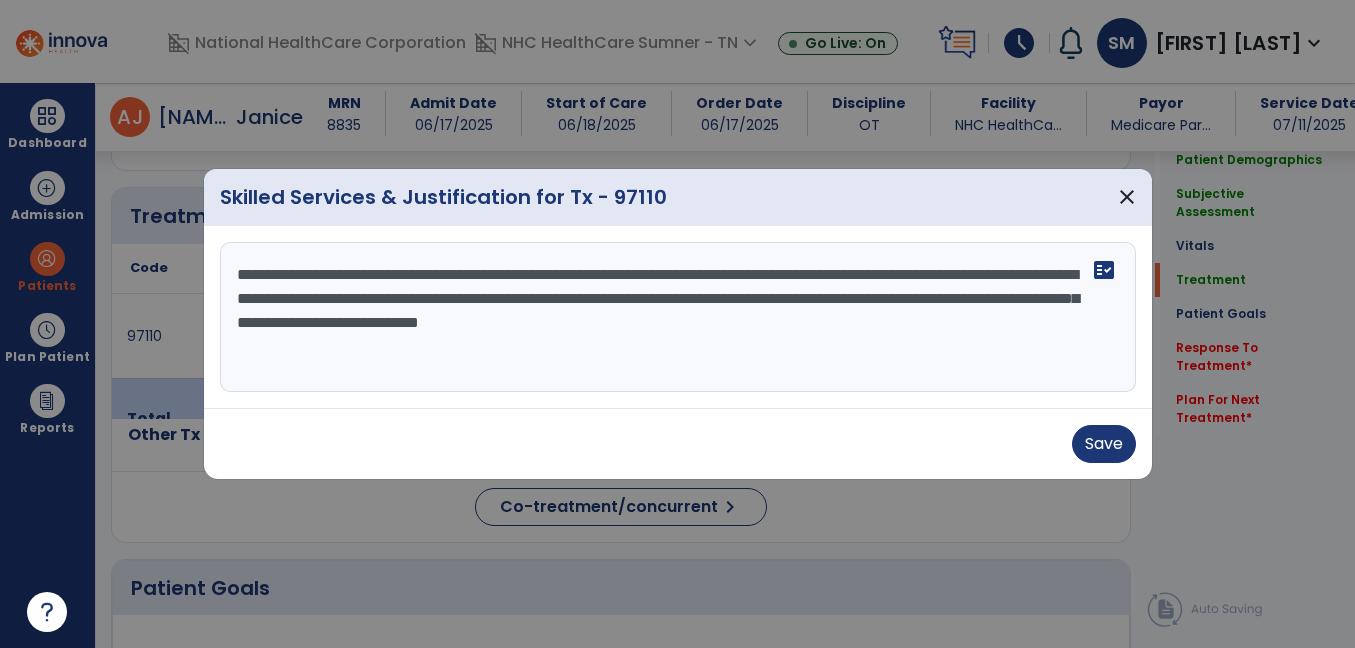 click on "**********" at bounding box center (678, 317) 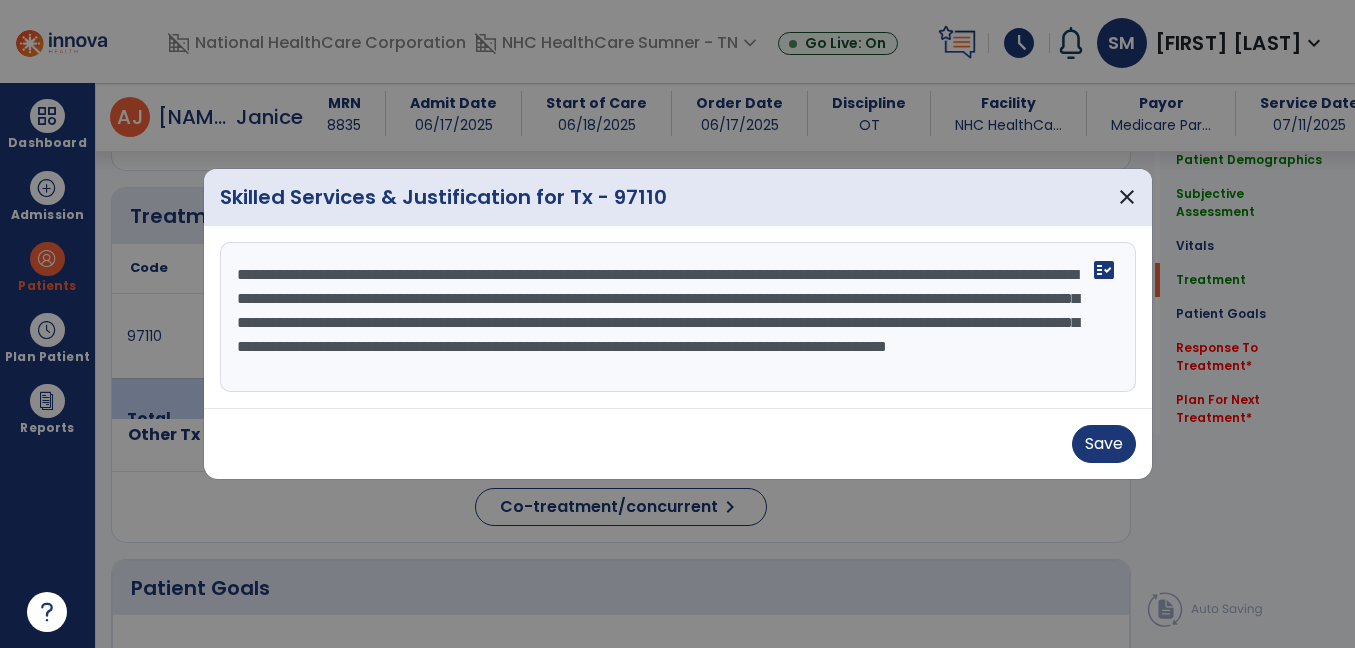 scroll, scrollTop: 15, scrollLeft: 0, axis: vertical 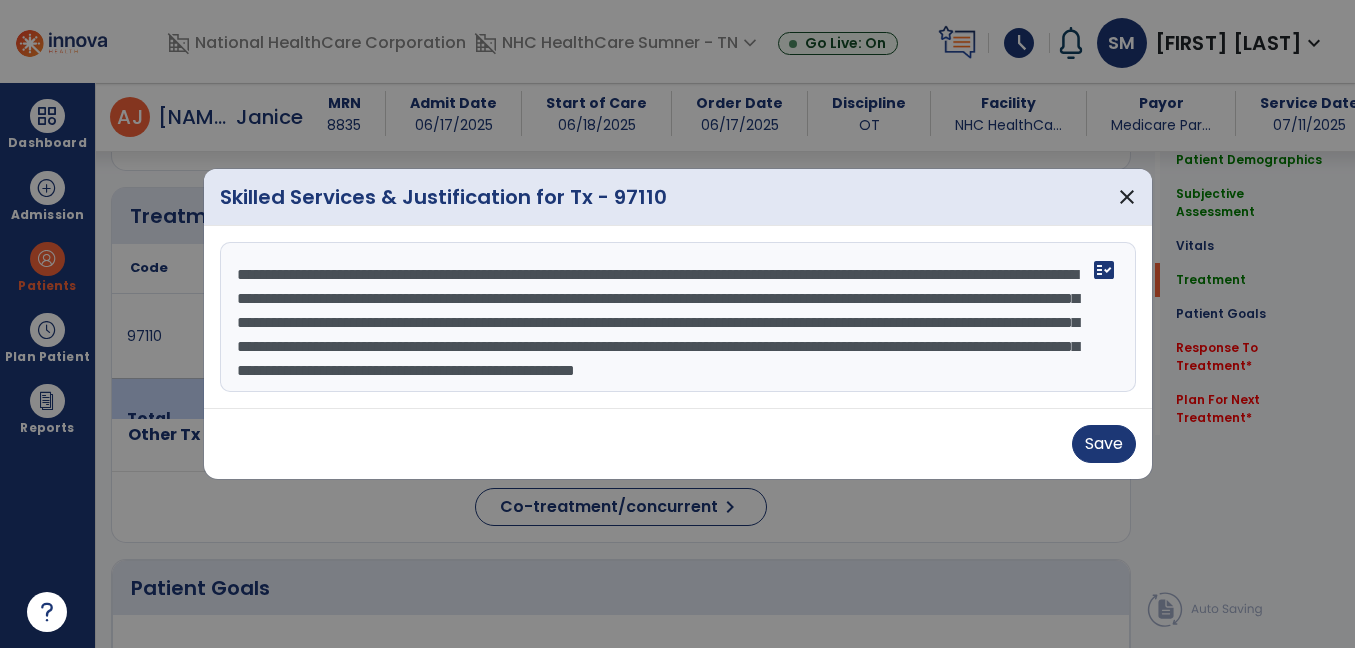 click on "**********" at bounding box center [678, 317] 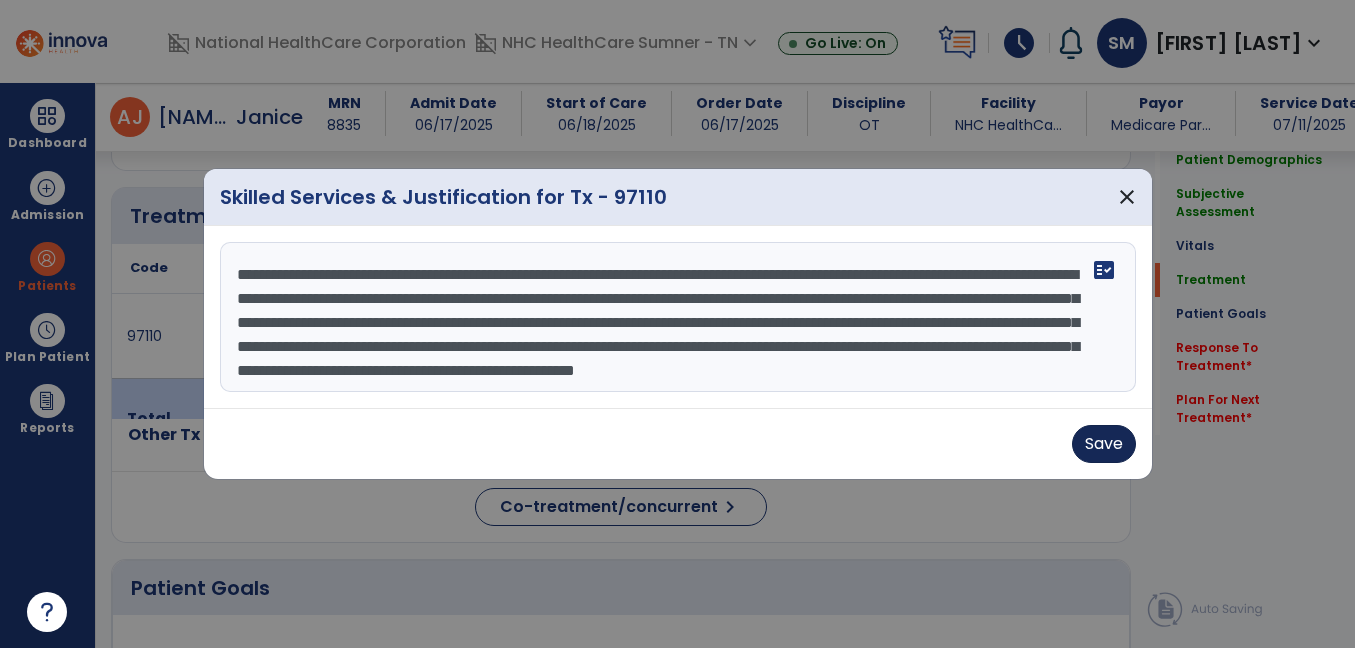 type on "**********" 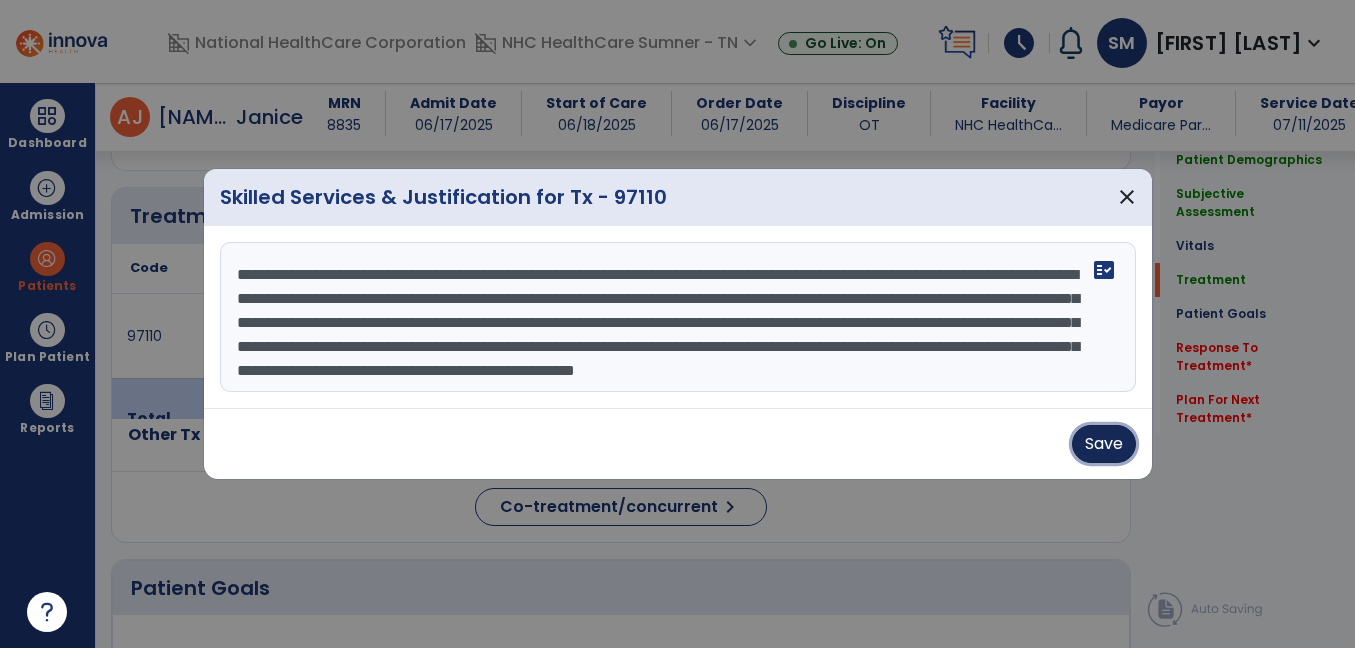 click on "Save" at bounding box center (1104, 444) 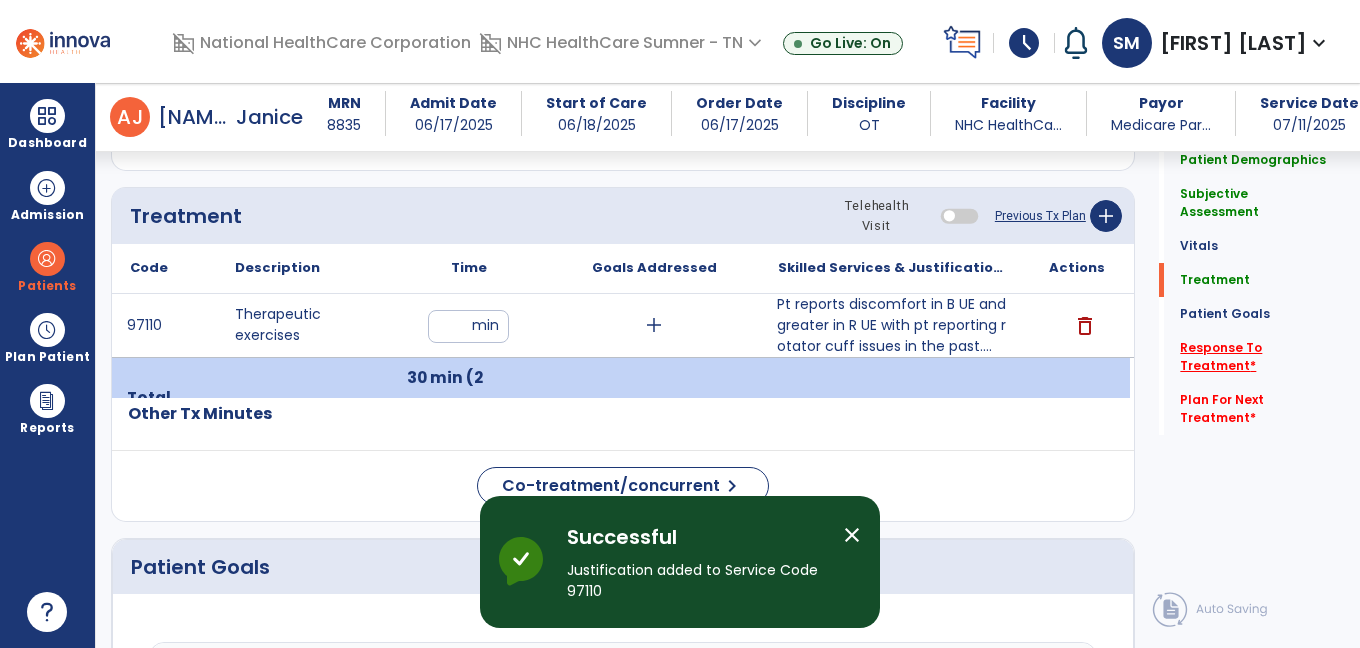 click on "Response To Treatment   *" 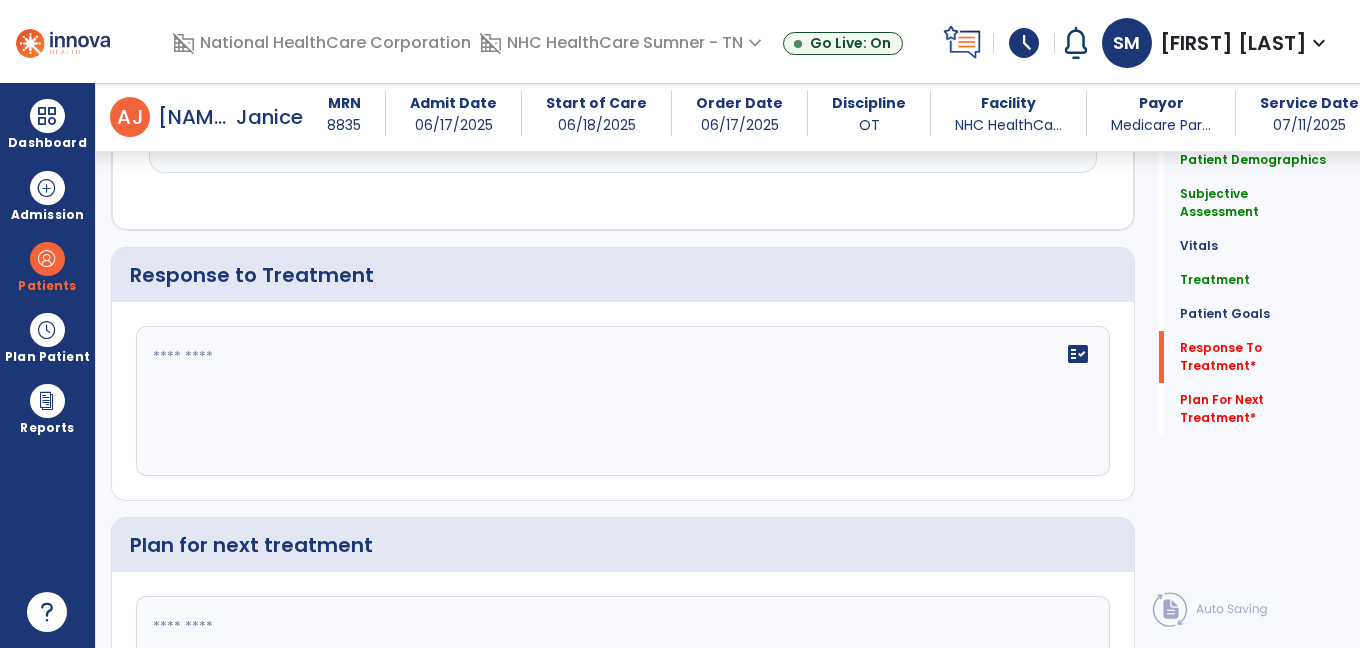 scroll, scrollTop: 3081, scrollLeft: 0, axis: vertical 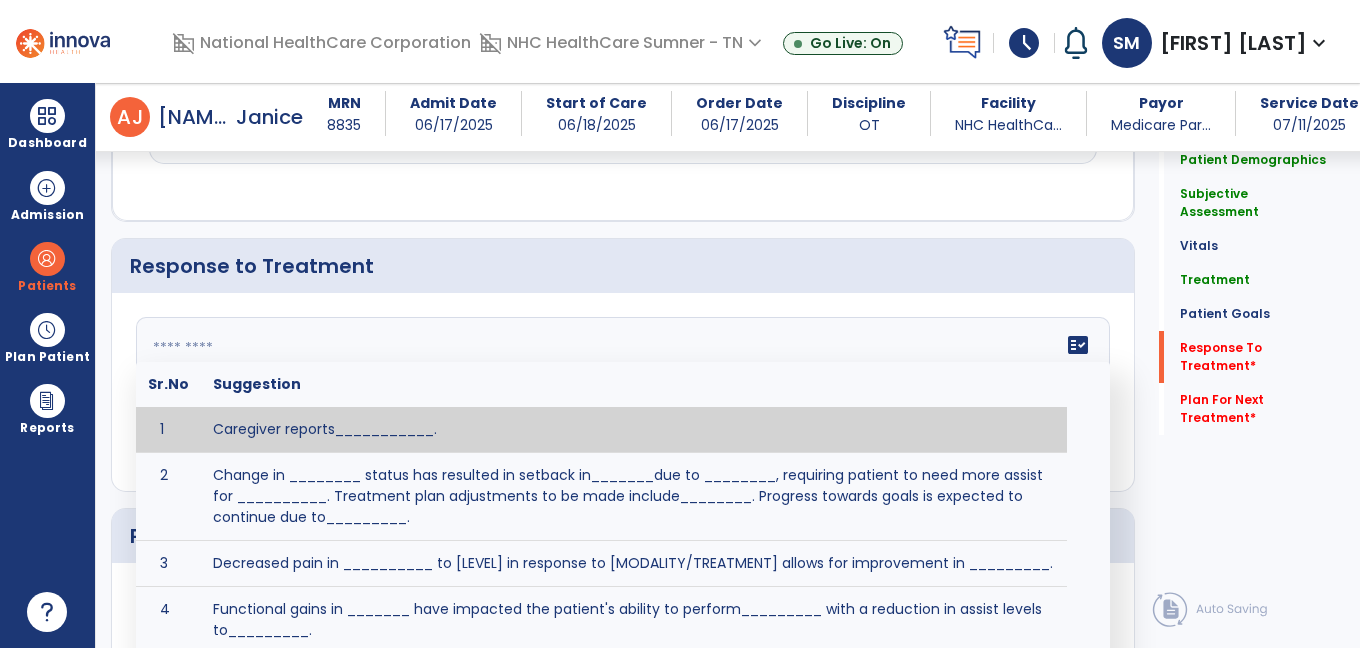 click on "fact_check  Sr.No Suggestion 1 Caregiver reports___________. 2 Change in ________ status has resulted in setback in_______due to ________, requiring patient to need more assist for __________.   Treatment plan adjustments to be made include________.  Progress towards goals is expected to continue due to_________. 3 Decreased pain in __________ to [LEVEL] in response to [MODALITY/TREATMENT] allows for improvement in _________. 4 Functional gains in _______ have impacted the patient's ability to perform_________ with a reduction in assist levels to_________. 5 Functional progress this week has been significant due to__________. 6 Gains in ________ have improved the patient's ability to perform ______with decreased levels of assist to___________. 7 Improvement in ________allows patient to tolerate higher levels of challenges in_________. 8 Pain in [AREA] has decreased to [LEVEL] in response to [TREATMENT/MODALITY], allowing fore ease in completing__________. 9 10 11 12 13 14 15 16 17 18 19 20 21" 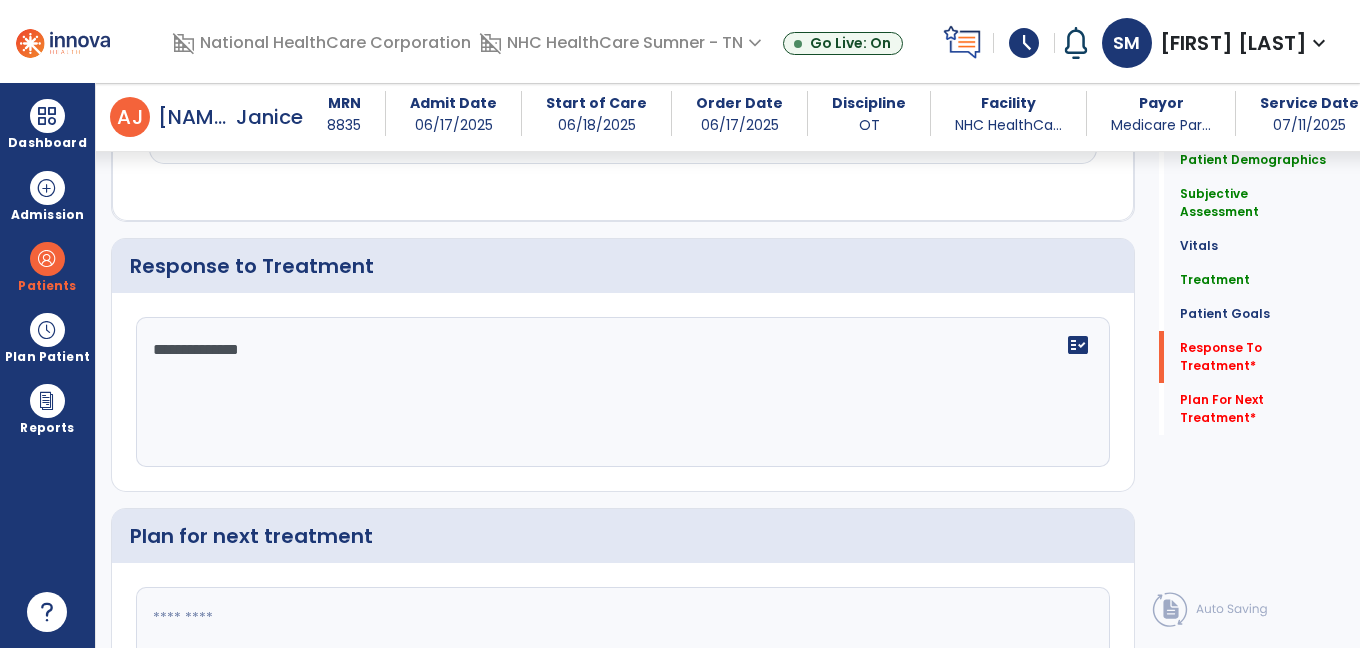 type on "**********" 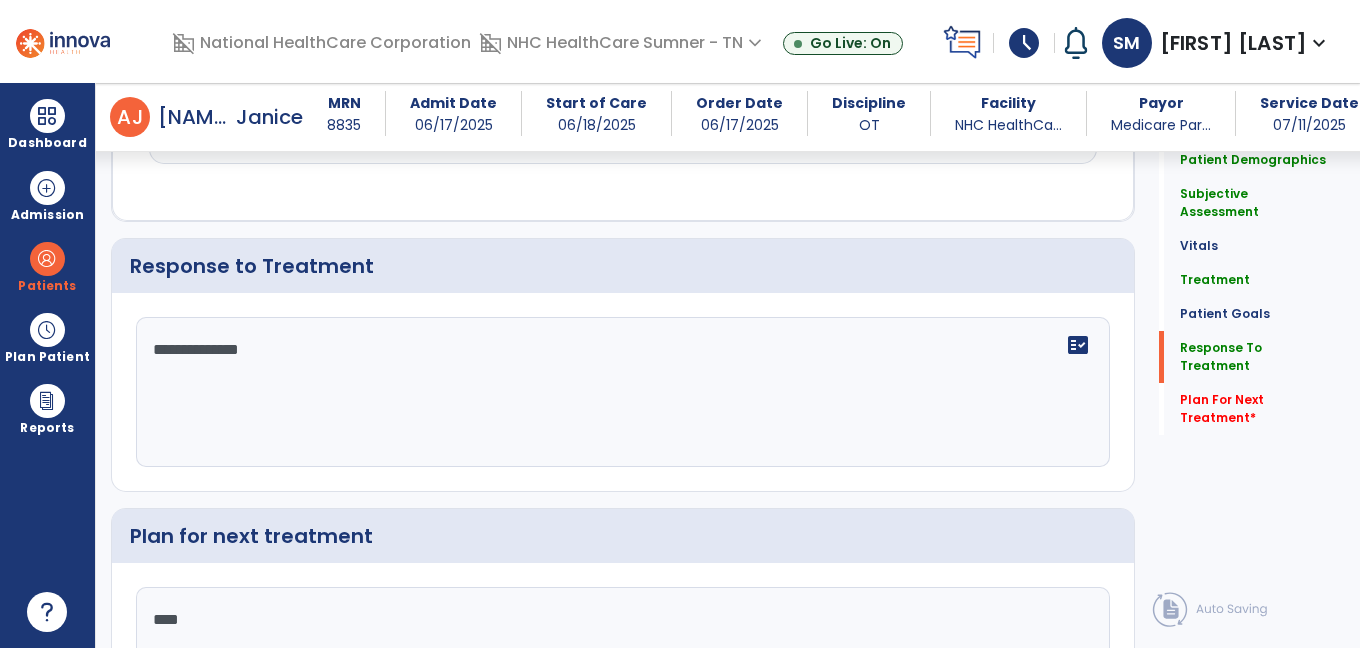 scroll, scrollTop: 3081, scrollLeft: 0, axis: vertical 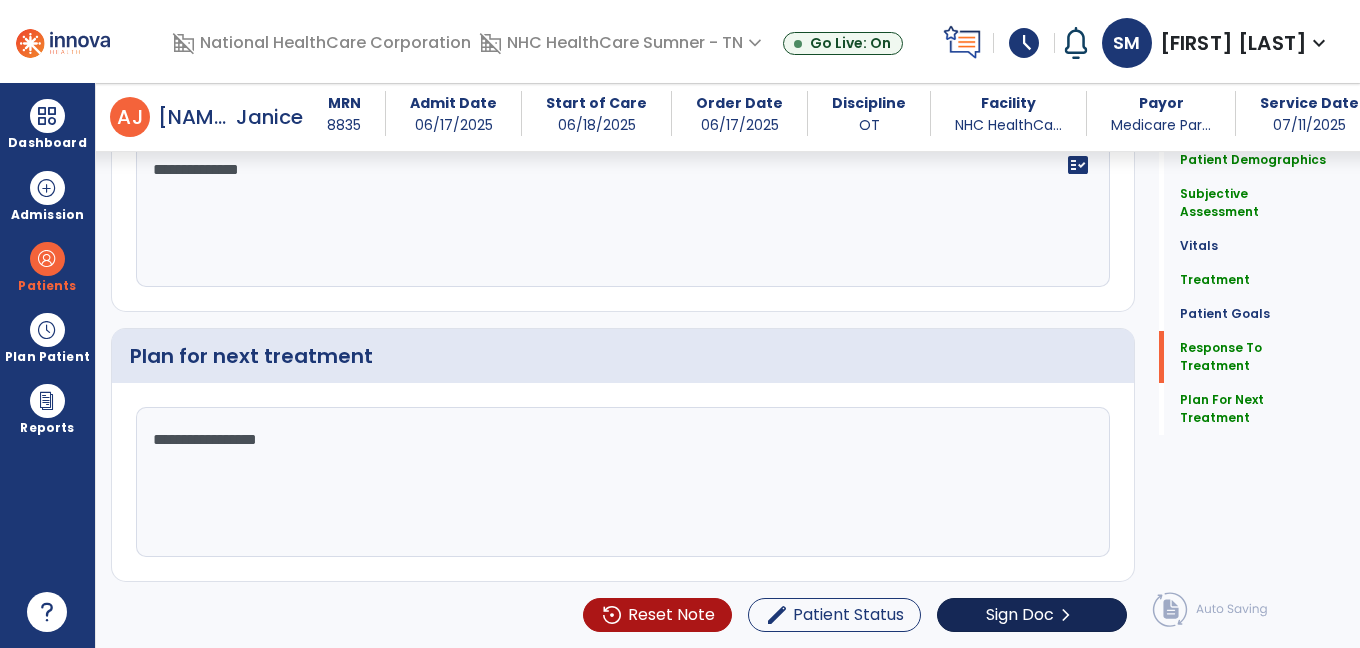 type on "**********" 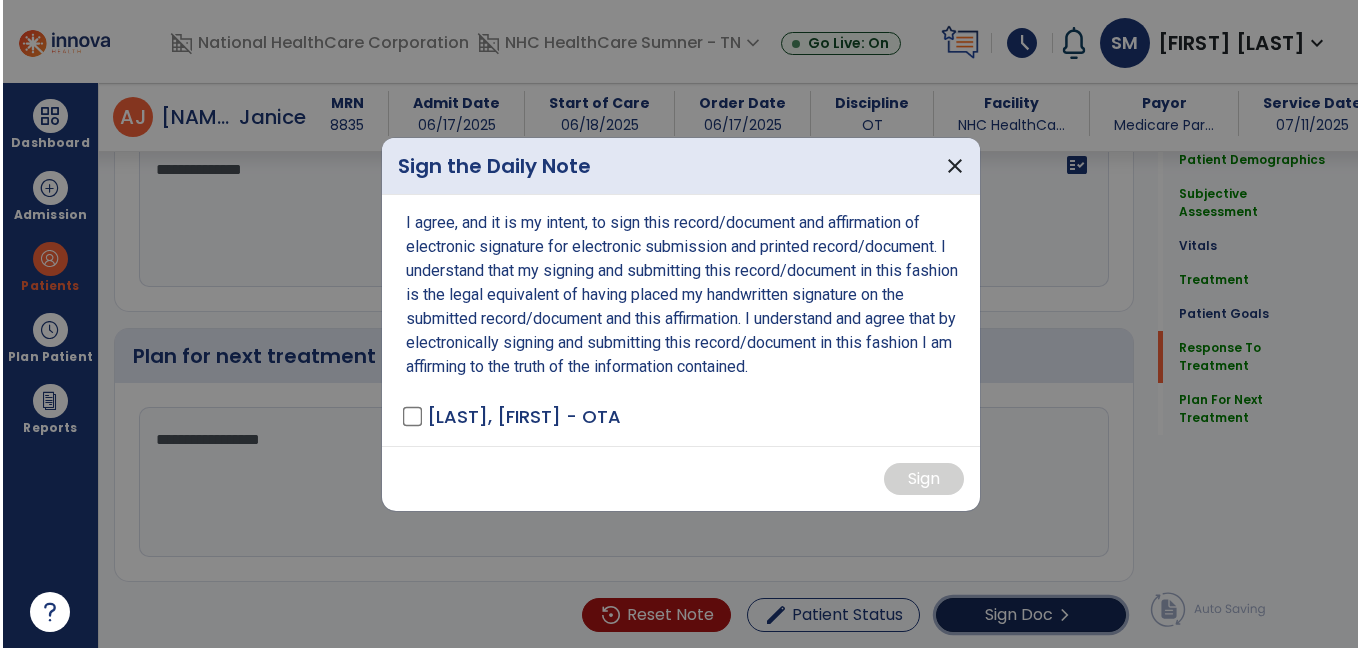 scroll, scrollTop: 3262, scrollLeft: 0, axis: vertical 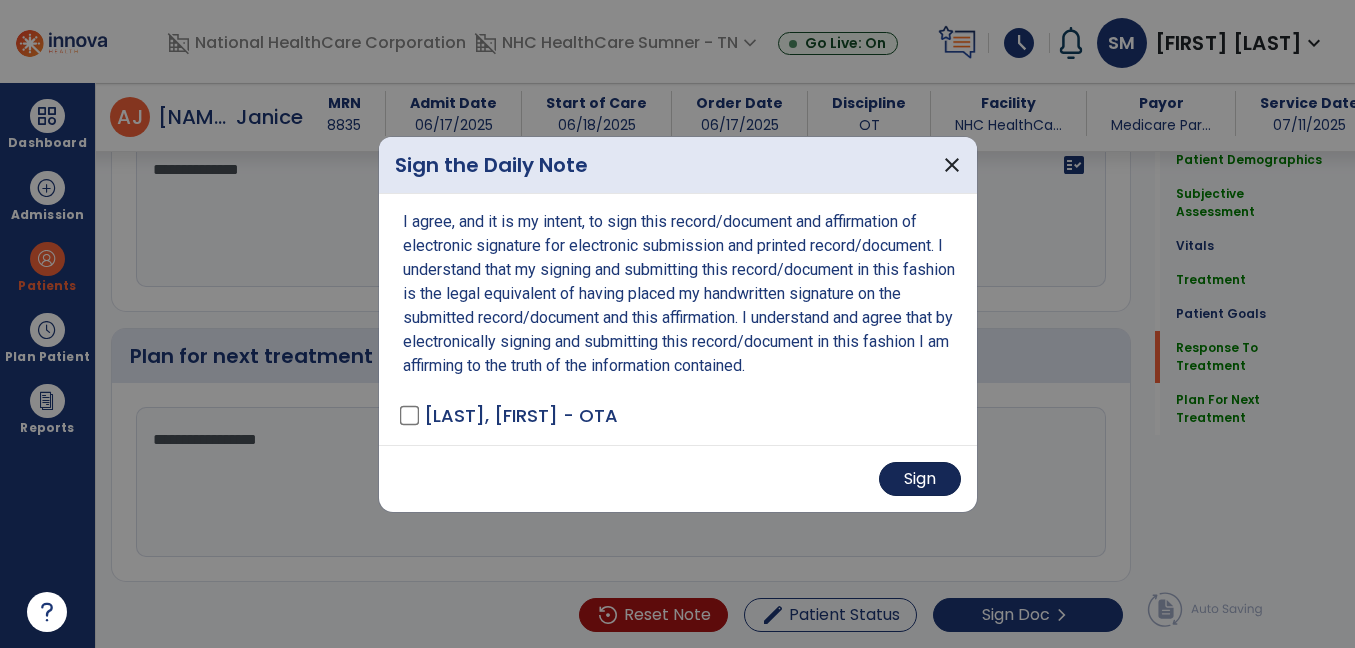 click on "Sign" at bounding box center (920, 479) 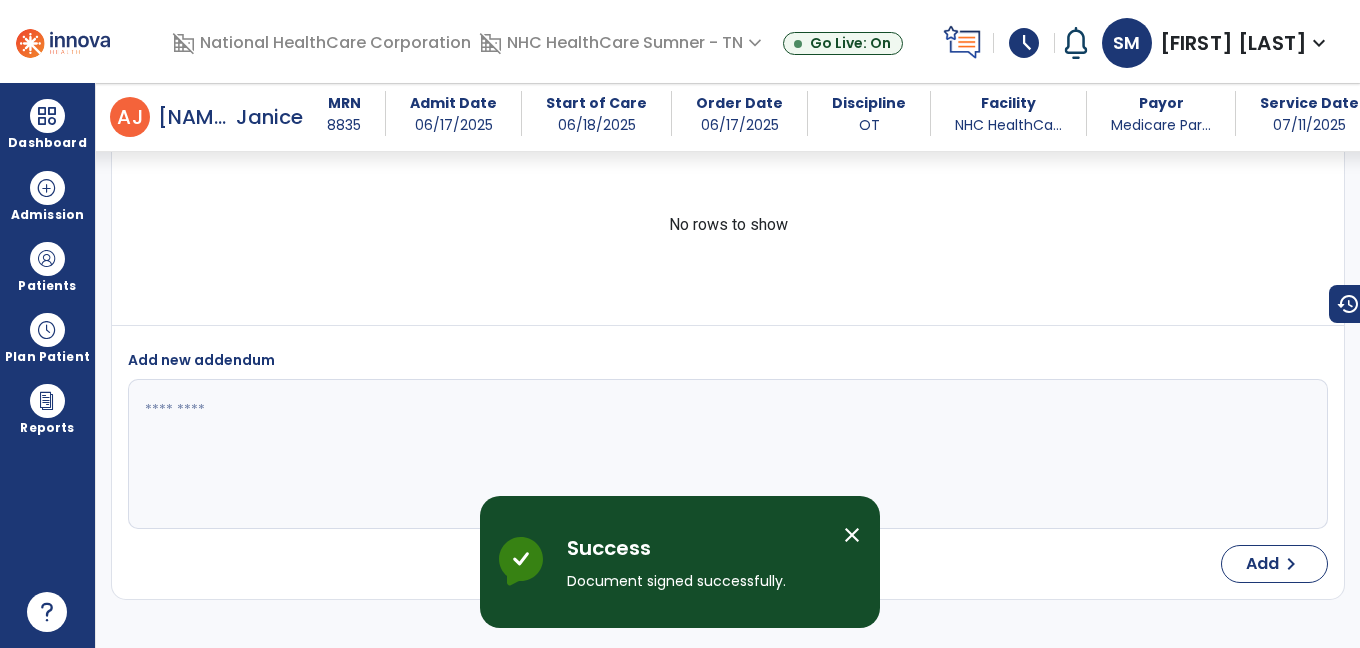 scroll, scrollTop: 4960, scrollLeft: 0, axis: vertical 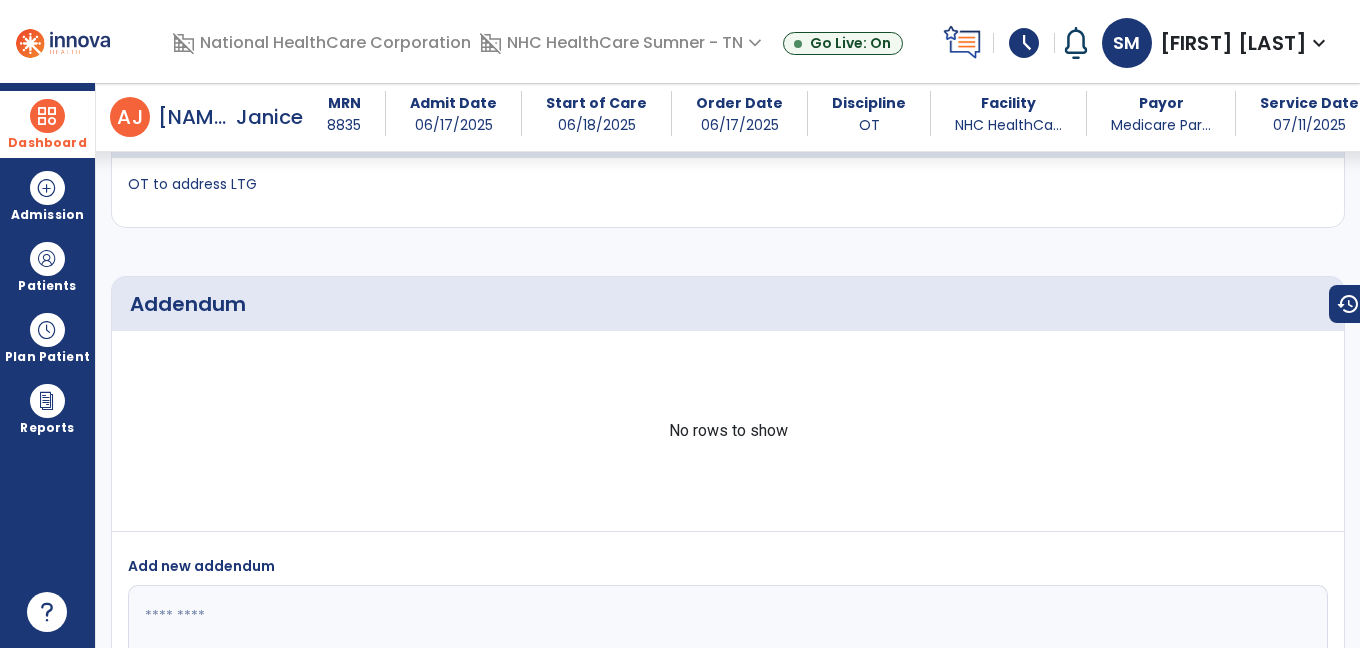click at bounding box center [47, 116] 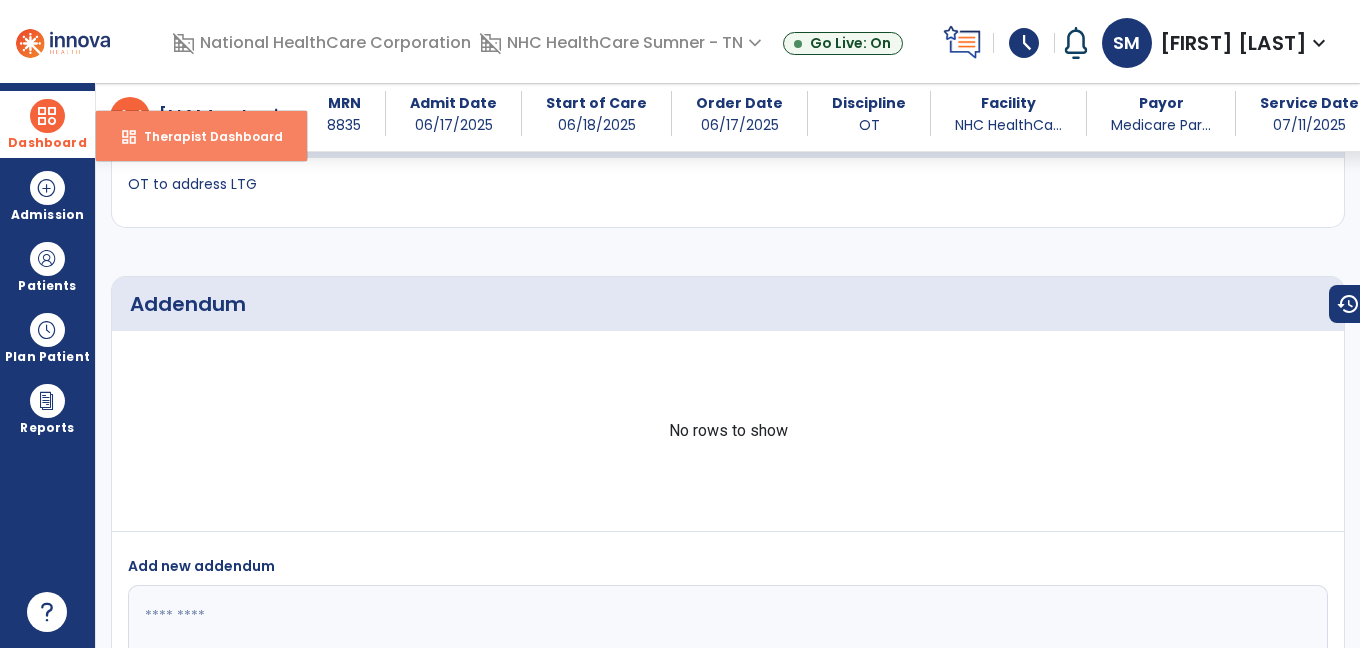 click on "Therapist Dashboard" at bounding box center (205, 136) 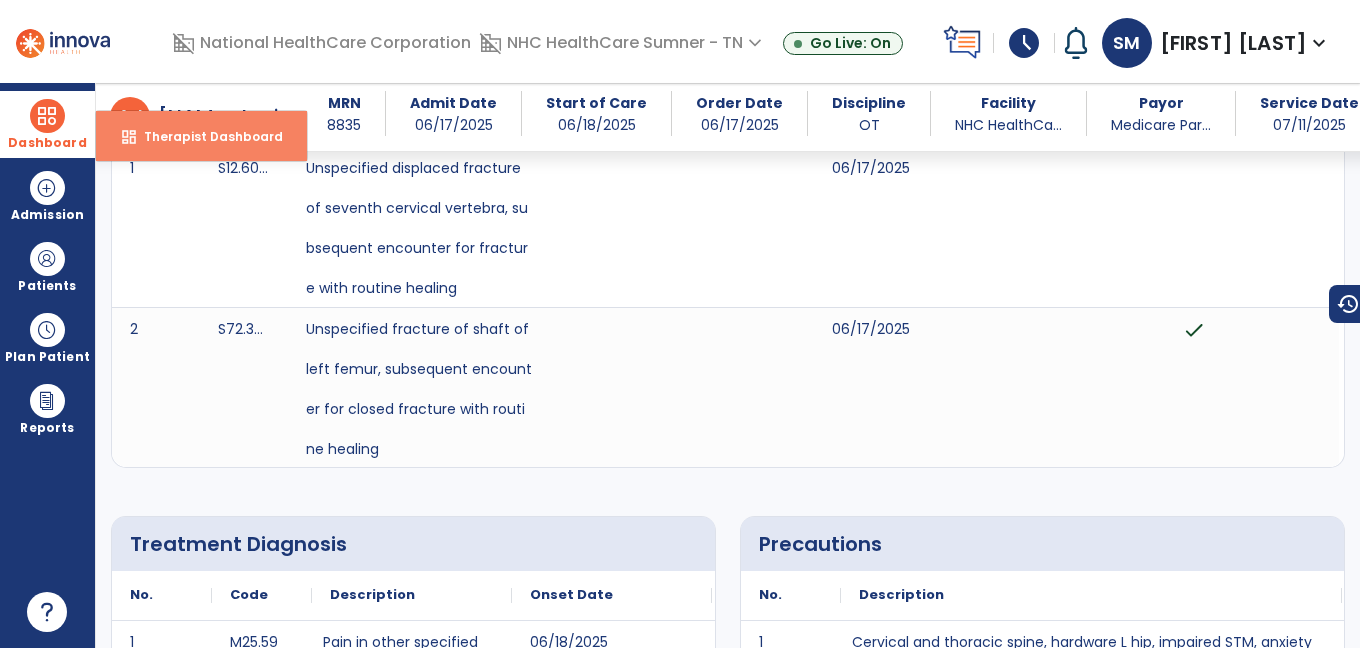 select on "****" 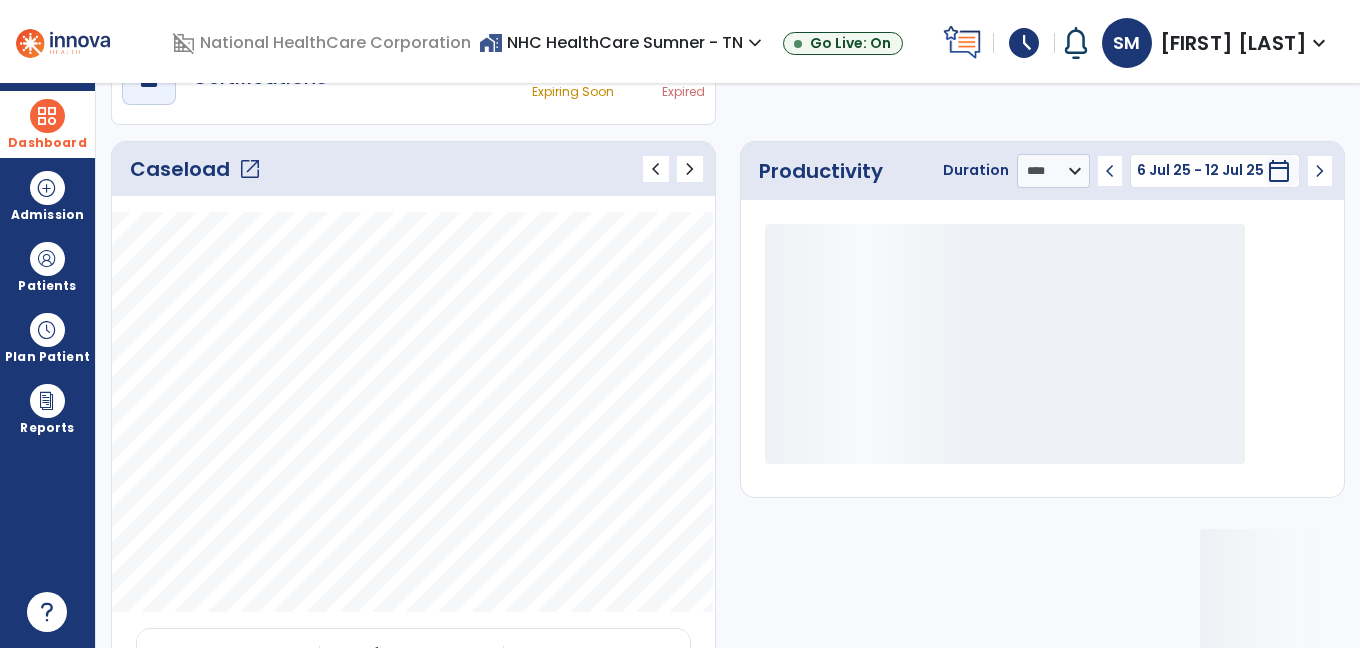 click on "open_in_new" 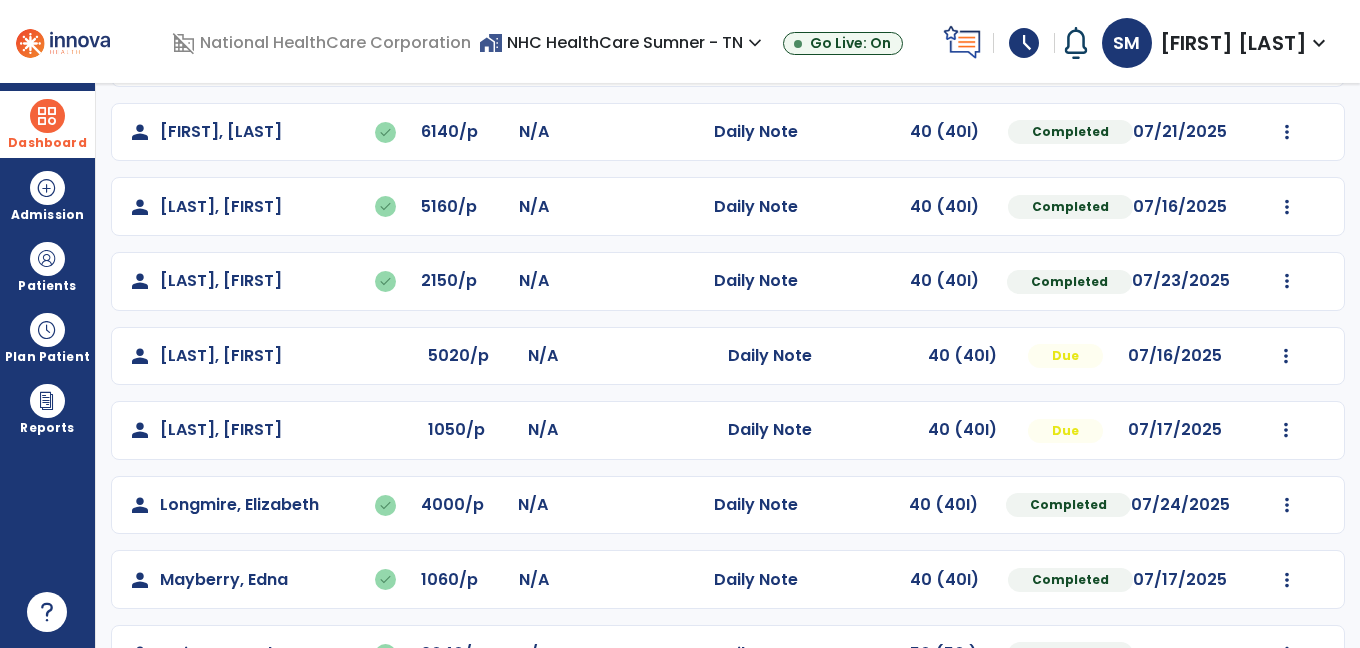 scroll, scrollTop: 313, scrollLeft: 0, axis: vertical 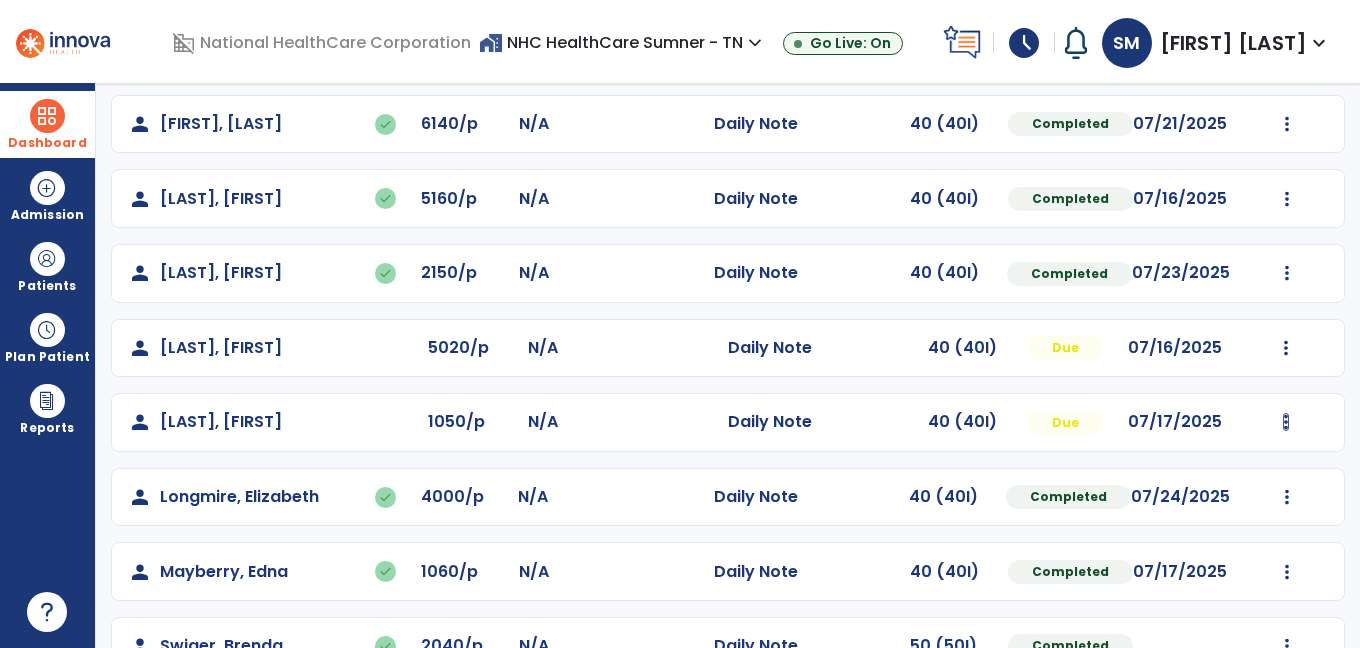 click at bounding box center [1287, -25] 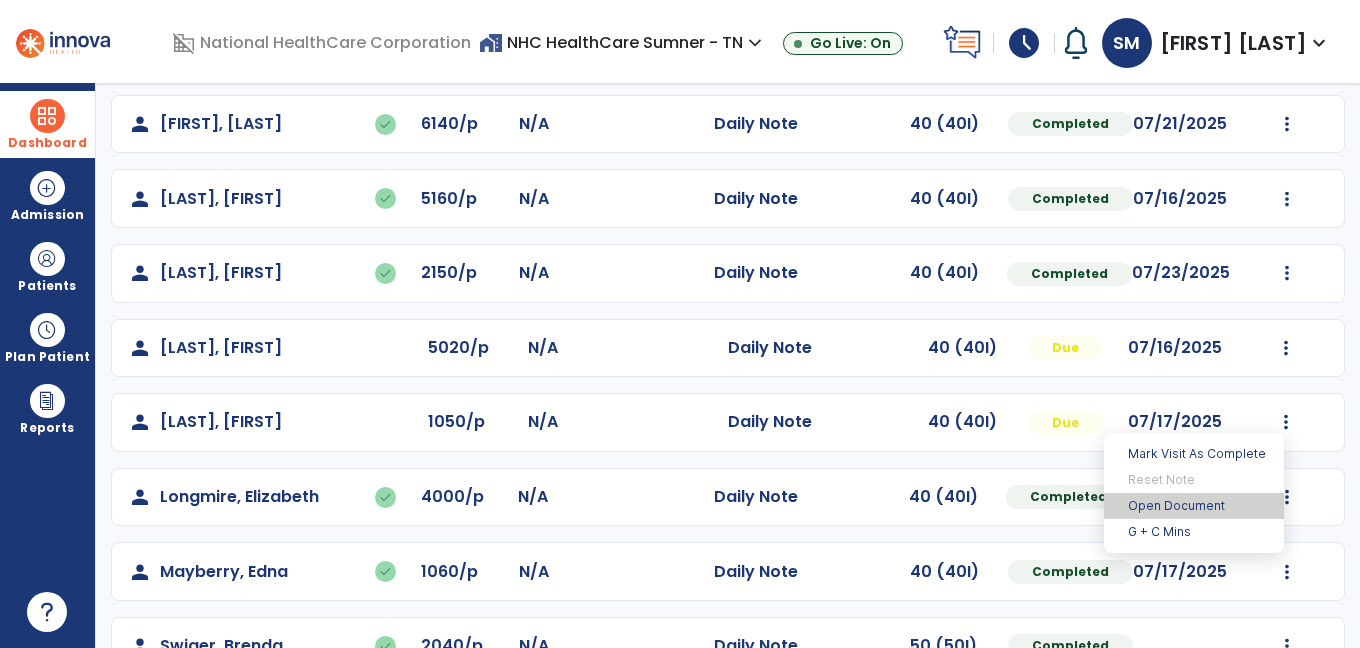 click on "Open Document" at bounding box center (1194, 506) 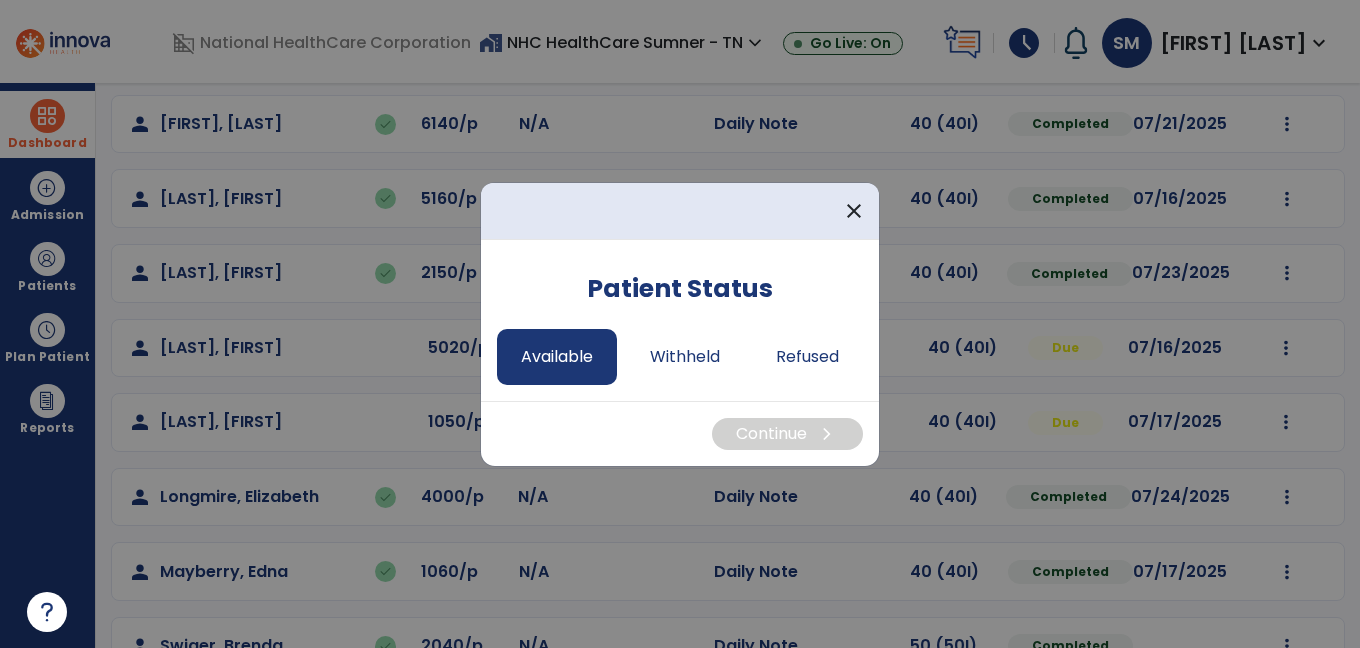 click on "Available" at bounding box center (557, 357) 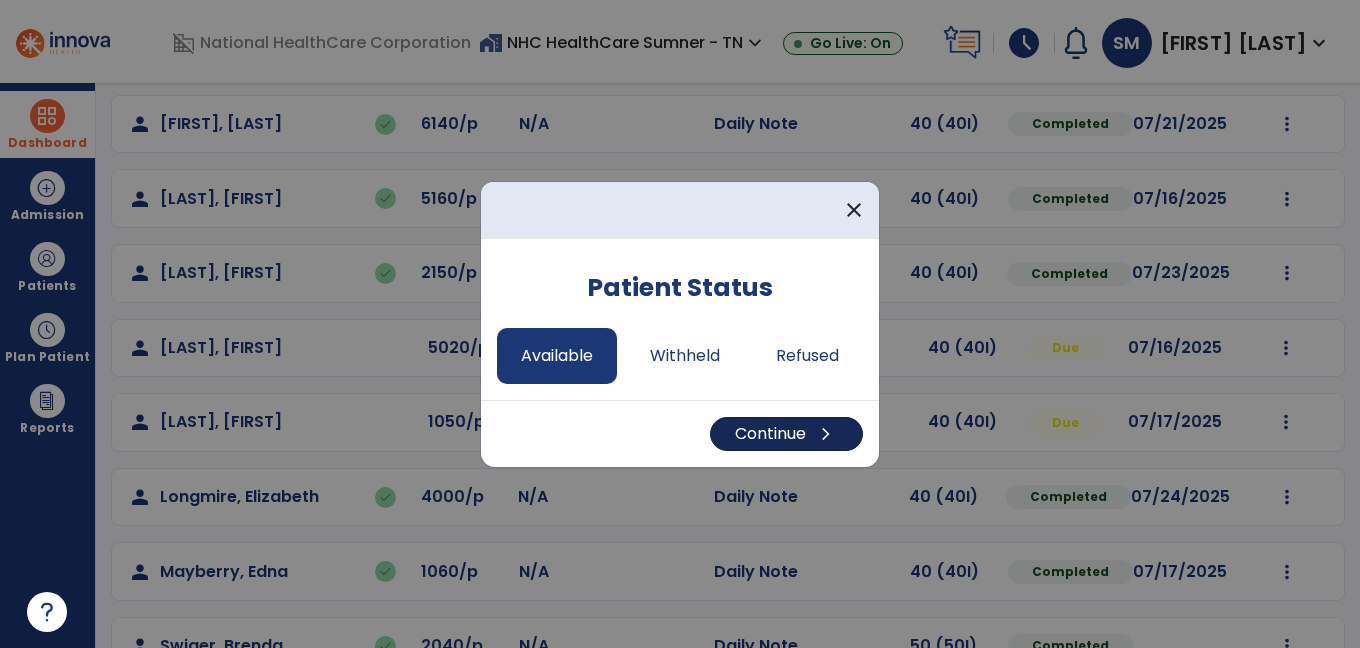 click on "Continue   chevron_right" at bounding box center (786, 434) 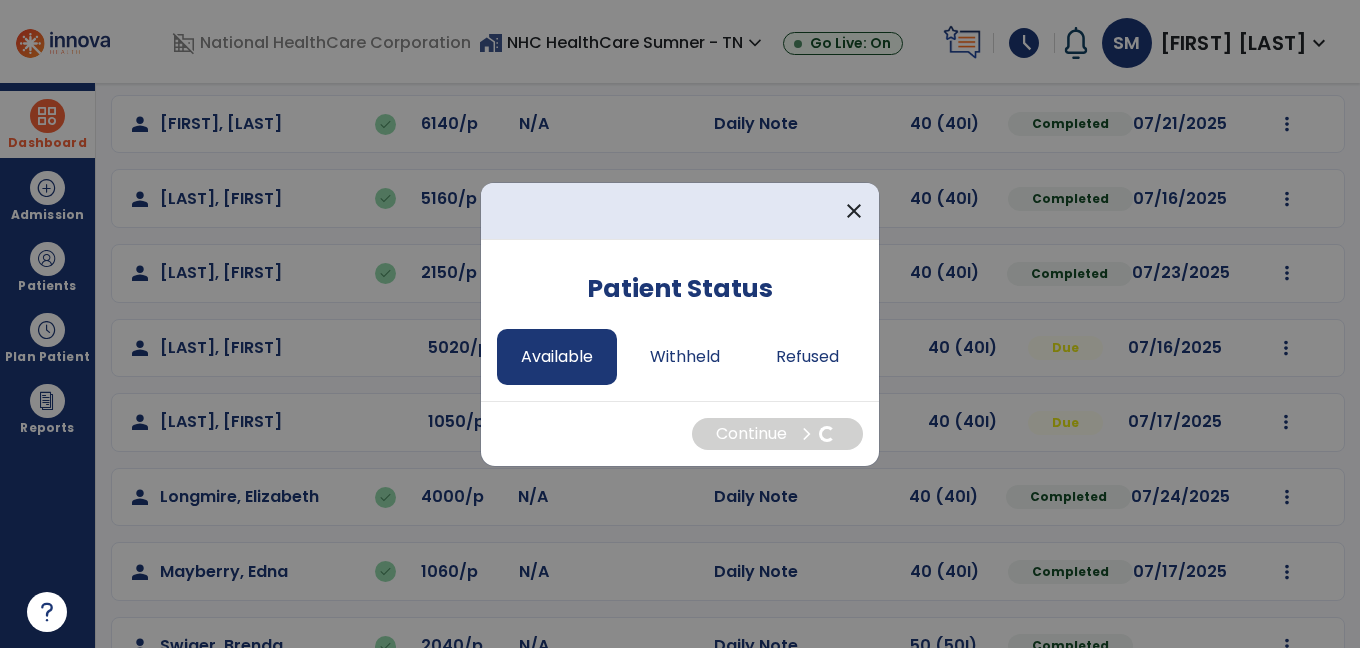 select on "*" 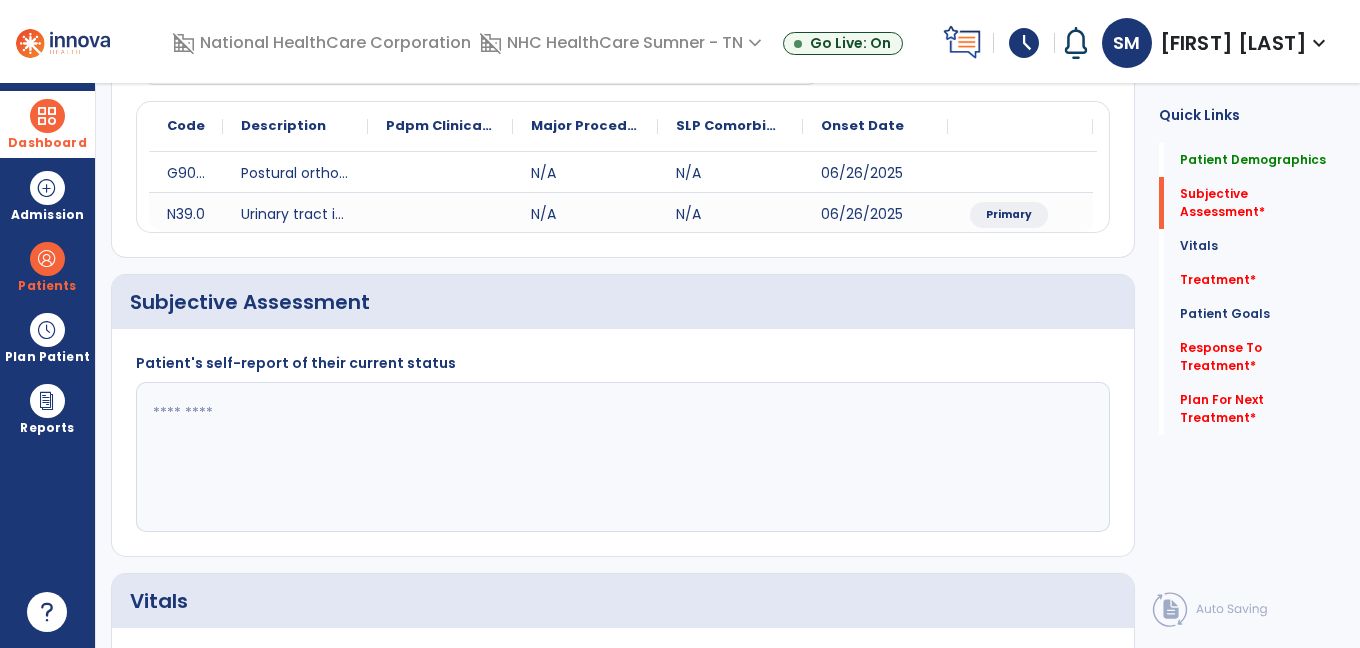 click 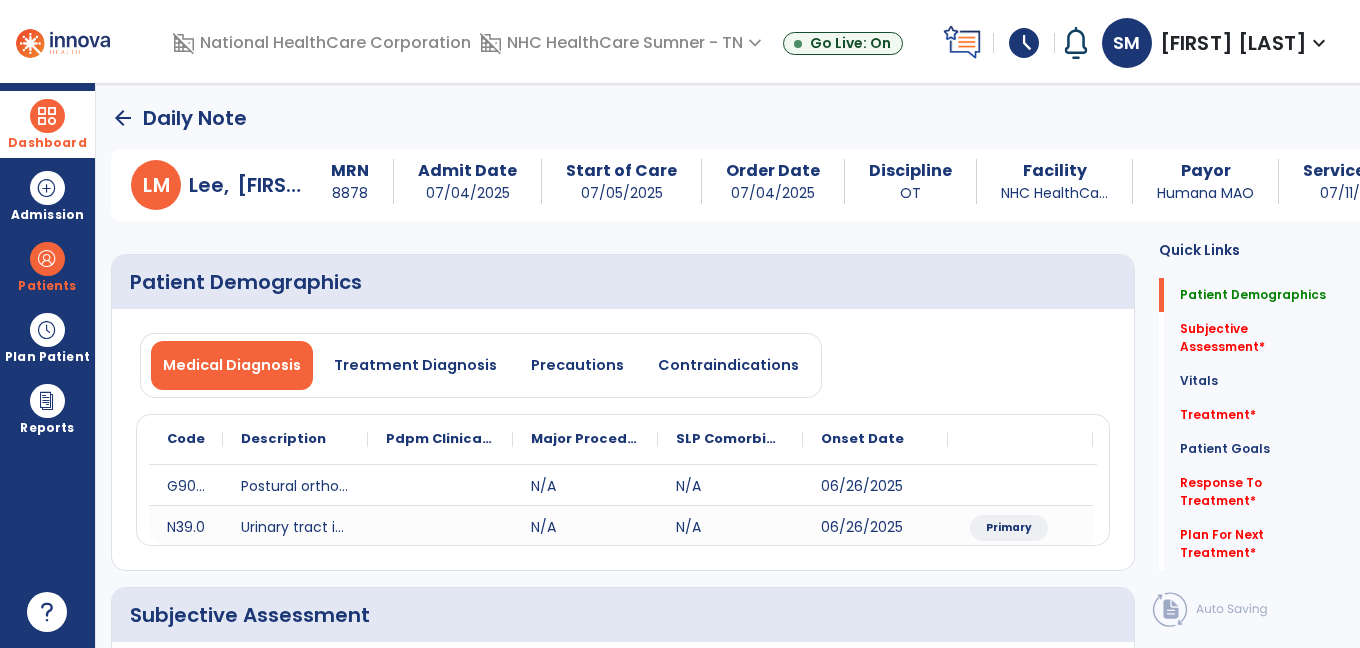 scroll, scrollTop: 1, scrollLeft: 0, axis: vertical 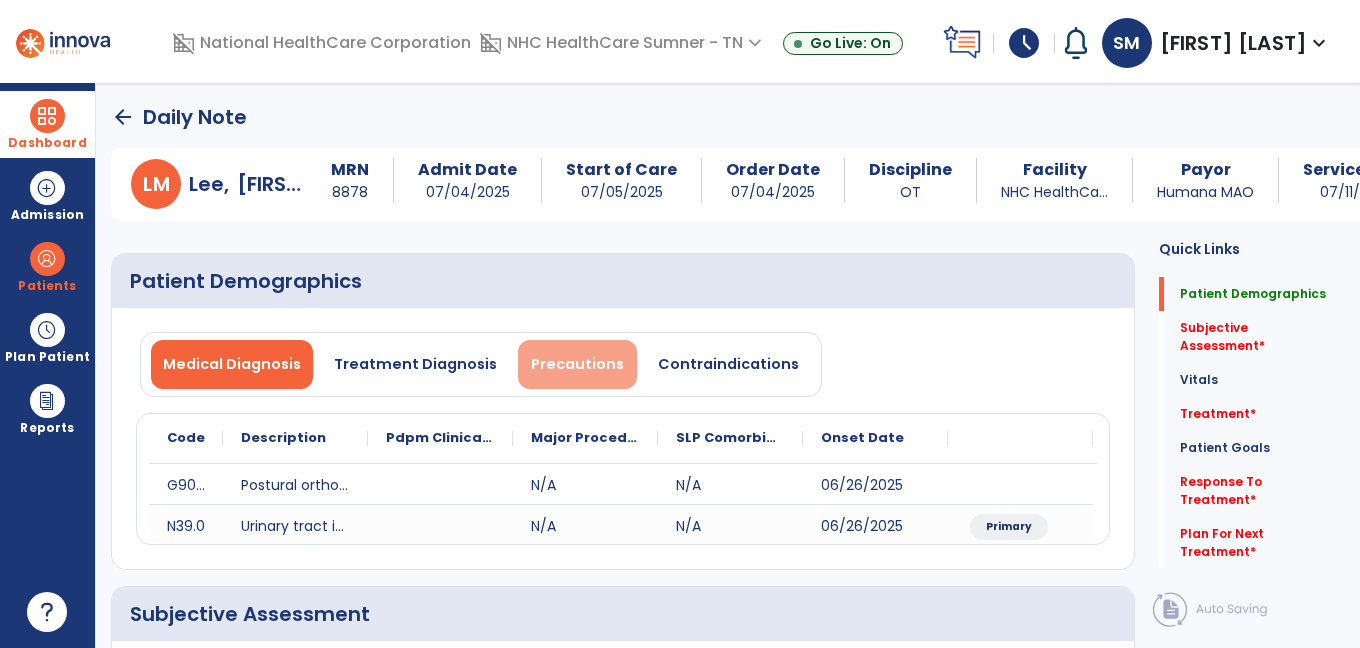 click on "Precautions" at bounding box center [577, 364] 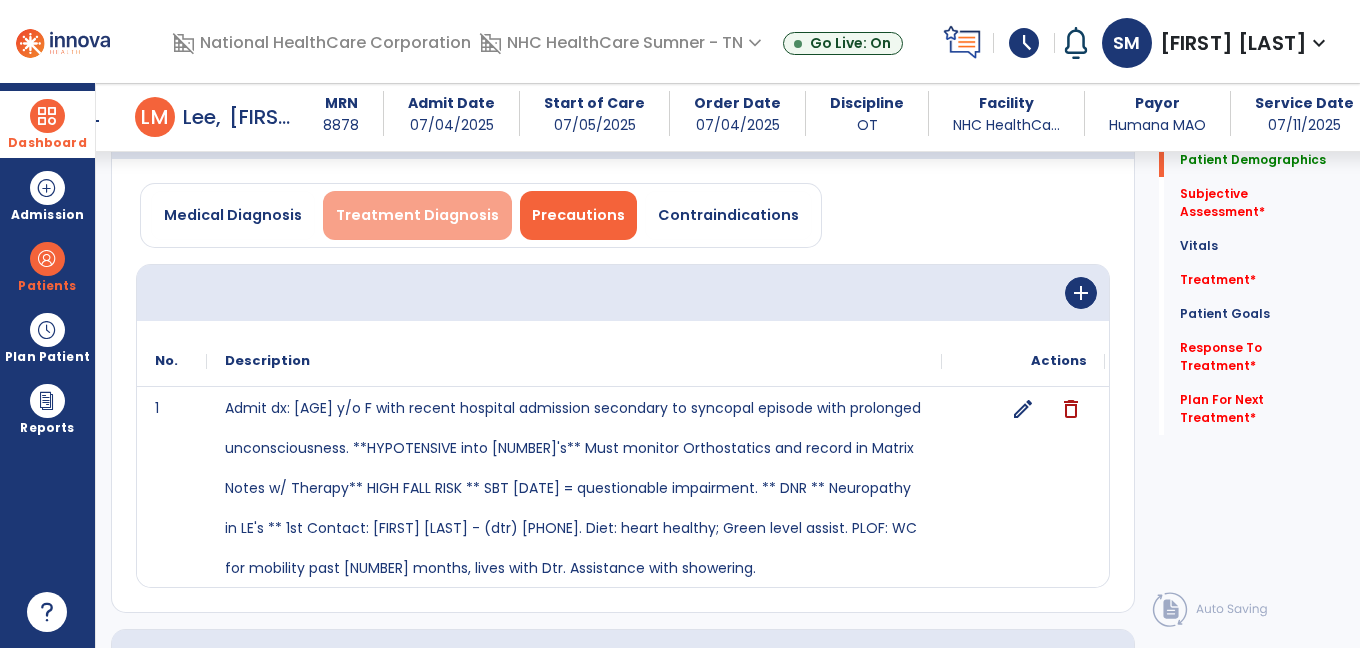 scroll, scrollTop: 138, scrollLeft: 0, axis: vertical 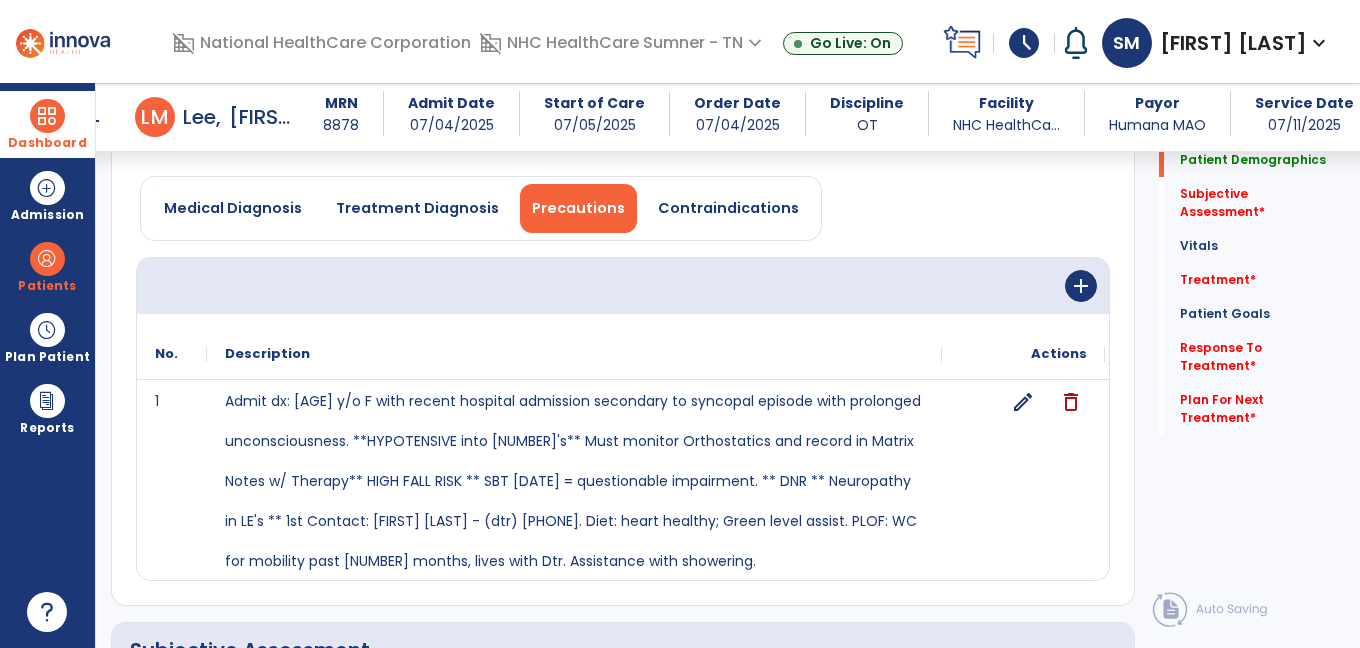 click at bounding box center [47, 116] 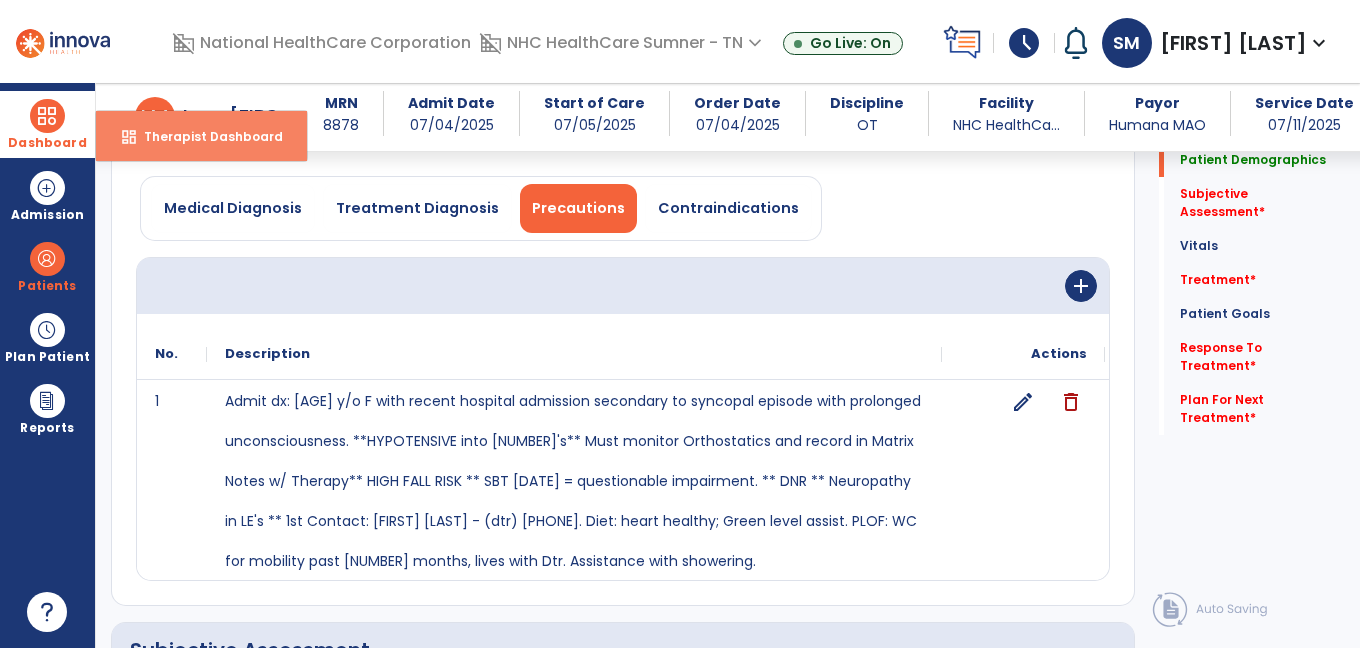 click on "dashboard  Therapist Dashboard" at bounding box center (201, 136) 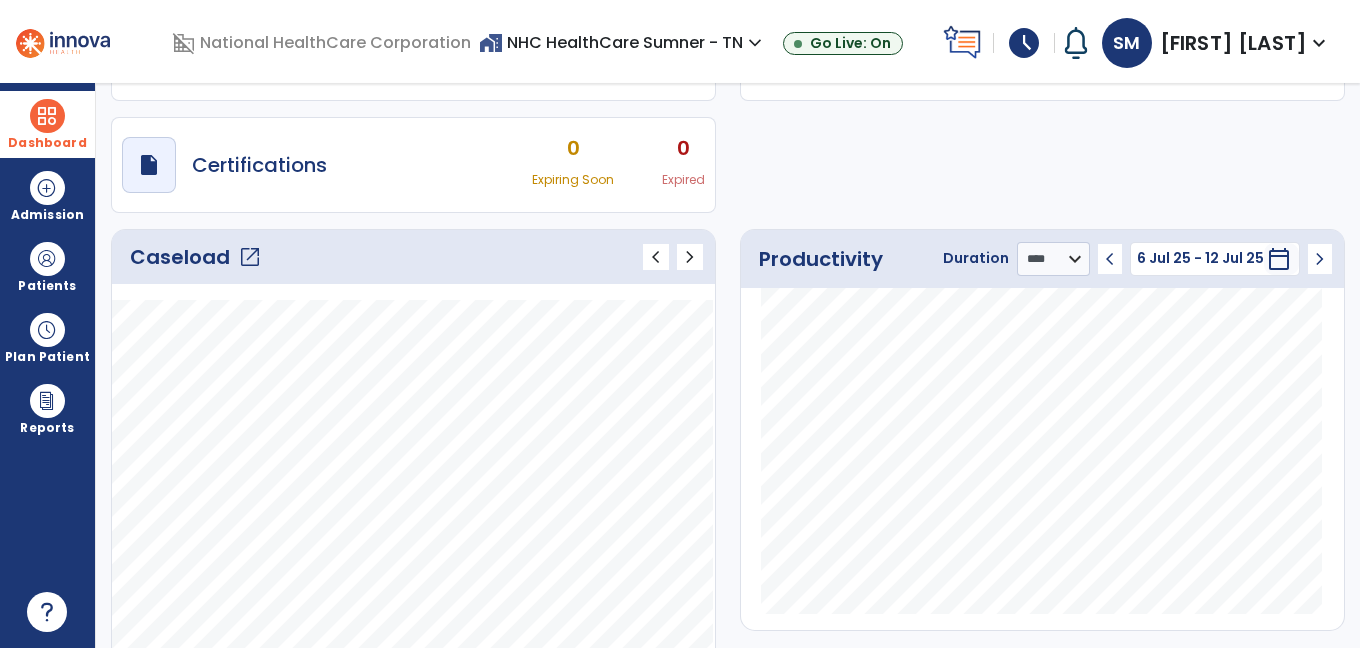 click on "open_in_new" 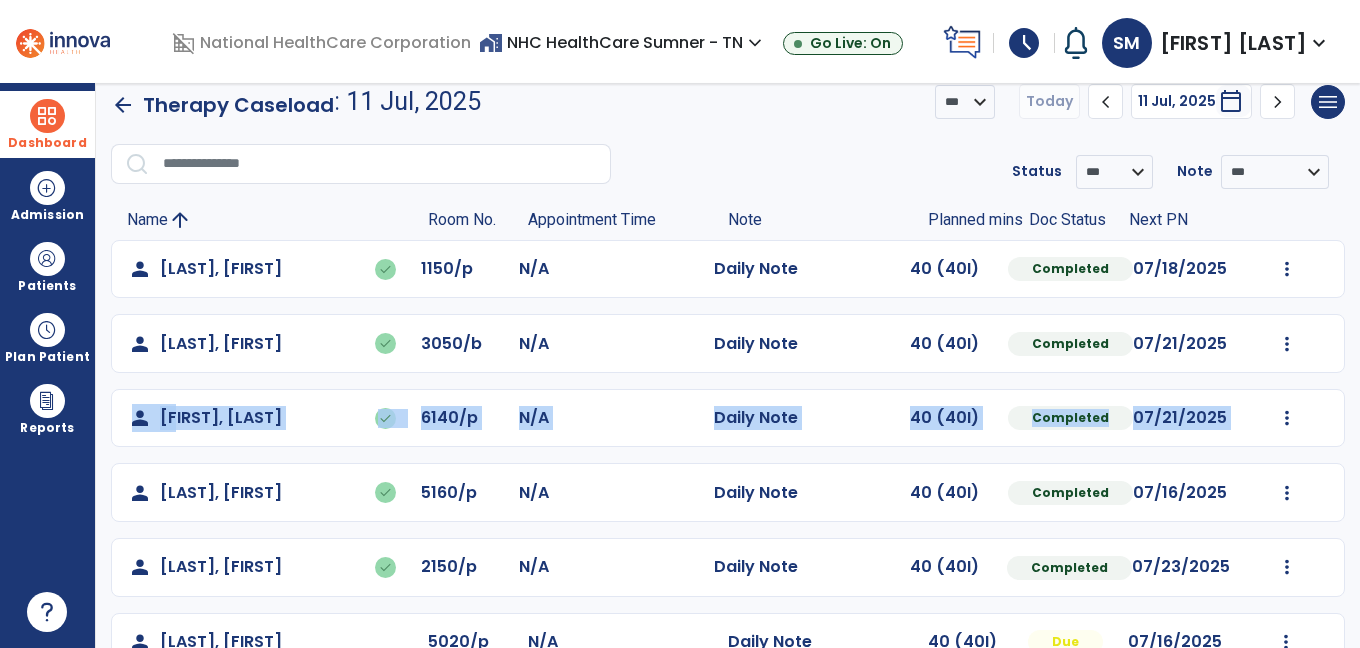 drag, startPoint x: 1353, startPoint y: 372, endPoint x: 1354, endPoint y: 410, distance: 38.013157 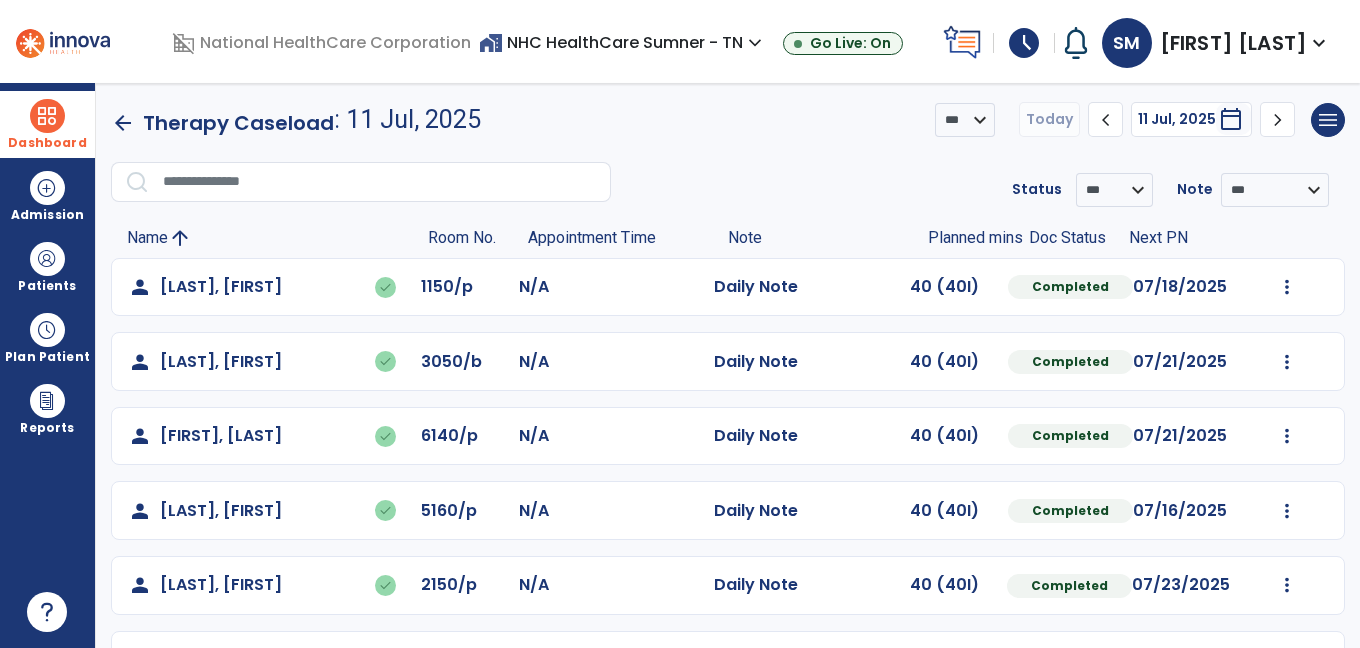 scroll, scrollTop: 0, scrollLeft: 0, axis: both 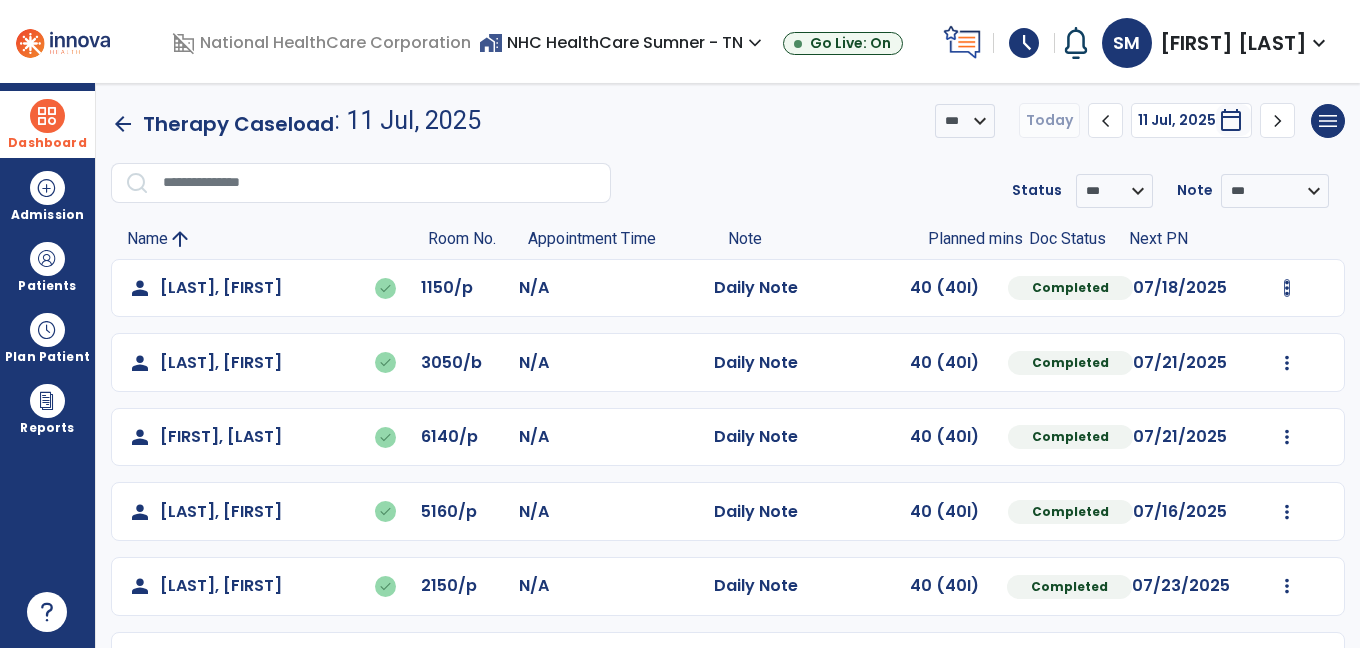 click at bounding box center [1287, 288] 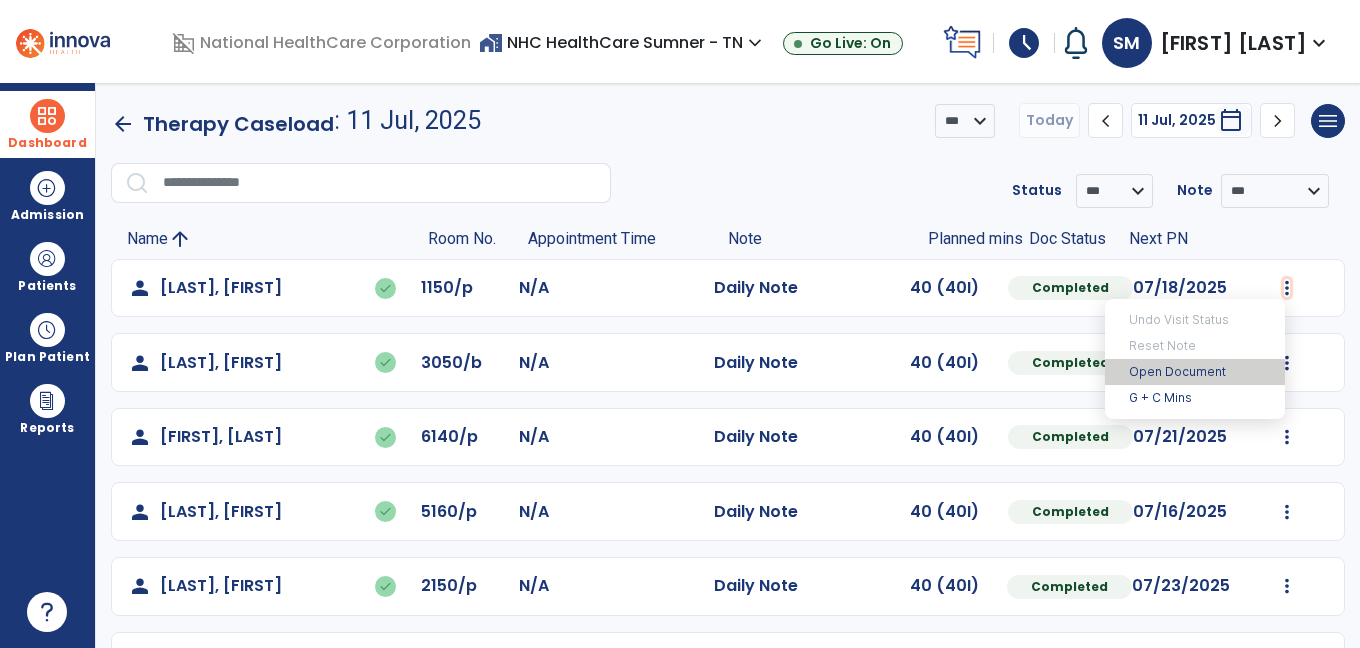 click on "Open Document" at bounding box center (1195, 372) 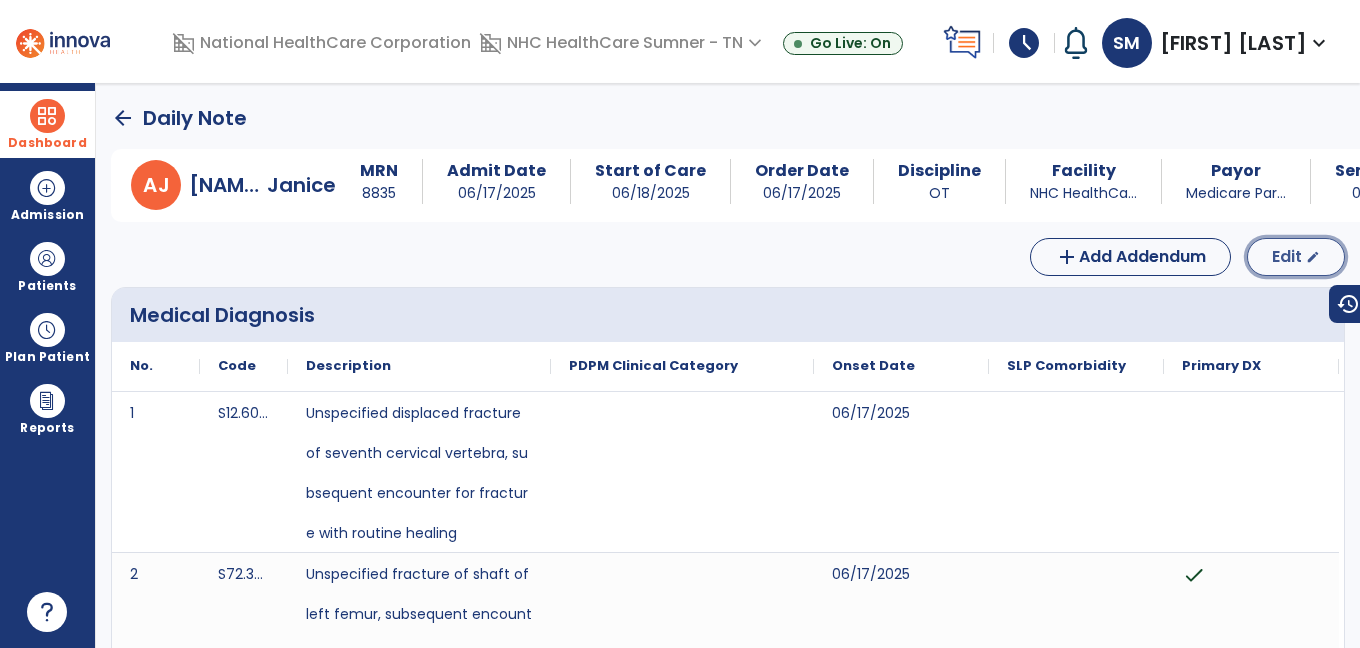 click on "Edit" 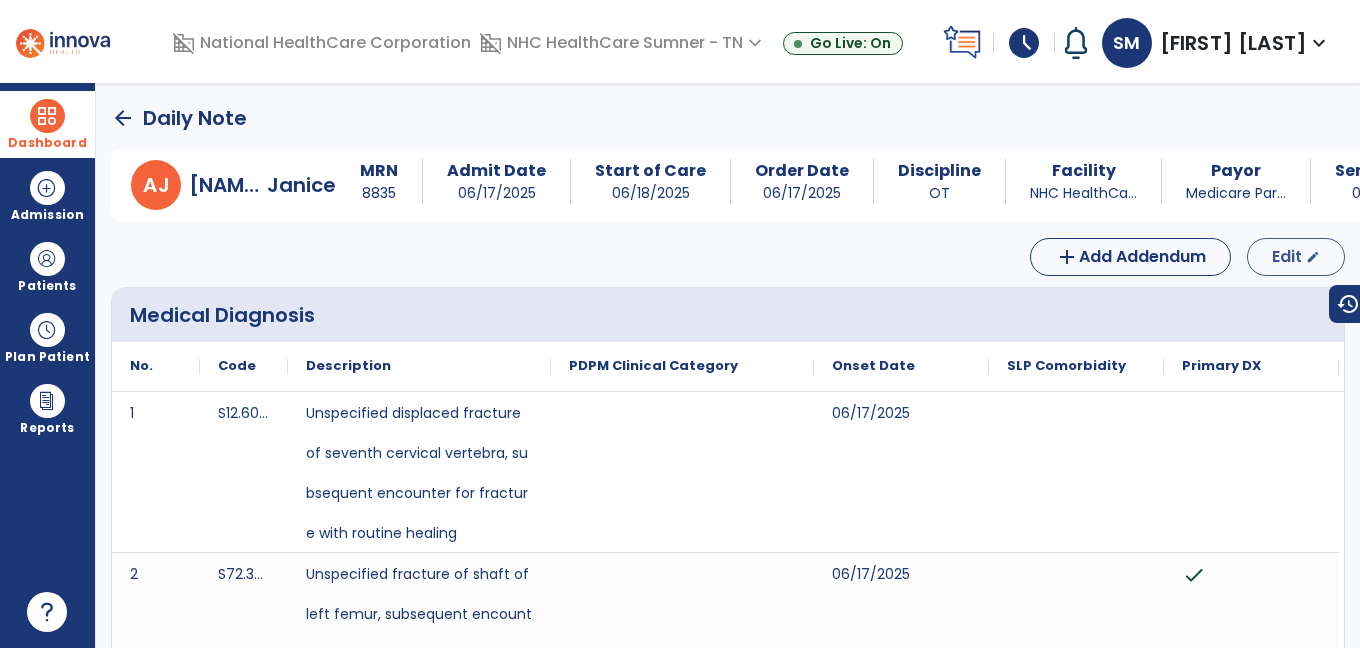 select on "*" 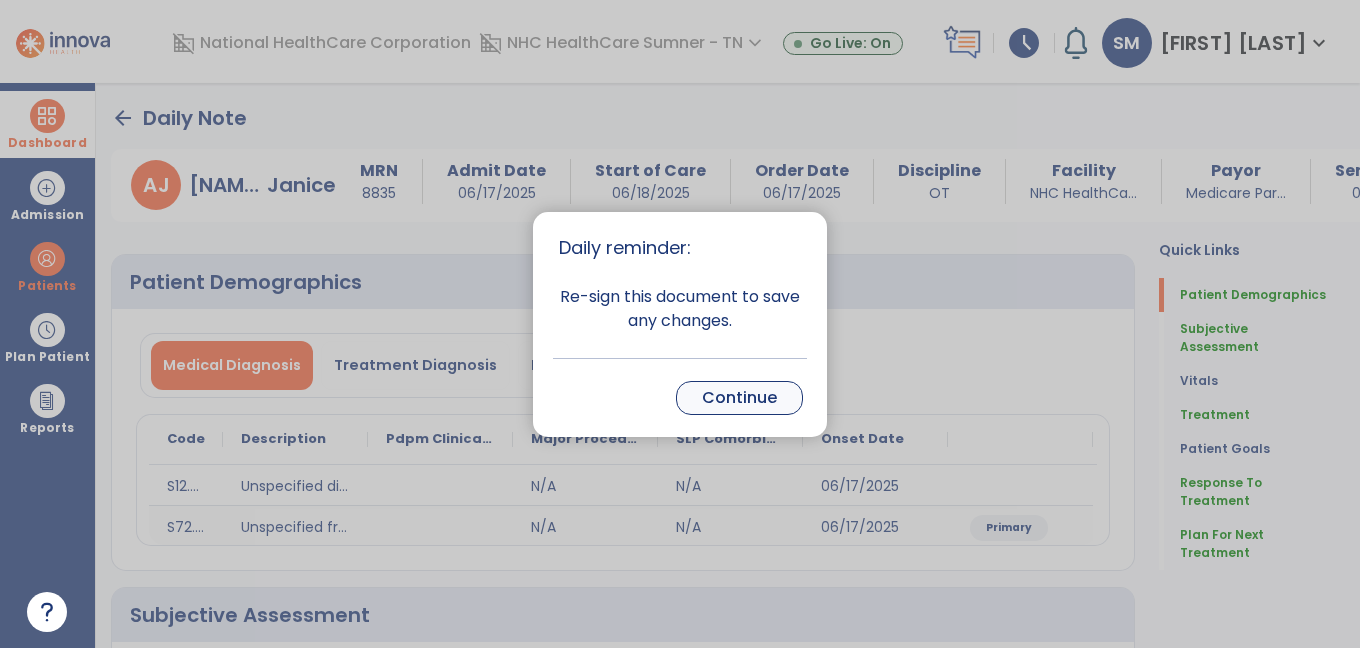 click on "Continue" at bounding box center (739, 398) 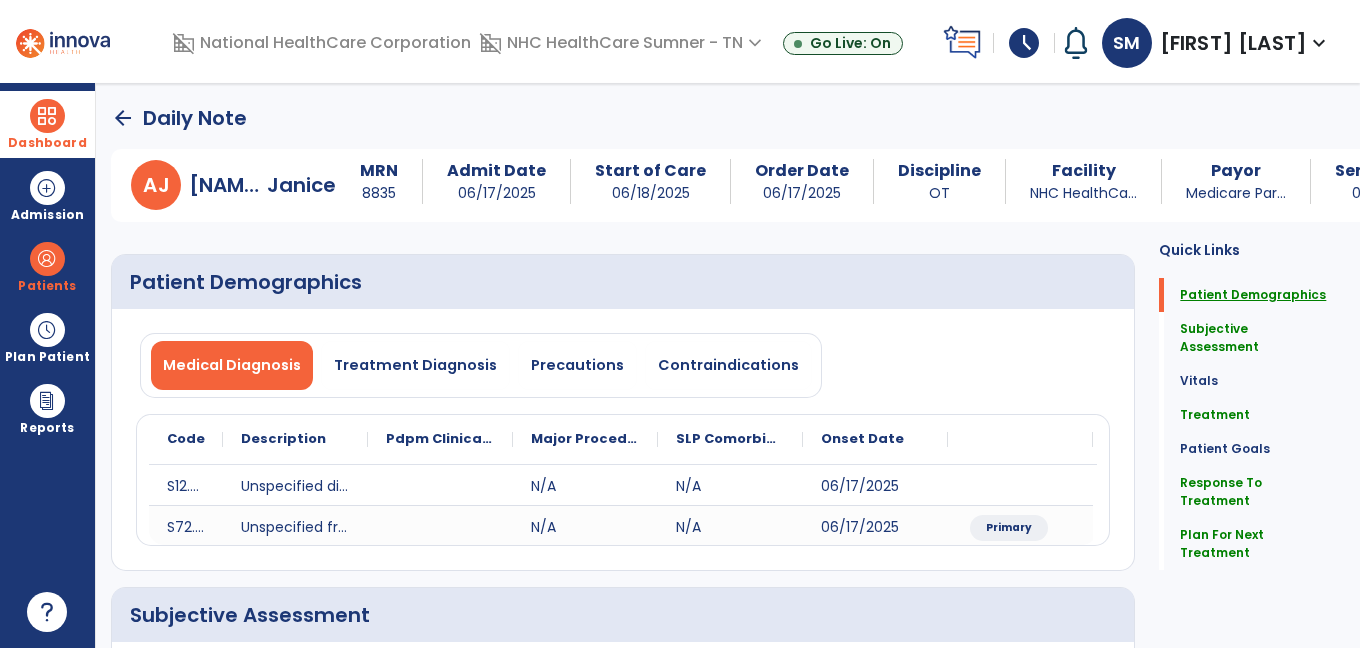 click on "Patient Demographics" 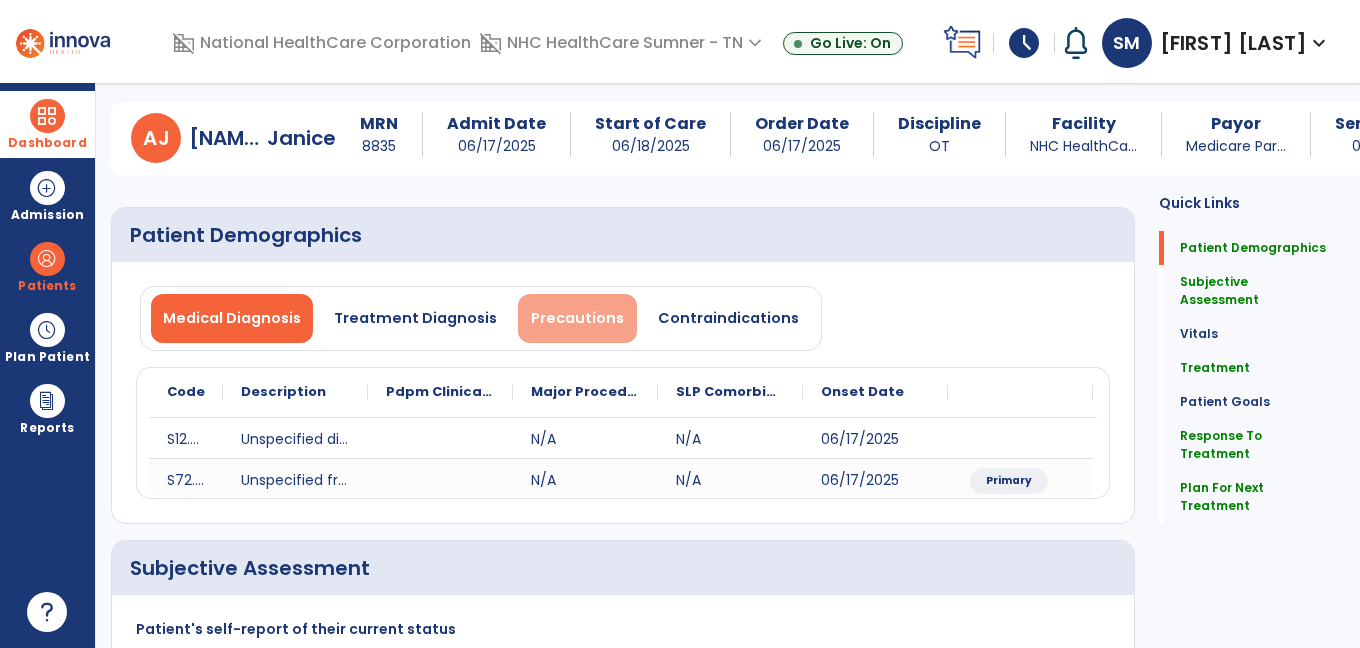 click on "Precautions" at bounding box center [577, 318] 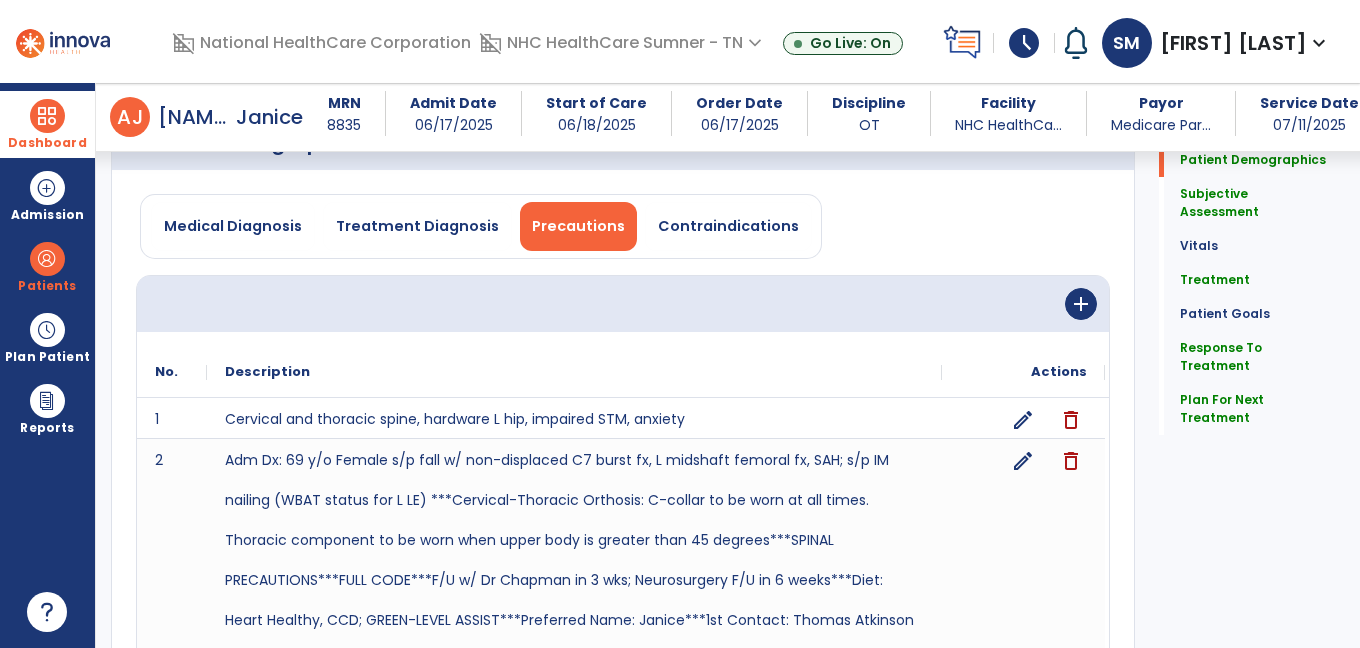 scroll, scrollTop: 121, scrollLeft: 0, axis: vertical 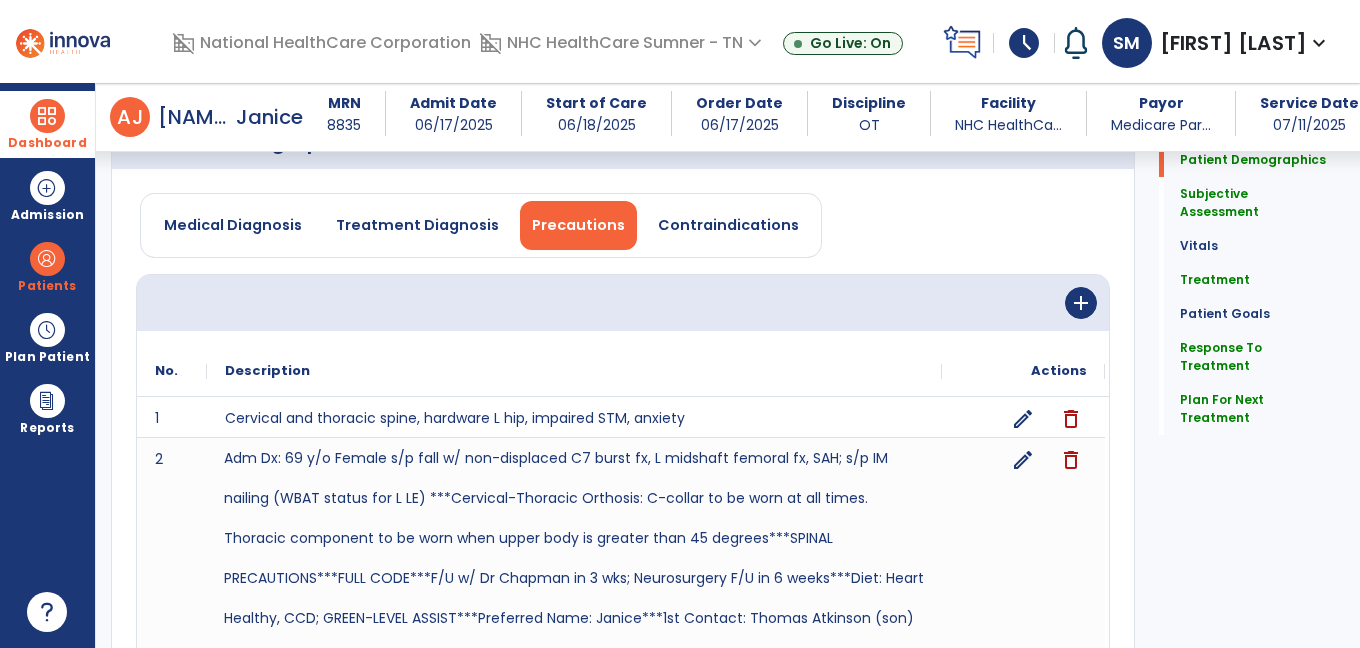 click on "Adm Dx: 69 y/o Female s/p fall w/ non-displaced C7 burst fx, L midshaft femoral fx, SAH; s/p IM nailing (WBAT status for L LE)  ***Cervical-Thoracic Orthosis: C-collar to be worn at all times. Thoracic component to be worn when upper body is greater than 45 degrees***SPINAL PRECAUTIONS***FULL CODE***F/U w/ Dr Chapman in 3 wks; Neurosurgery F/U in 6 weeks***Diet: Heart Healthy, CCD; GREEN-LEVEL ASSIST***Preferred Name: Janice***1st Contact: Thomas Atkinson (son) [PHONE]" 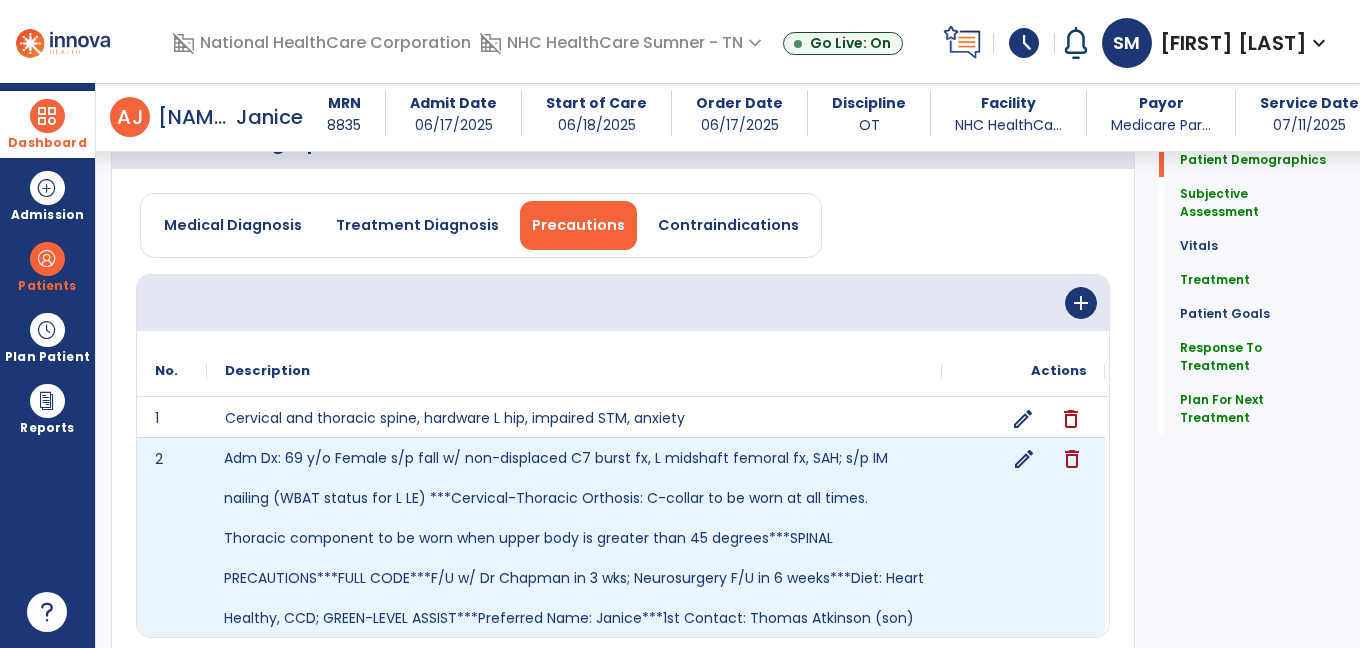 click on "edit" 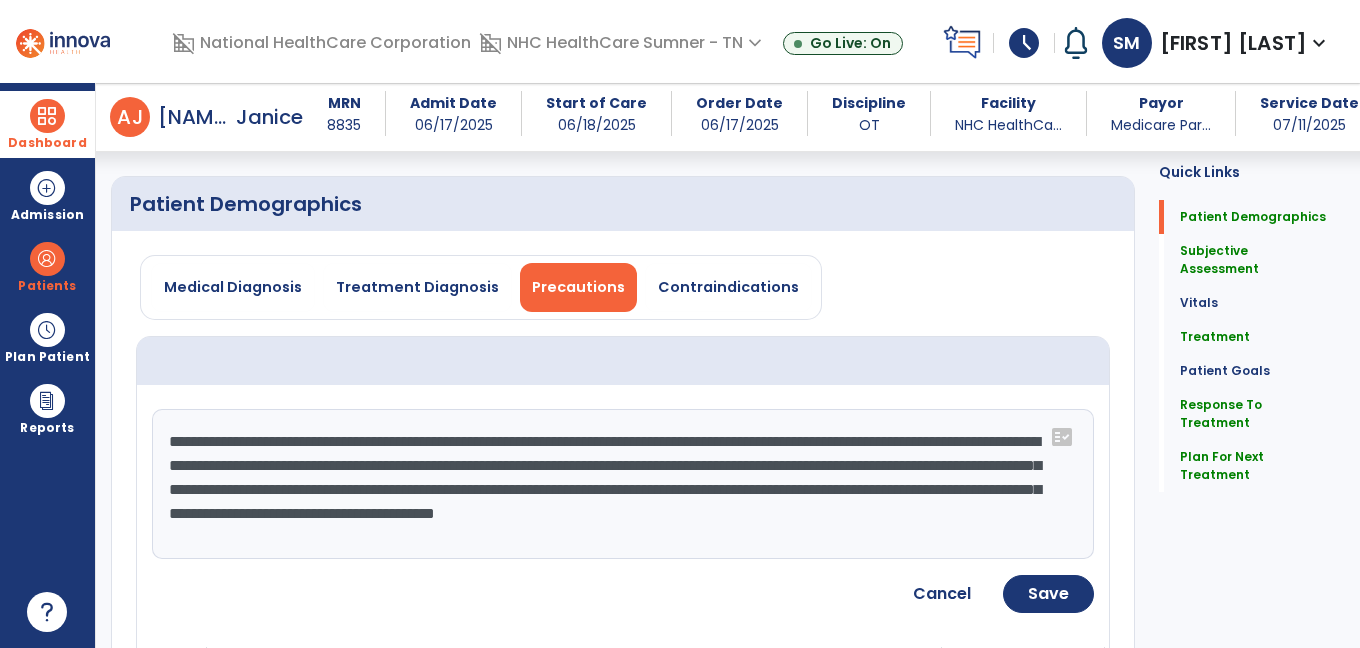 scroll, scrollTop: 60, scrollLeft: 0, axis: vertical 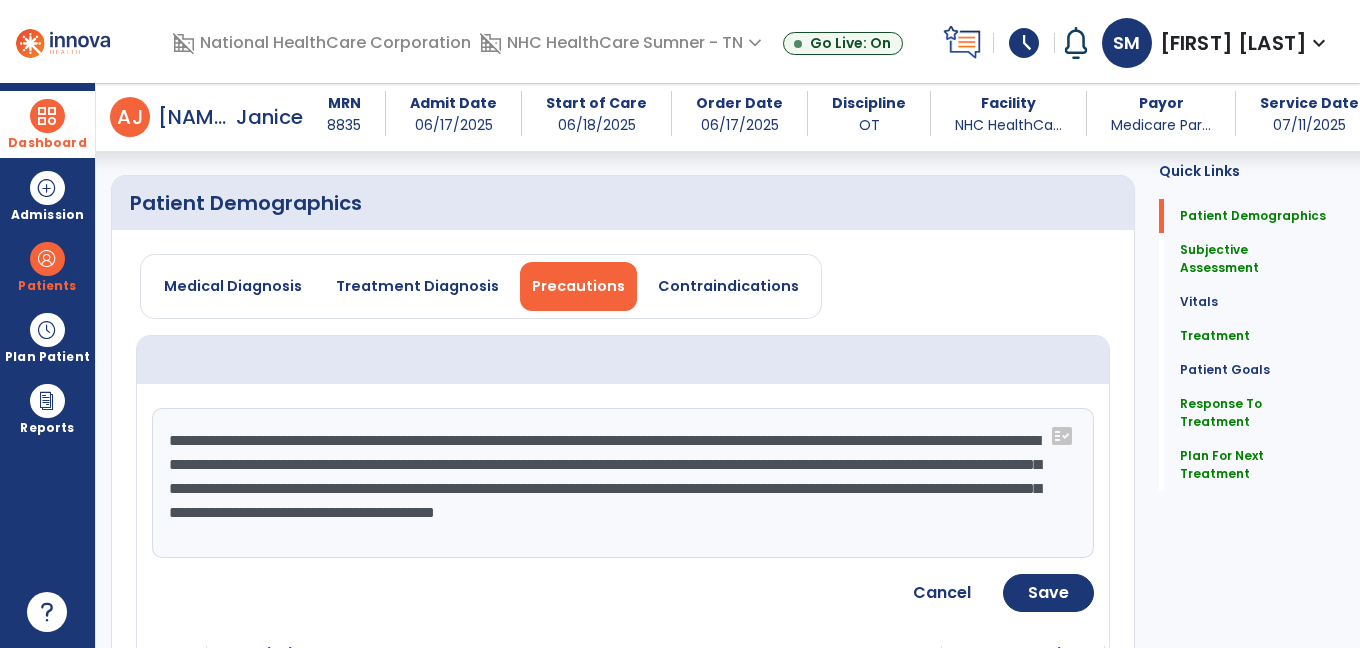 click on "**********" 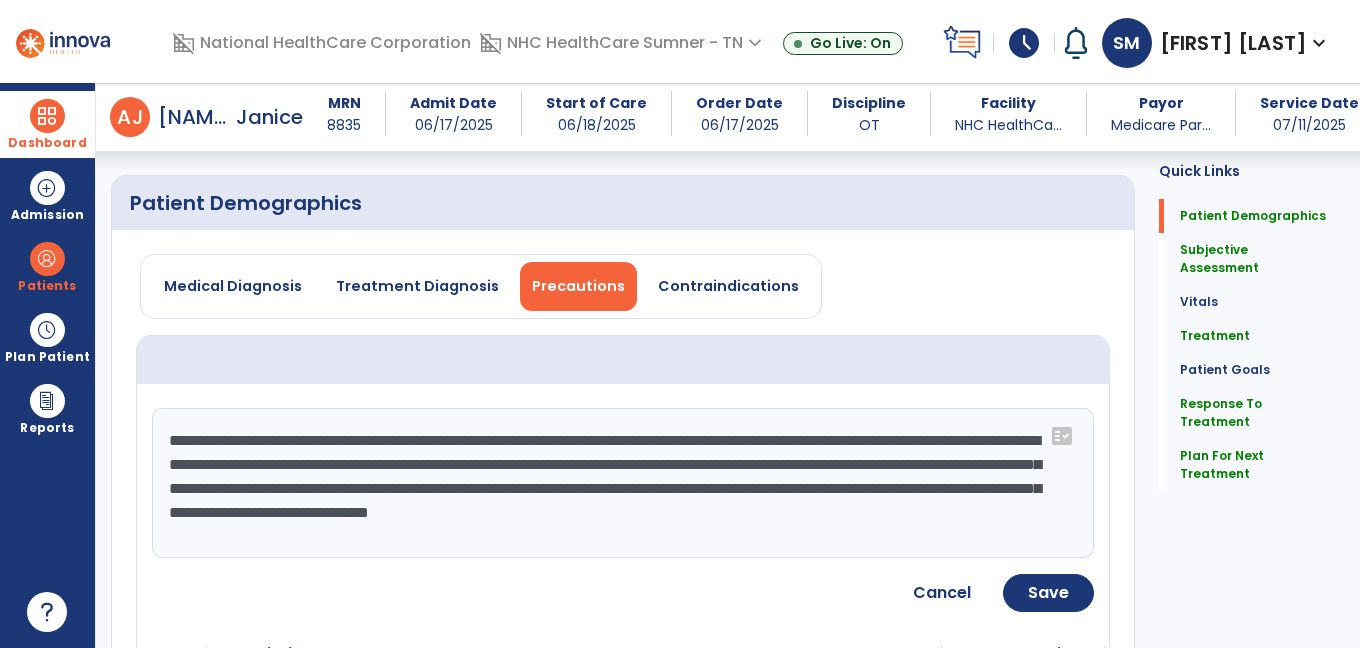 click on "**********" 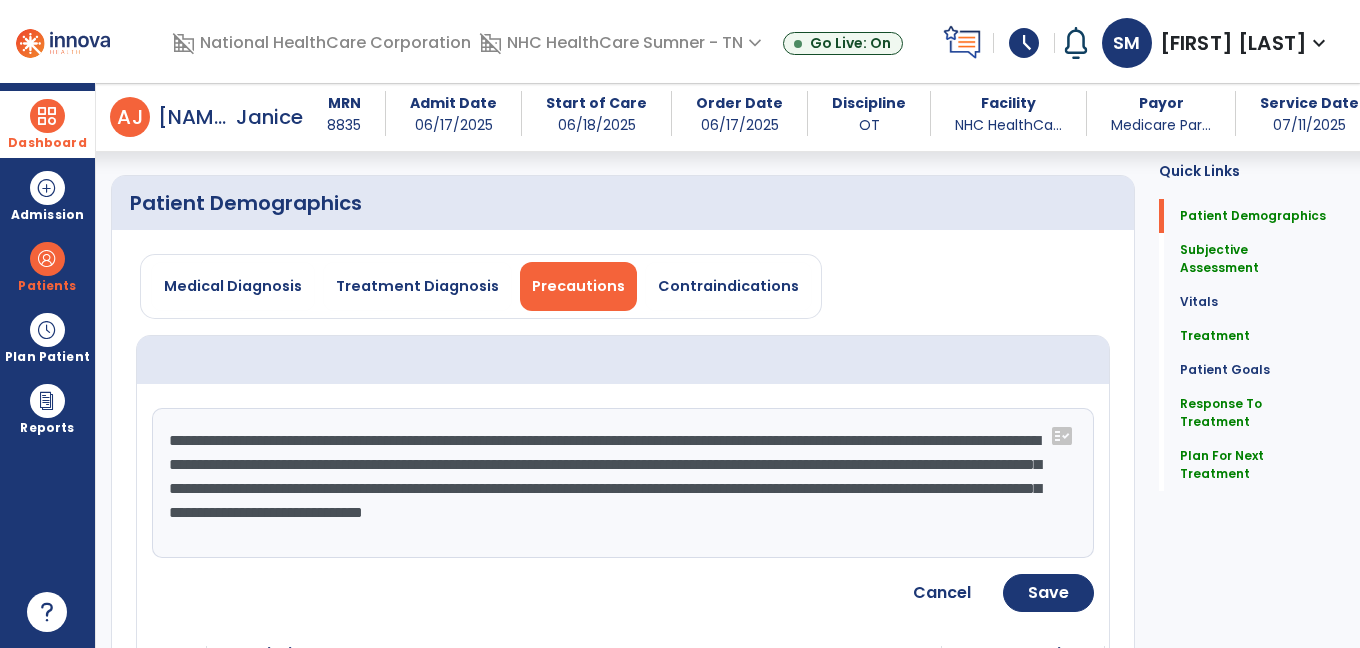 click on "**********" 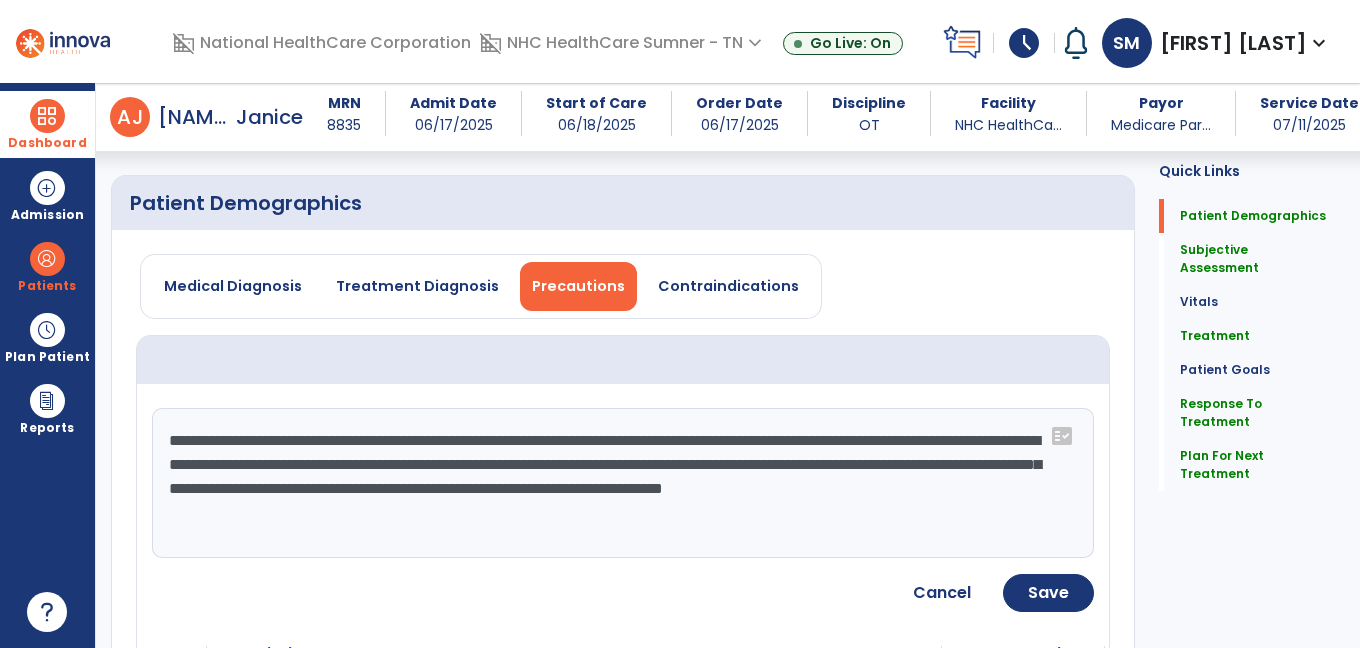 click on "**********" 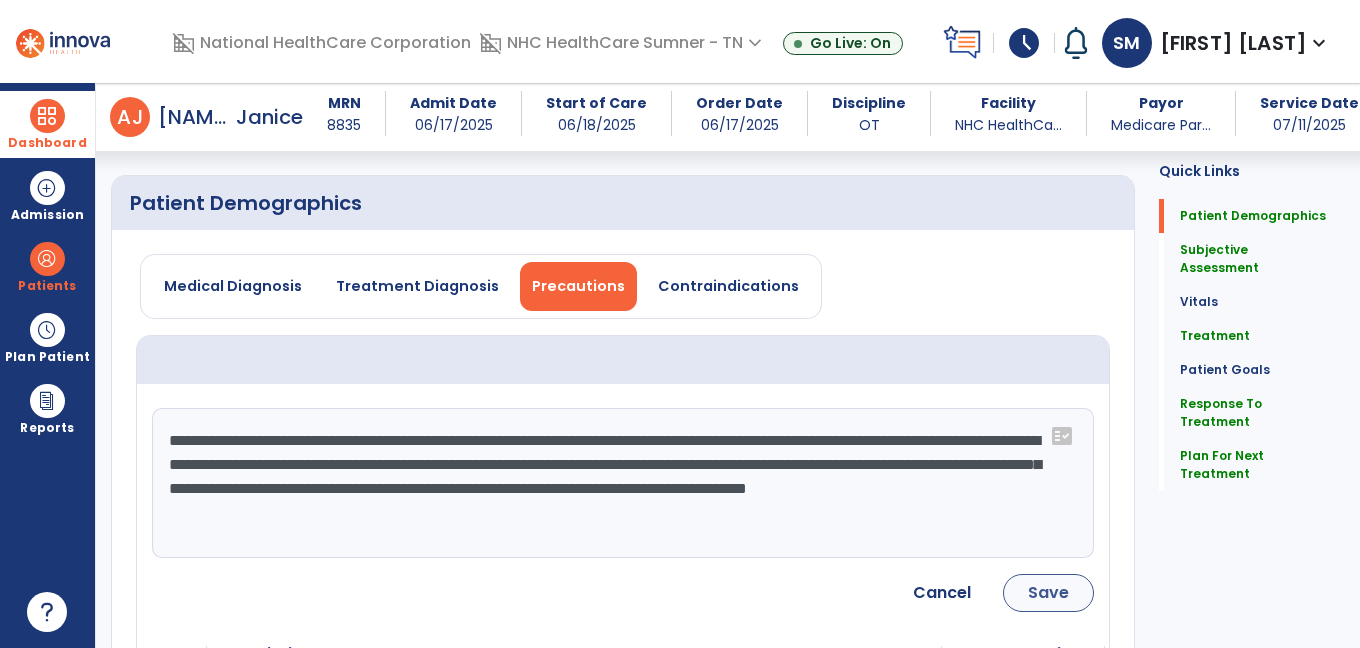 type on "**********" 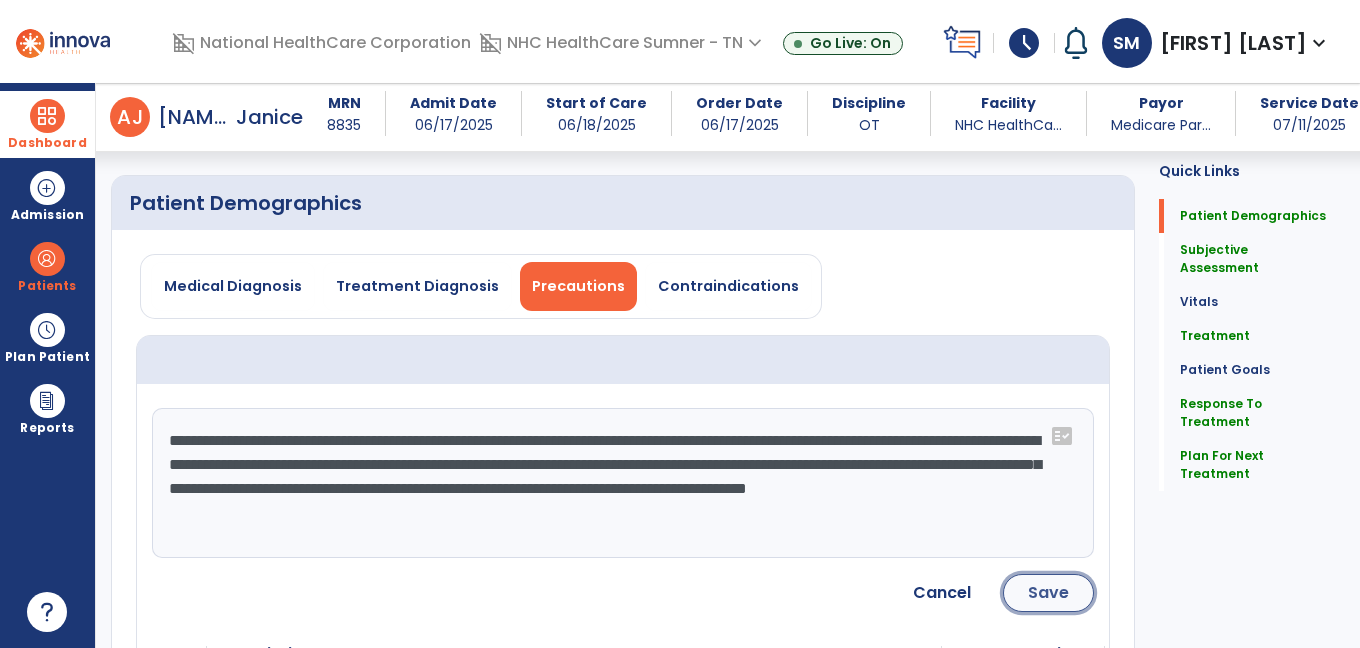 click on "Save" 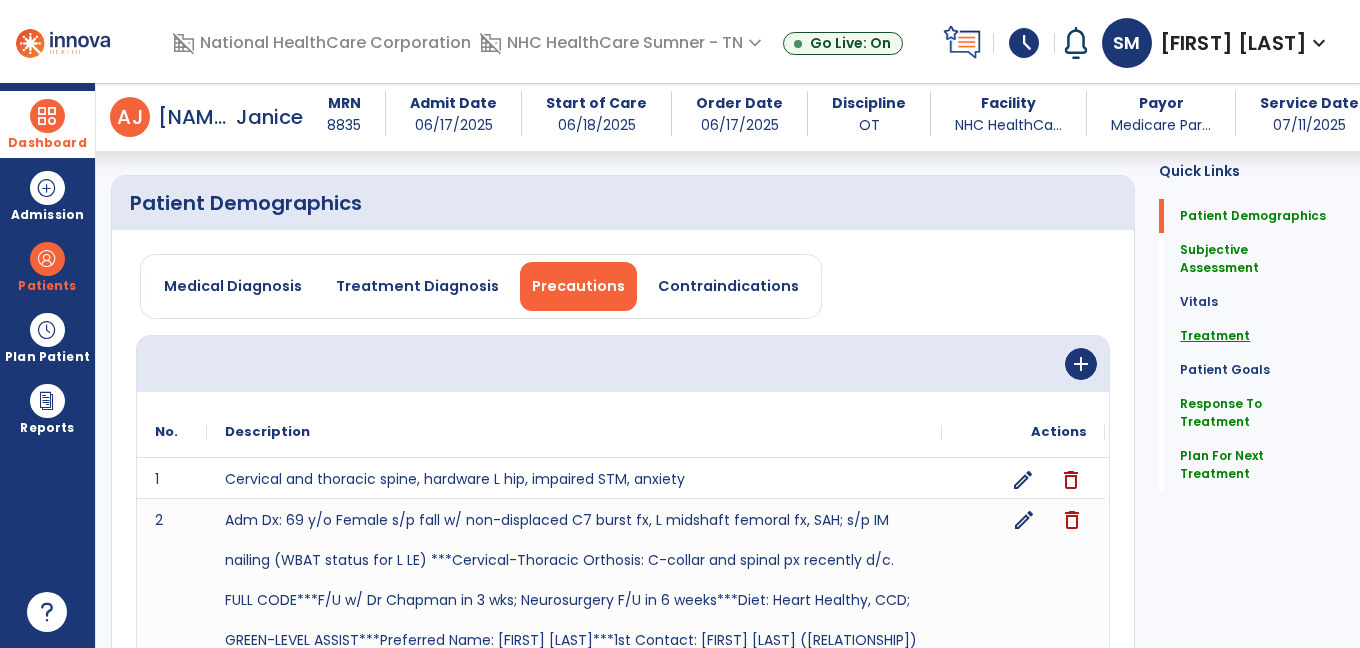 click on "Treatment" 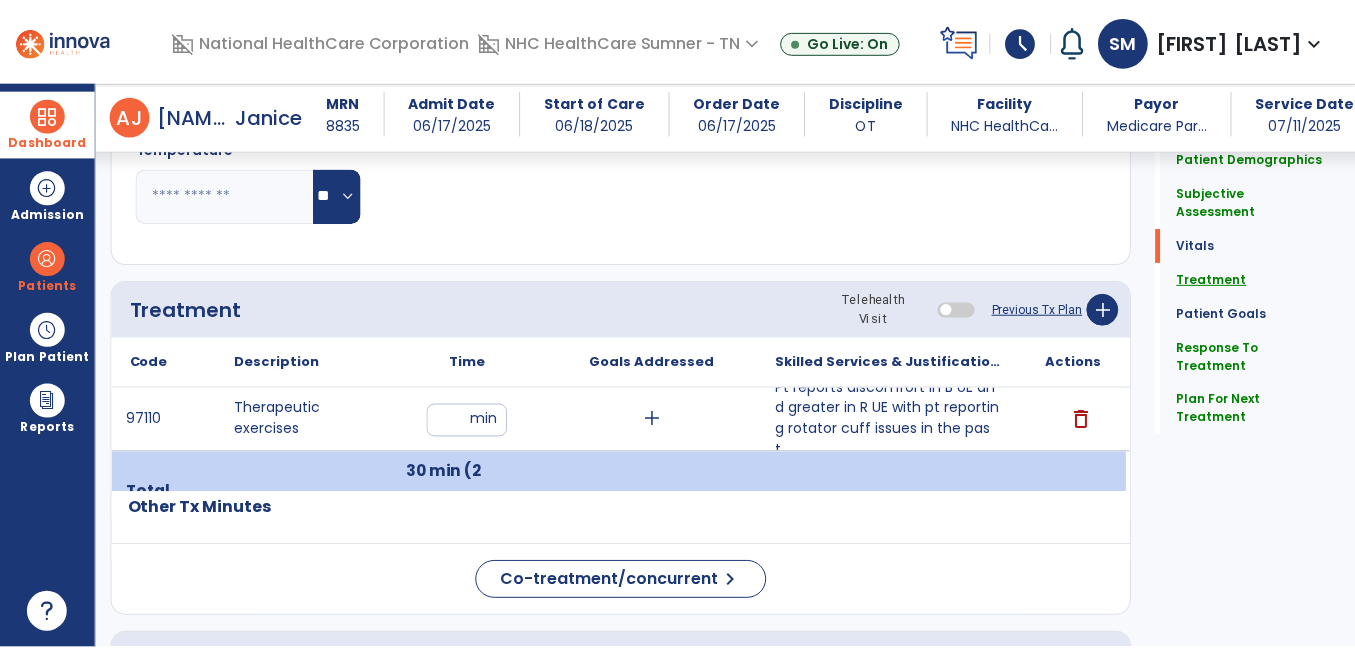 scroll, scrollTop: 1284, scrollLeft: 0, axis: vertical 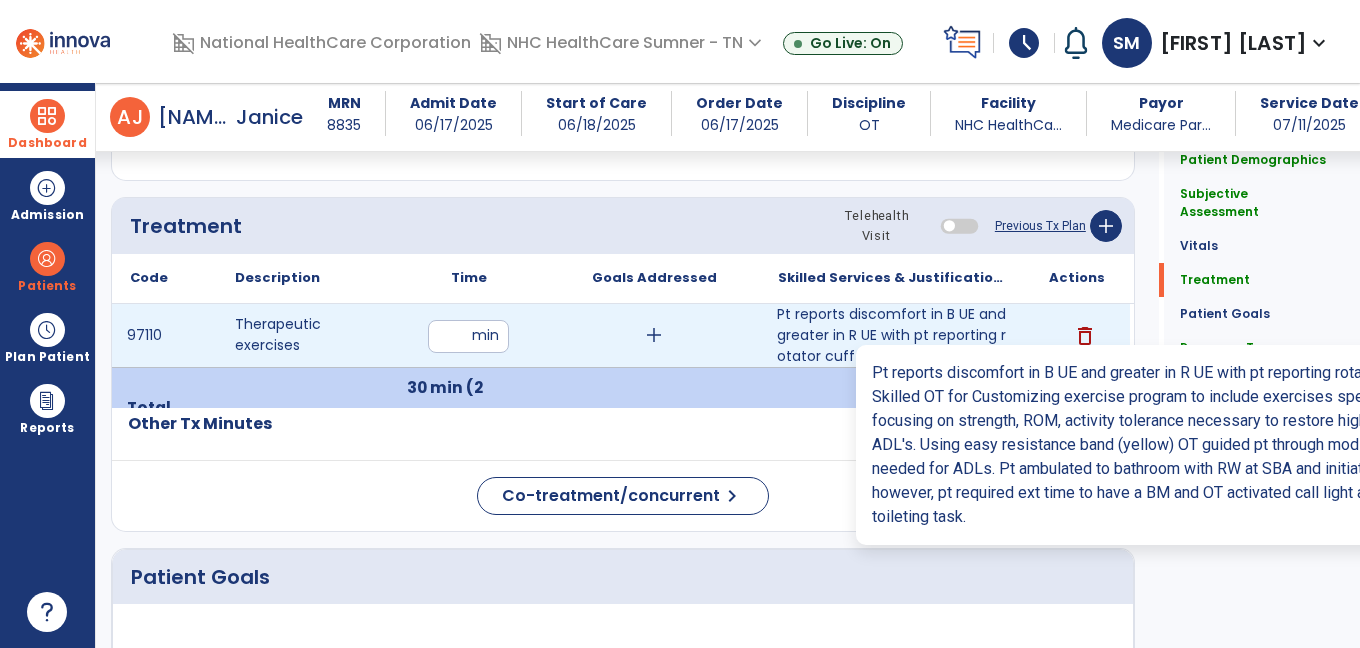 click on "Pt reports discomfort in B UE and greater in R UE with pt reporting rotator cuff issues in the past...." at bounding box center [892, 335] 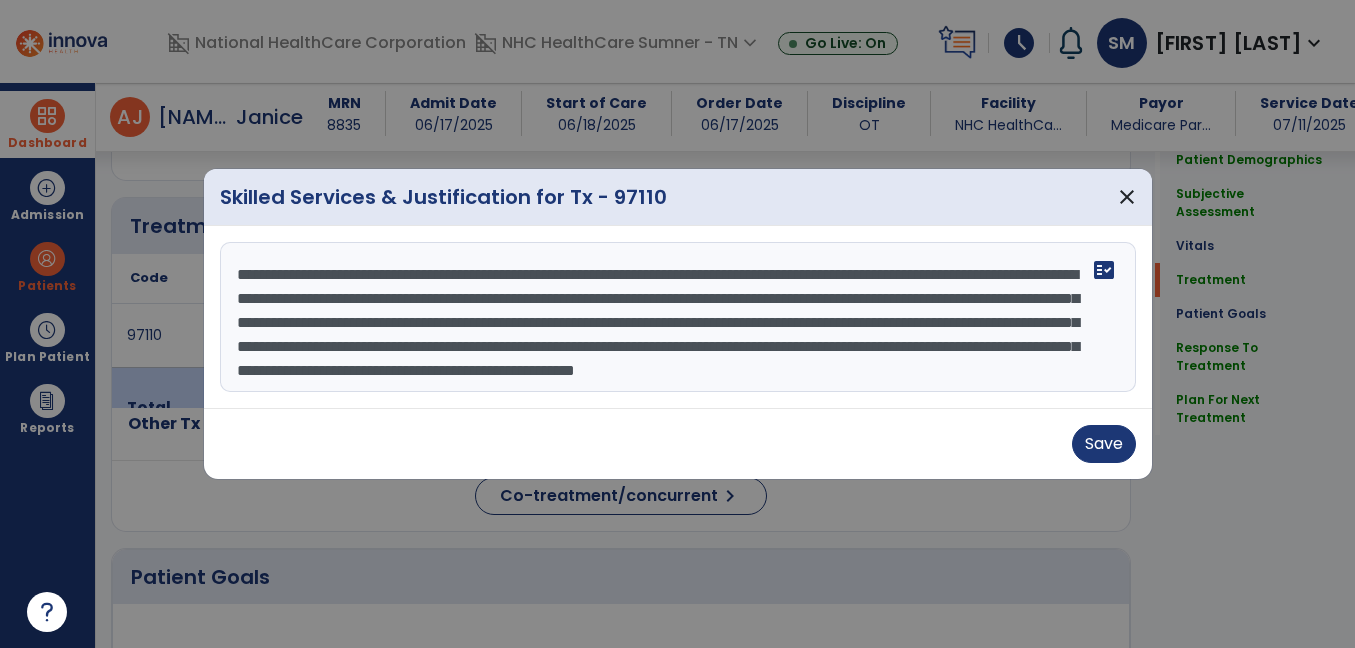 scroll, scrollTop: 1284, scrollLeft: 0, axis: vertical 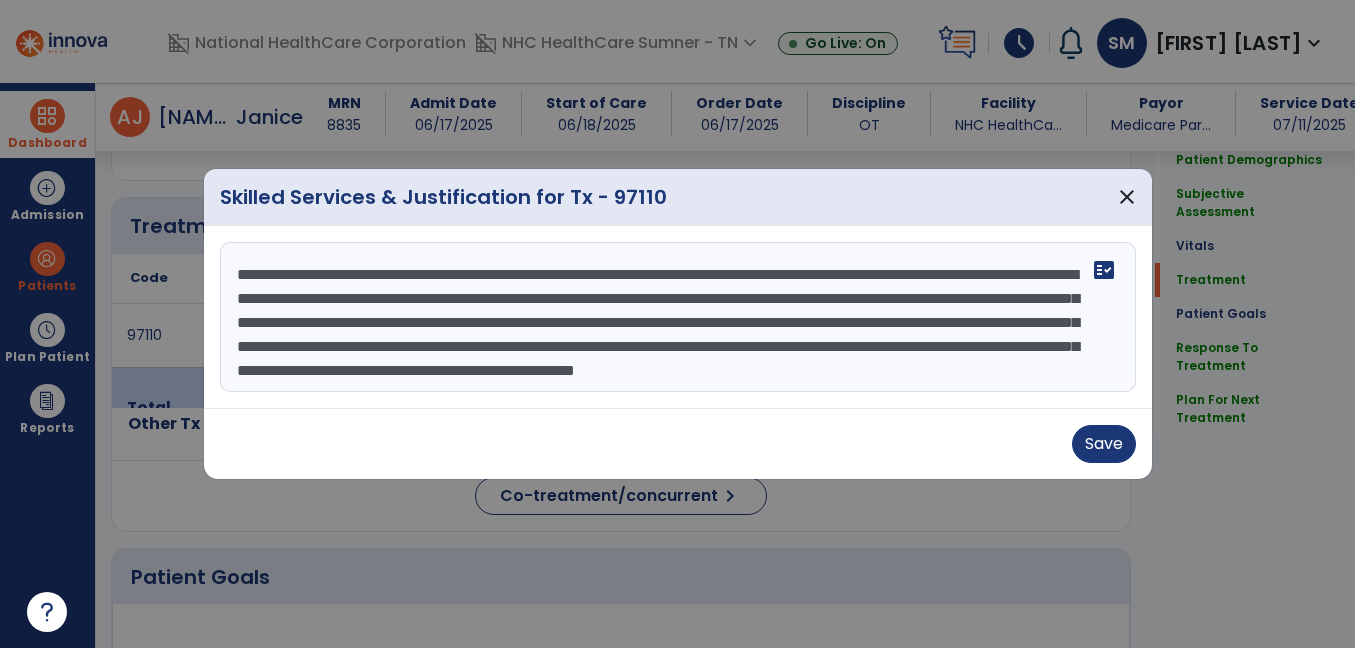 click on "**********" at bounding box center [678, 317] 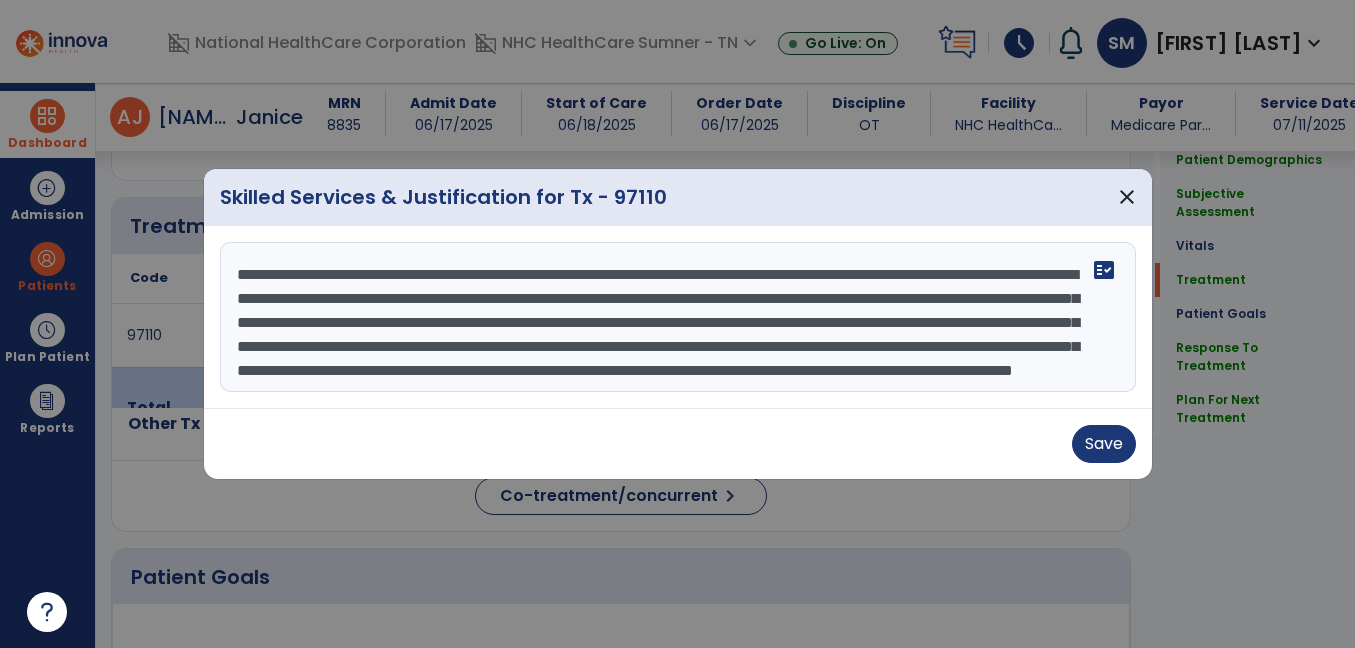 click on "**********" at bounding box center (678, 317) 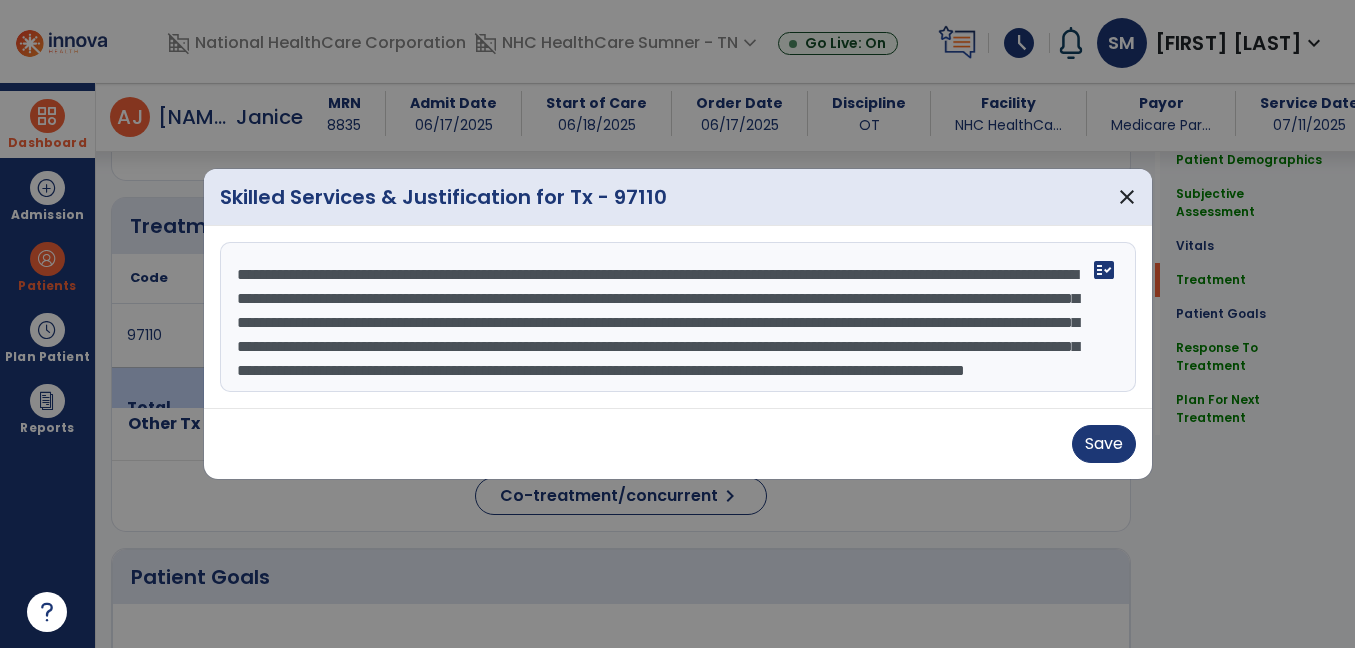 click on "**********" at bounding box center (678, 317) 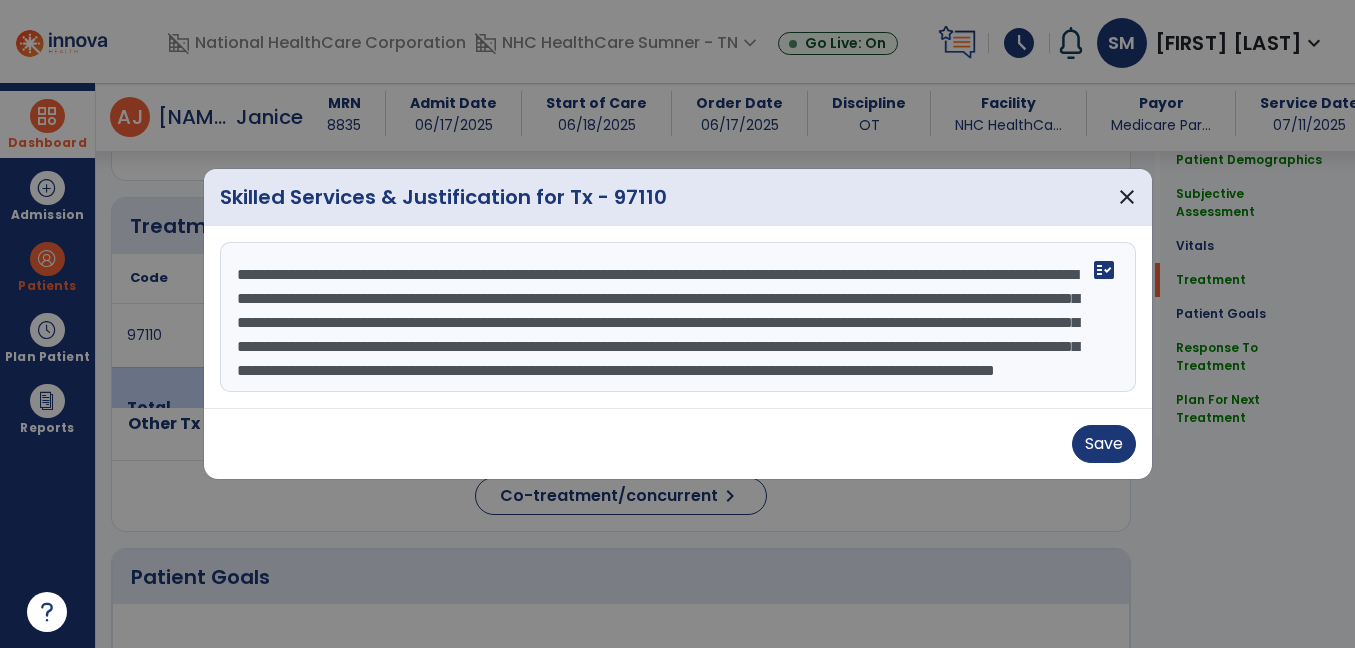 type on "**********" 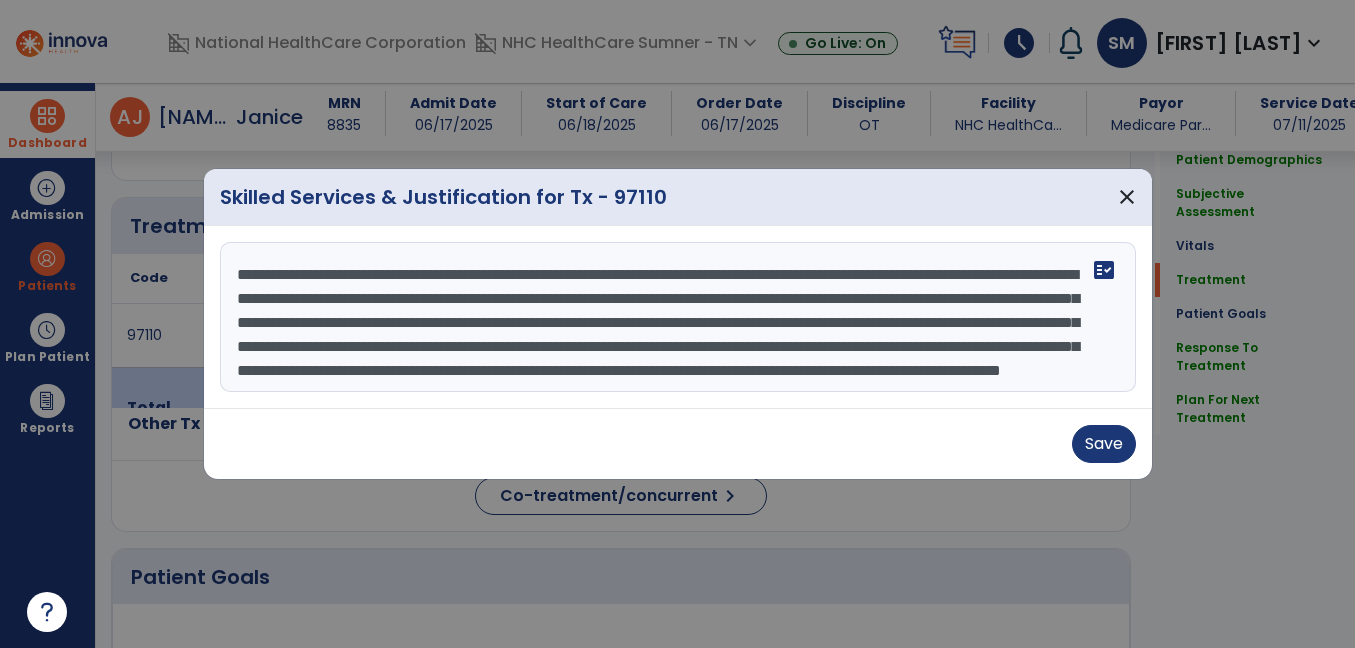 scroll, scrollTop: 48, scrollLeft: 0, axis: vertical 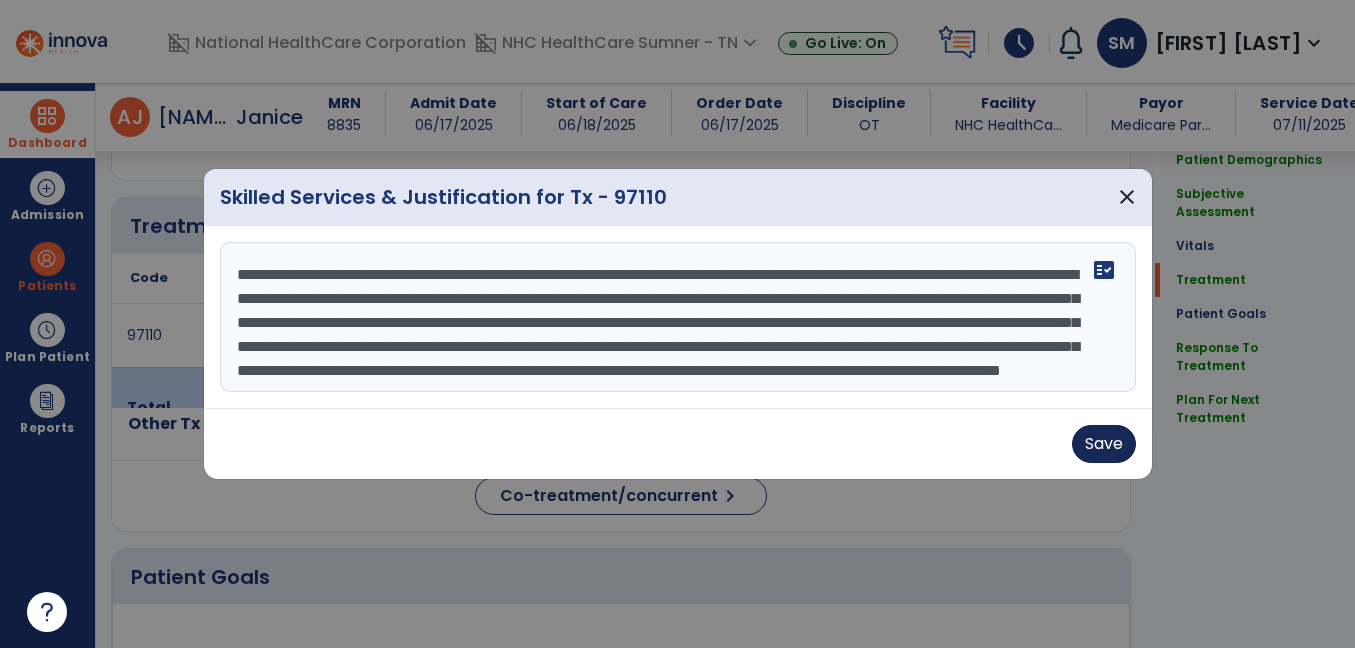 click on "Save" at bounding box center (1104, 444) 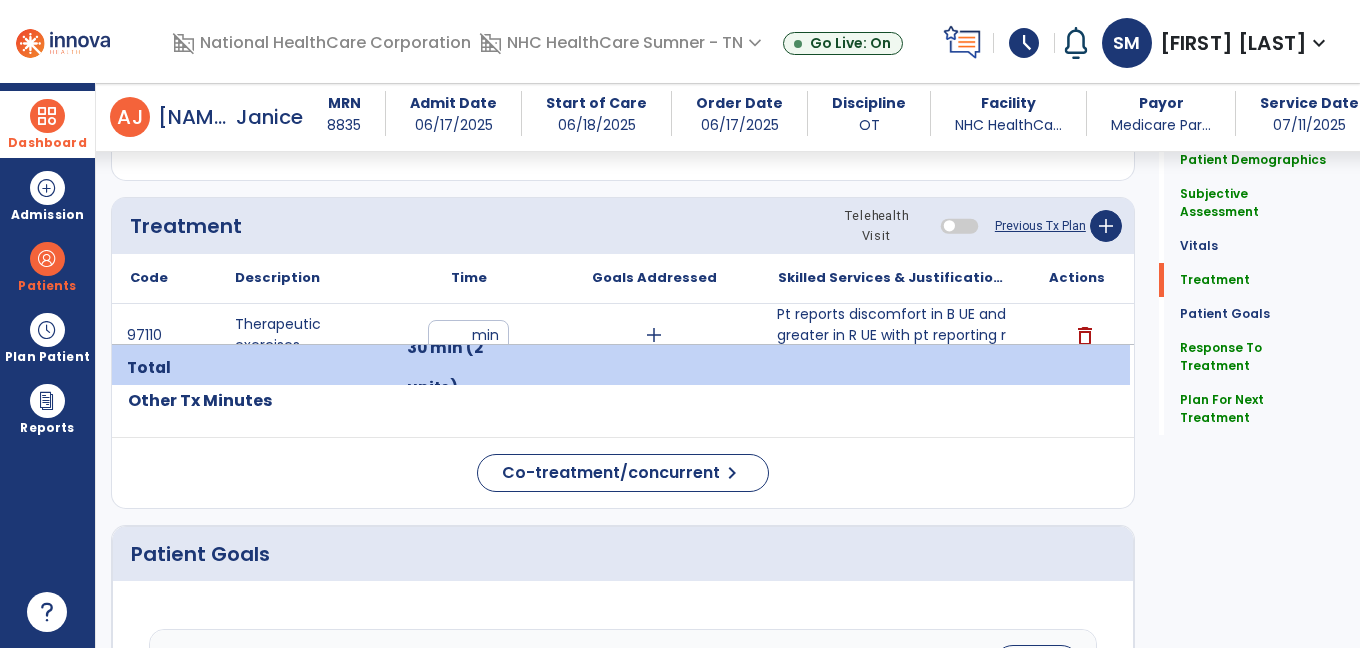 scroll, scrollTop: 1284, scrollLeft: 0, axis: vertical 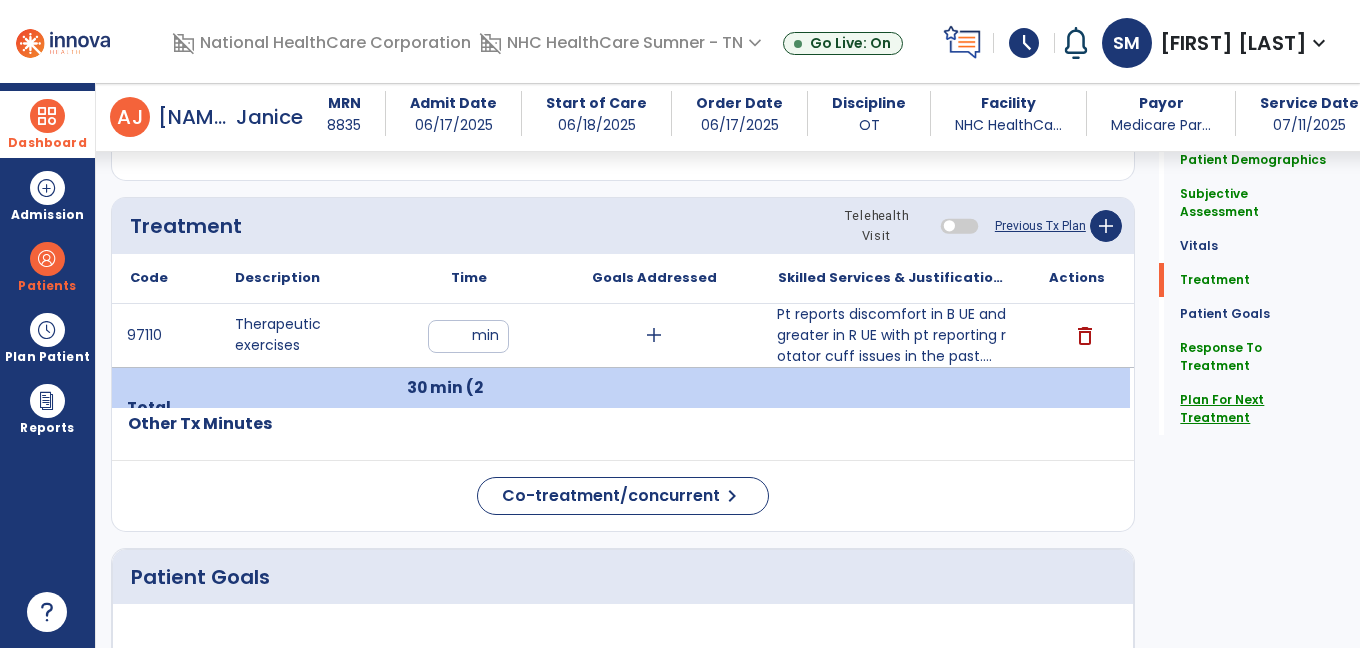 click on "Plan For Next Treatment" 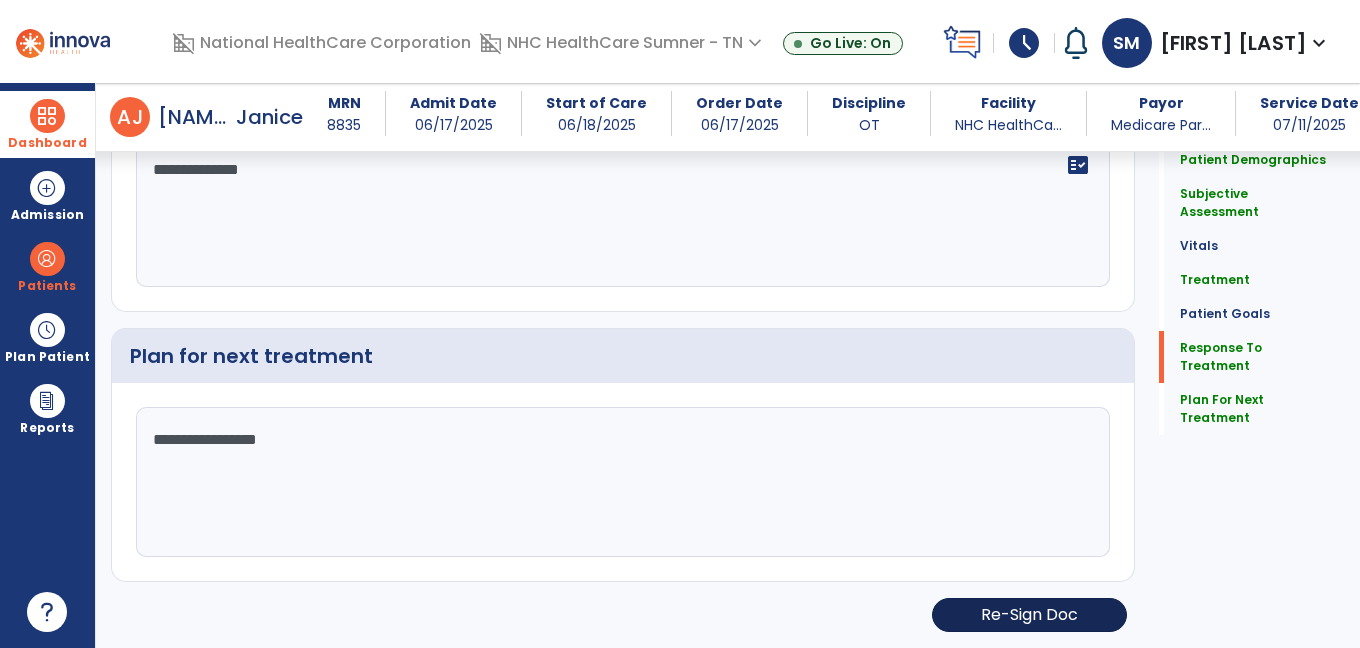 click on "Re-Sign Doc" 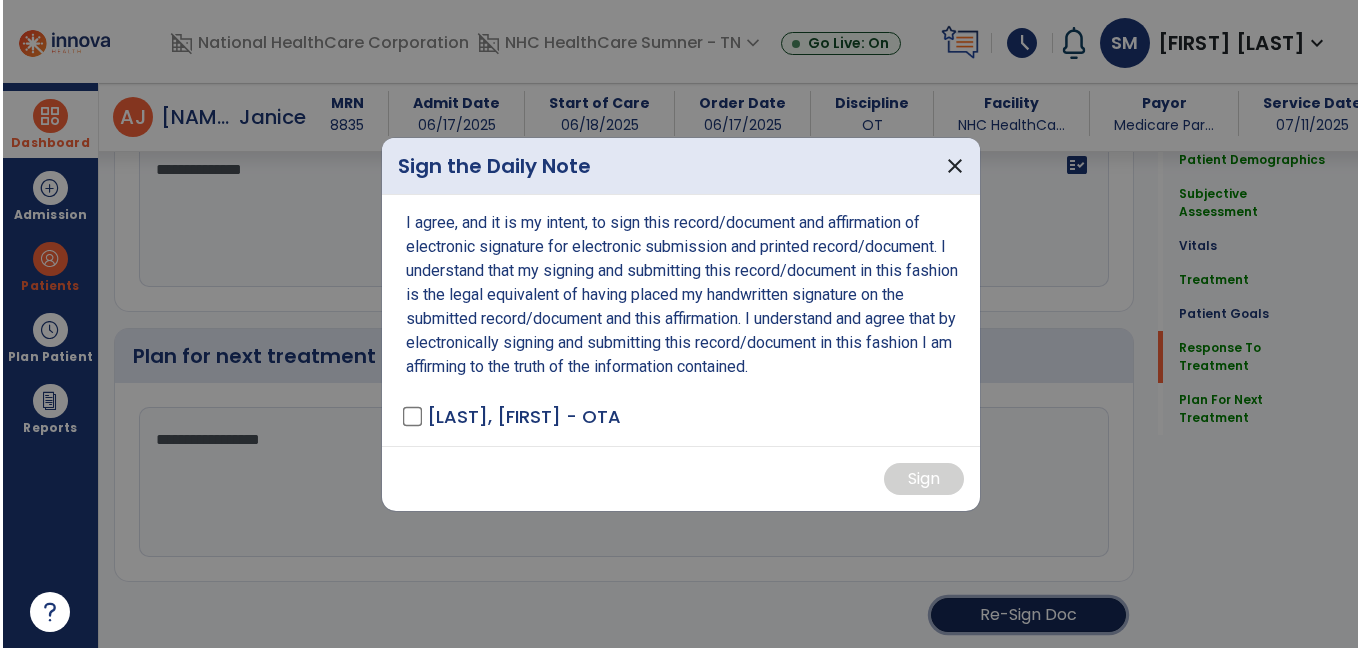 scroll, scrollTop: 3454, scrollLeft: 0, axis: vertical 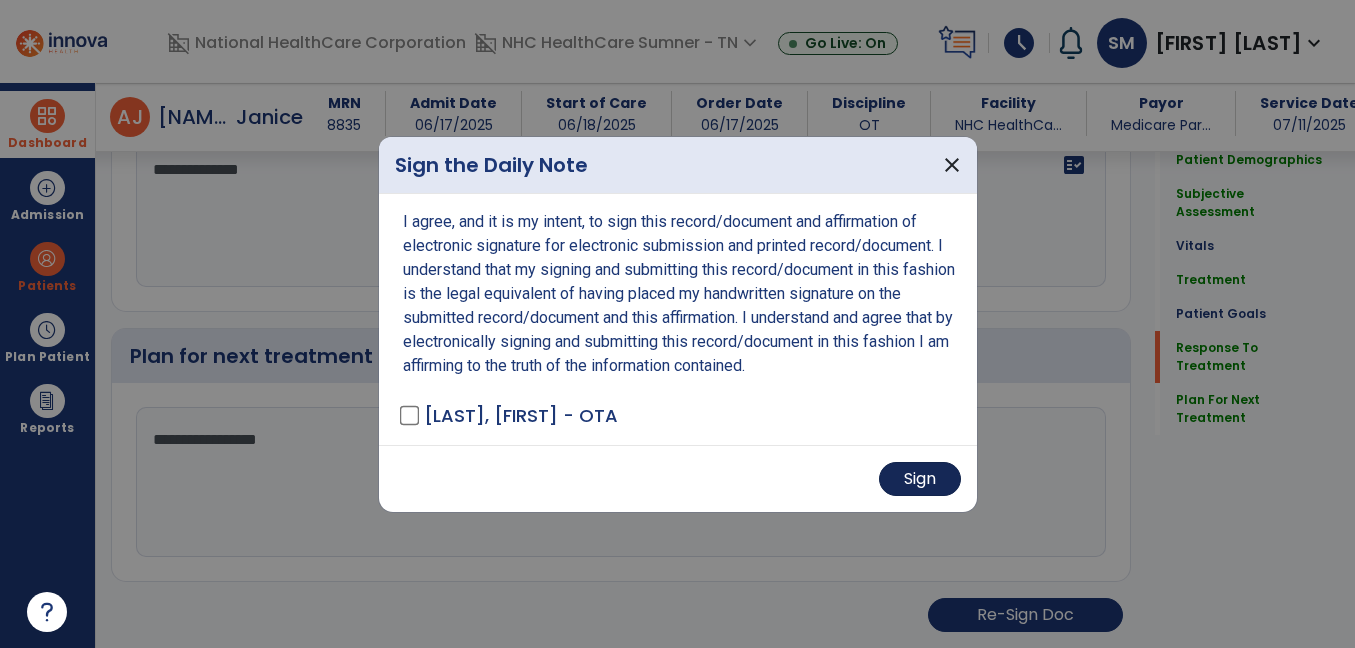 click on "Sign" at bounding box center (920, 479) 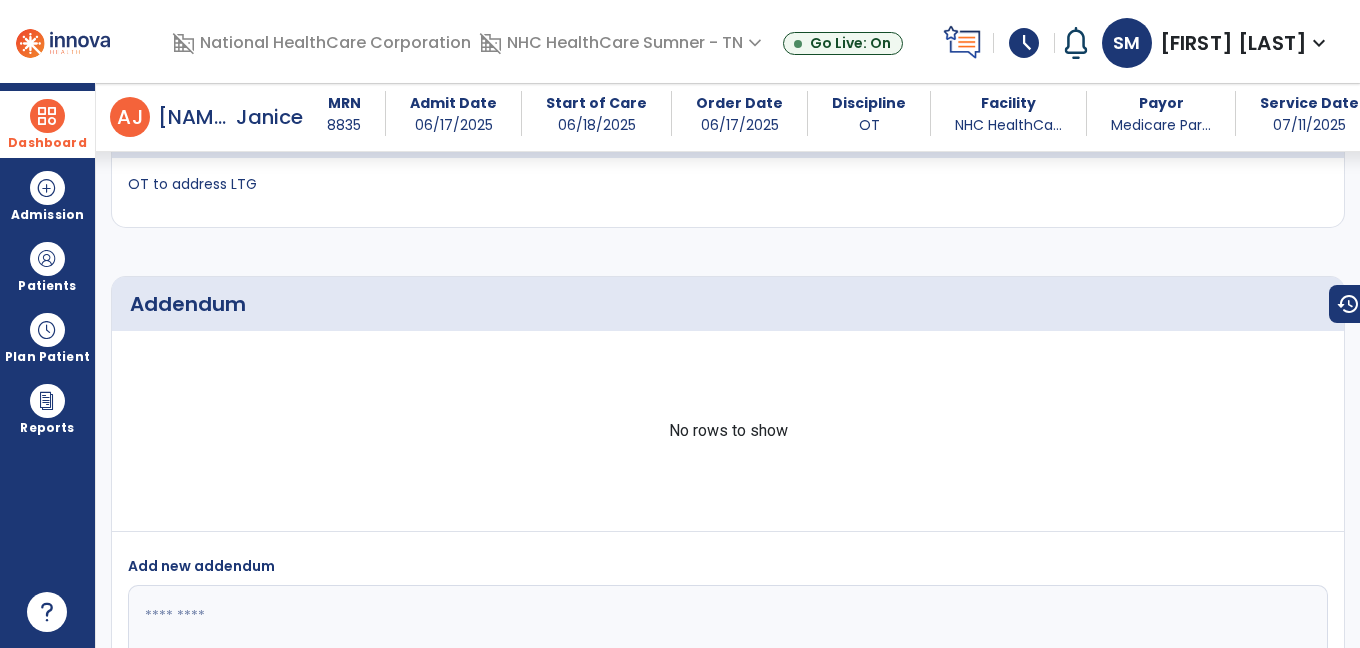 scroll, scrollTop: 4960, scrollLeft: 0, axis: vertical 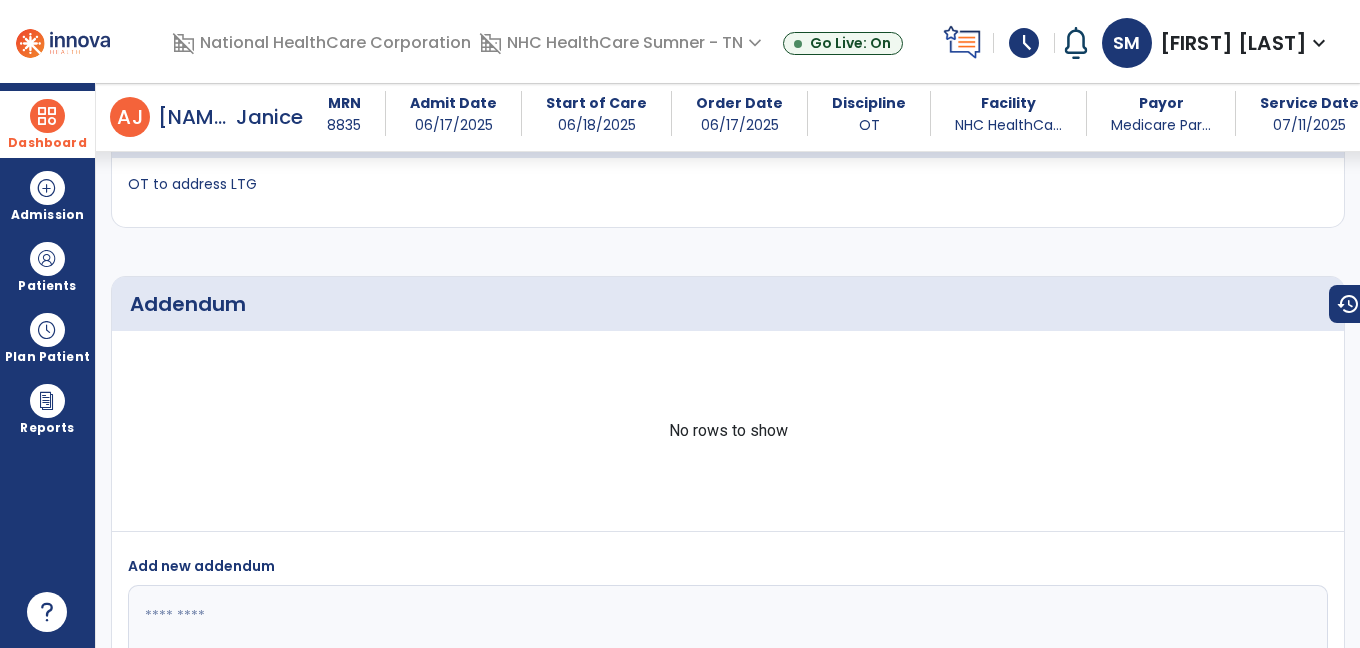 click on "Dashboard" at bounding box center [47, 143] 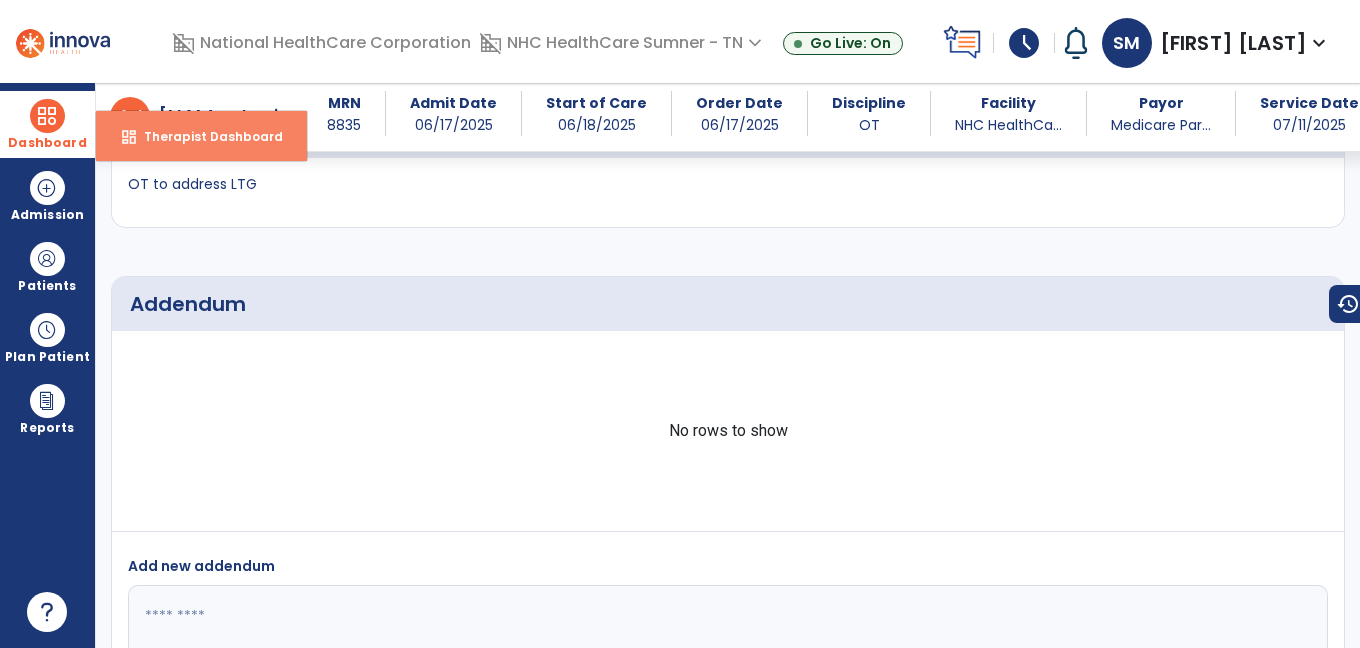 click on "Therapist Dashboard" at bounding box center (205, 136) 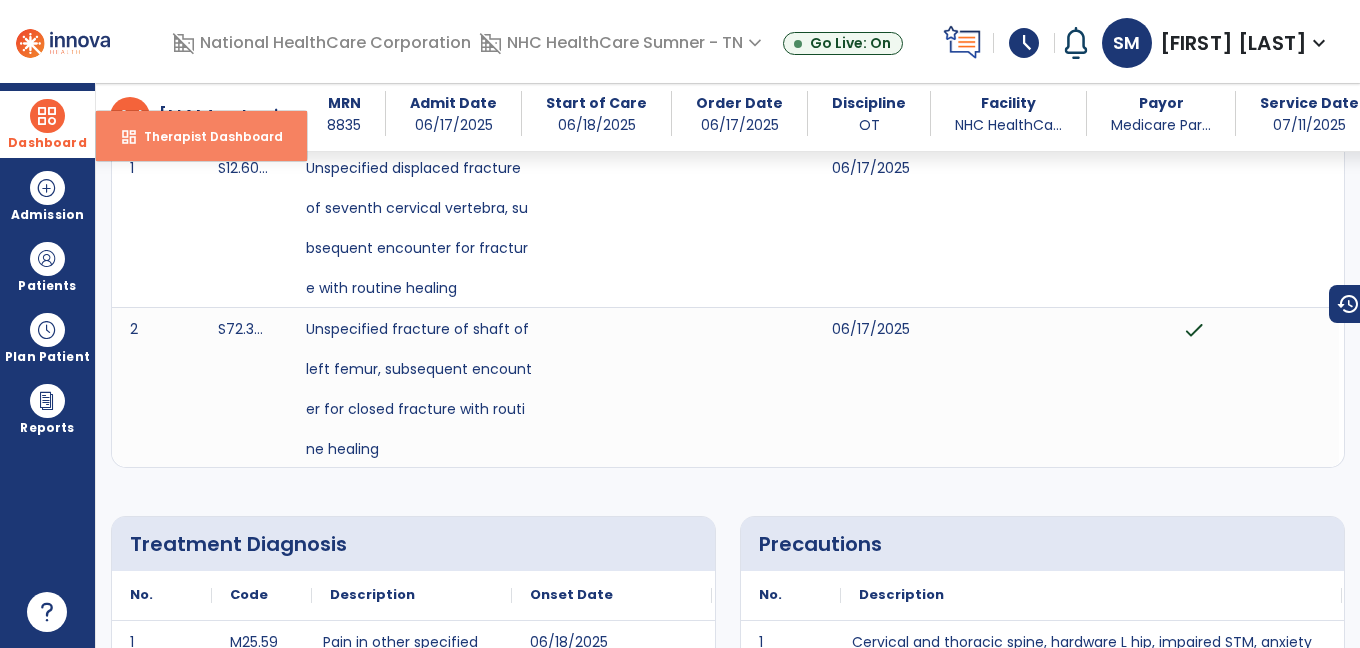 select on "****" 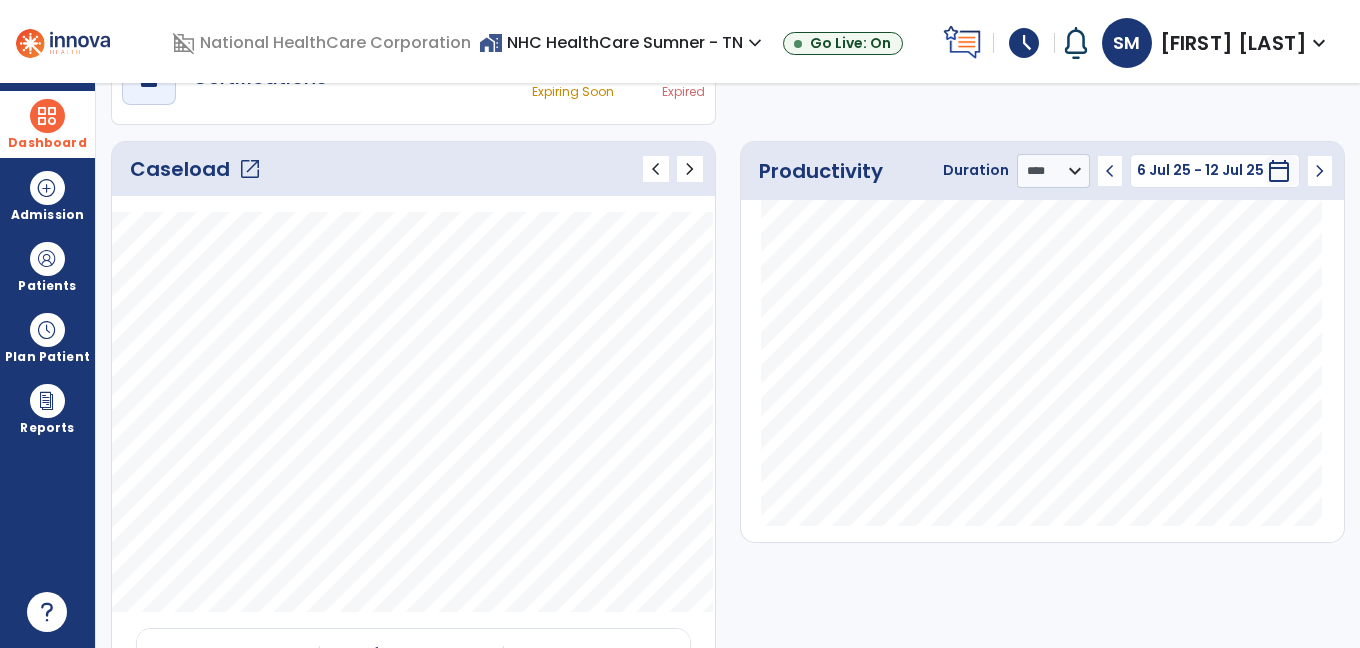 click on "open_in_new" 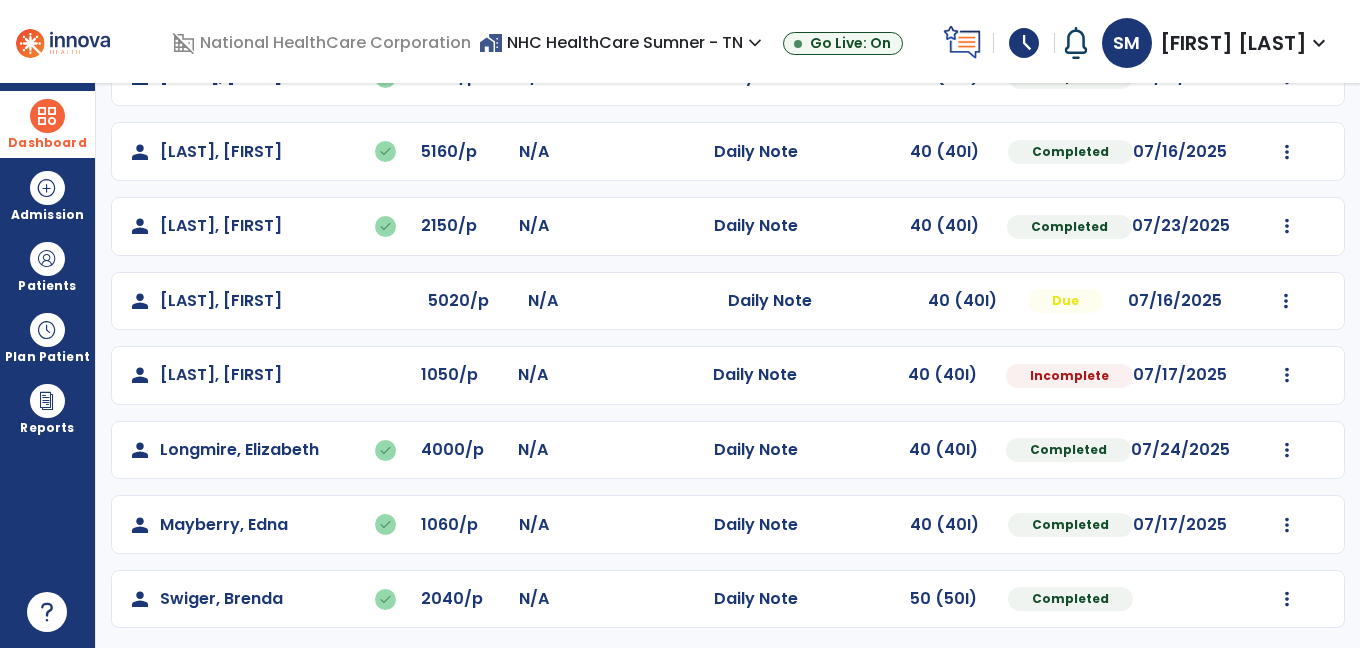 scroll, scrollTop: 364, scrollLeft: 0, axis: vertical 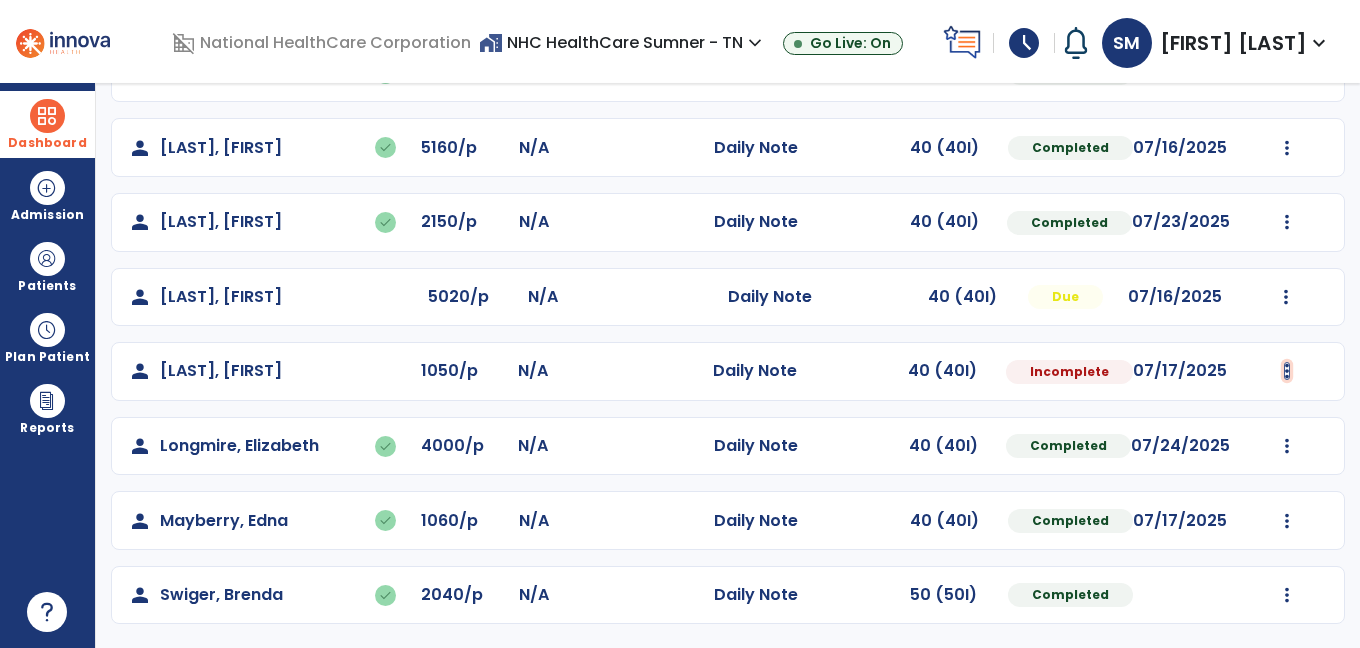 click at bounding box center (1287, -76) 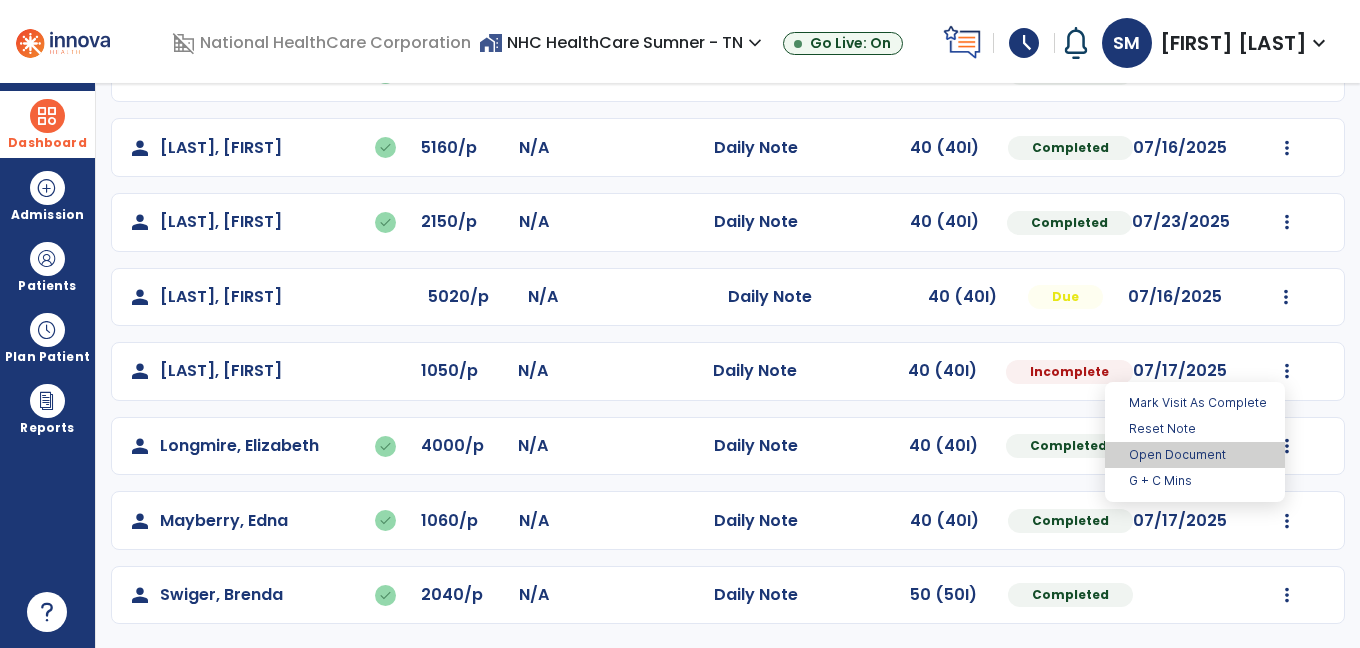 click on "Open Document" at bounding box center (1195, 455) 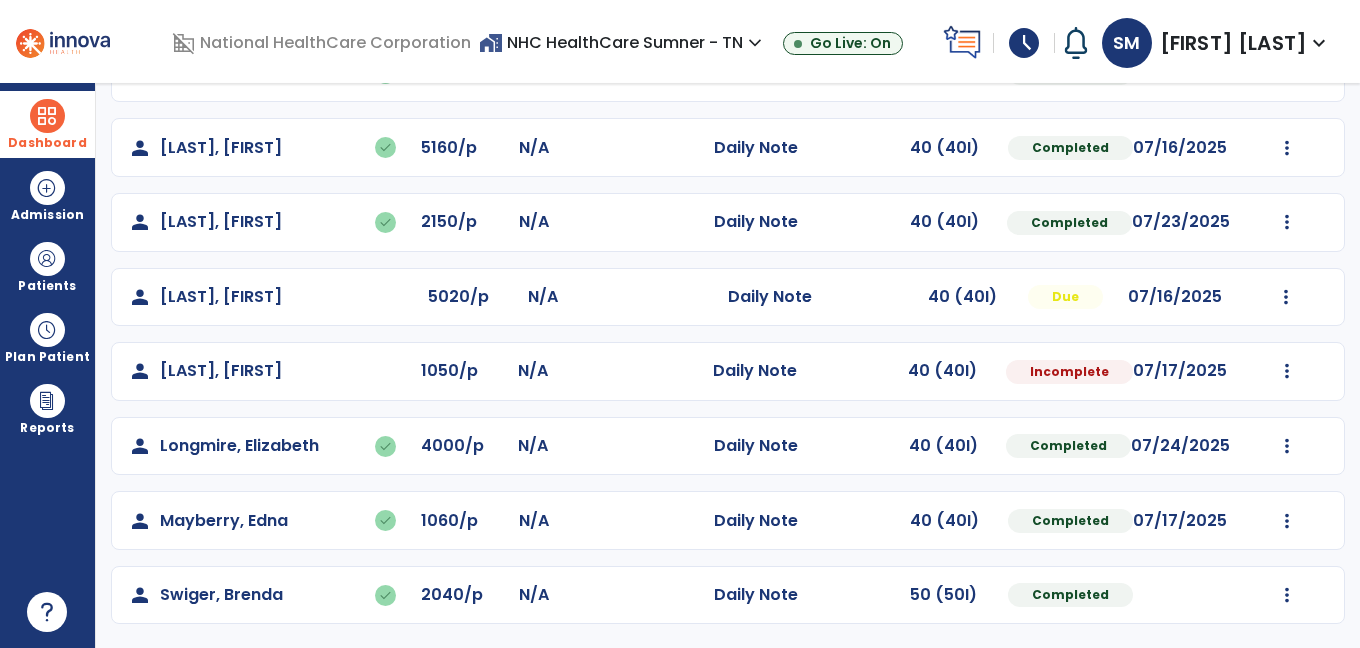 select on "*" 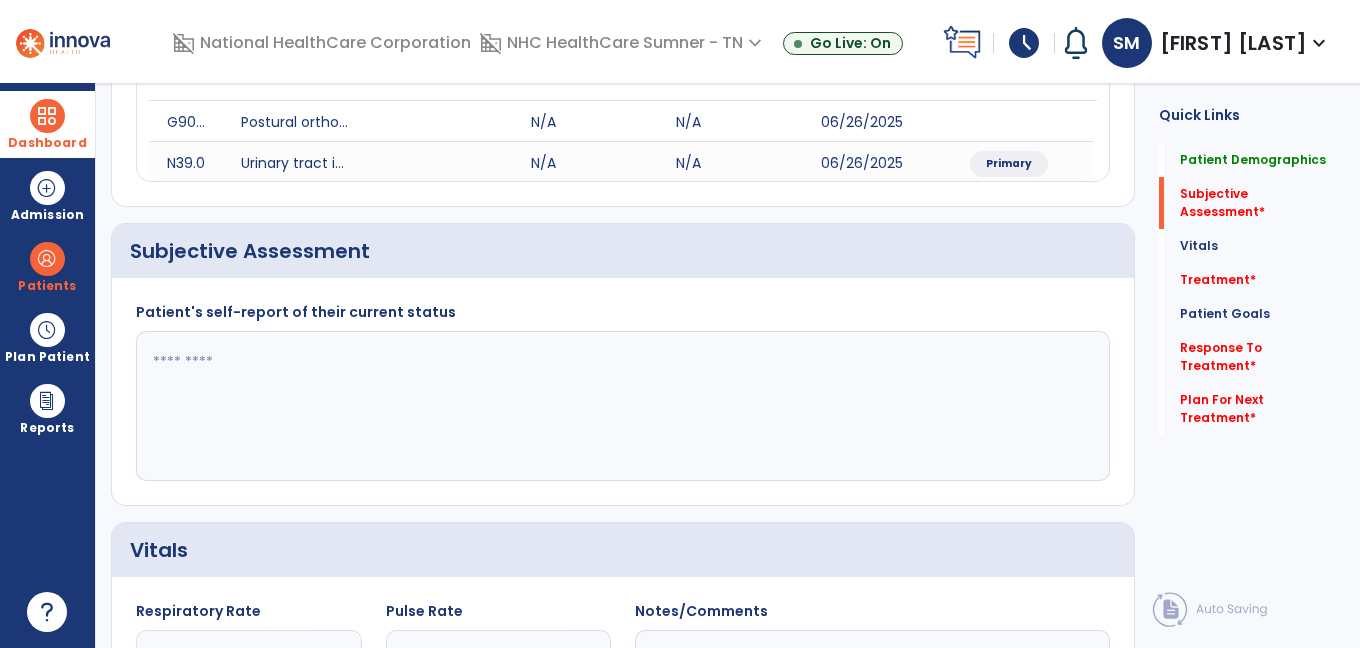 click 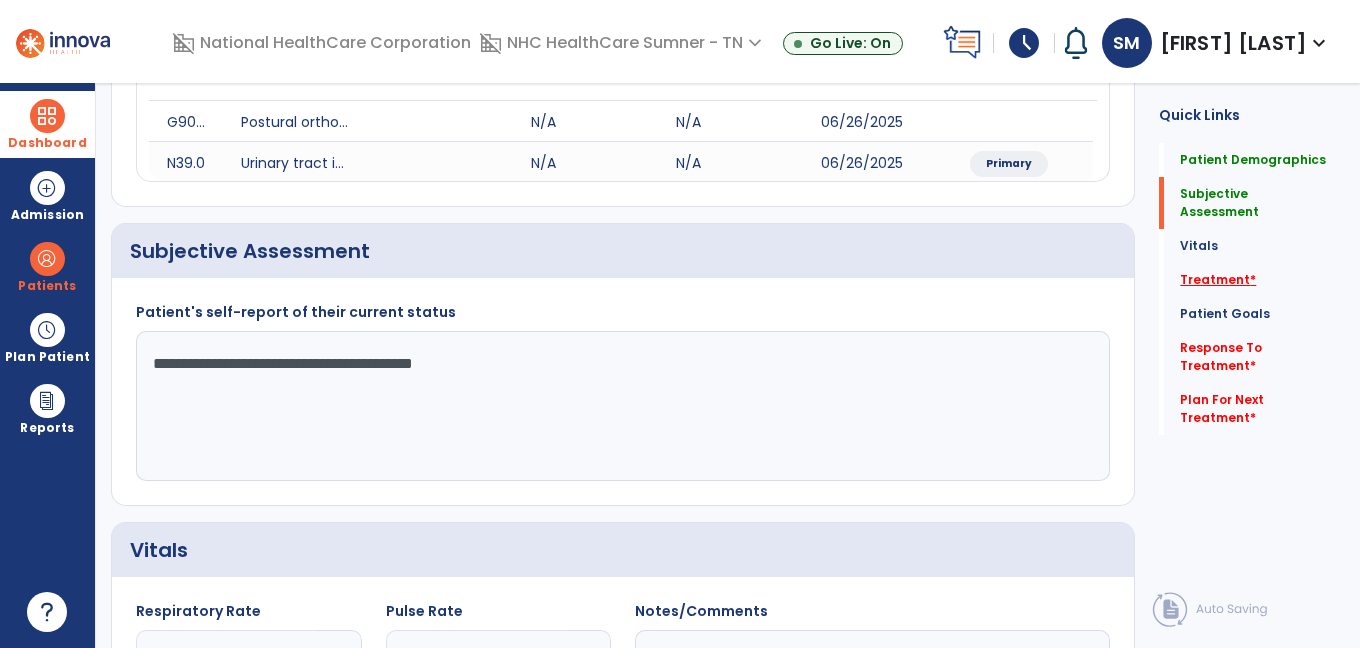 type on "**********" 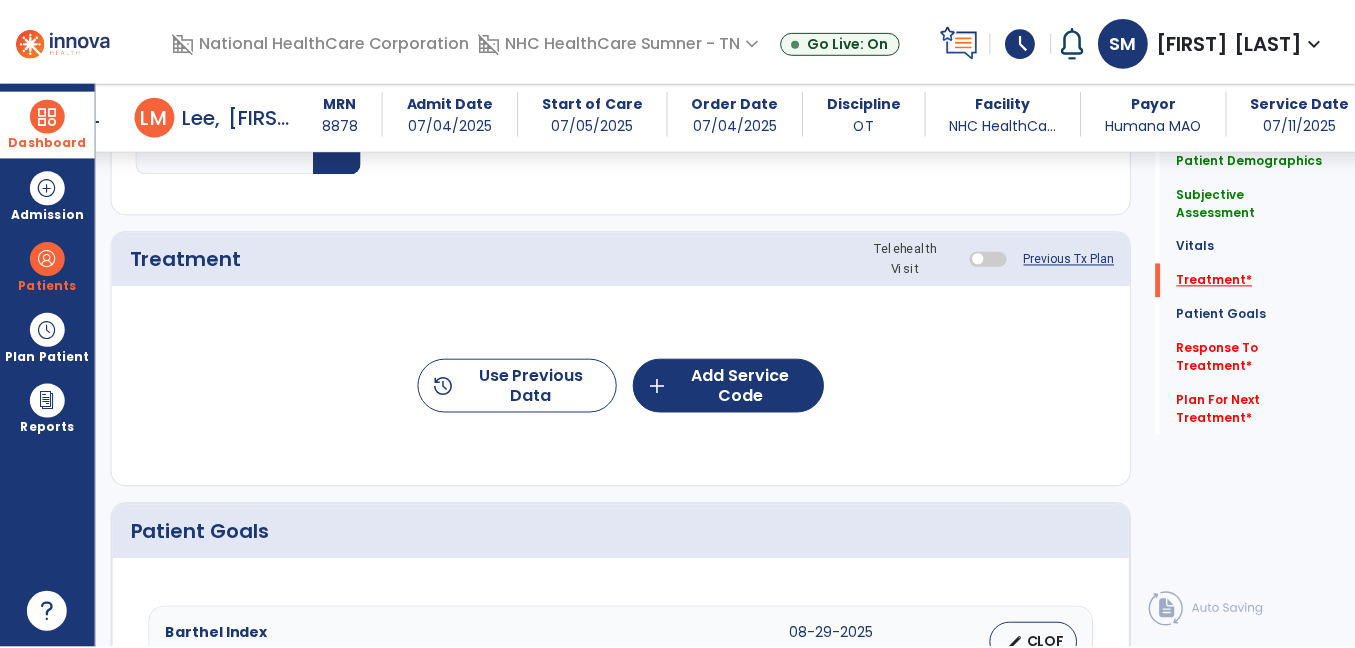 scroll, scrollTop: 1071, scrollLeft: 0, axis: vertical 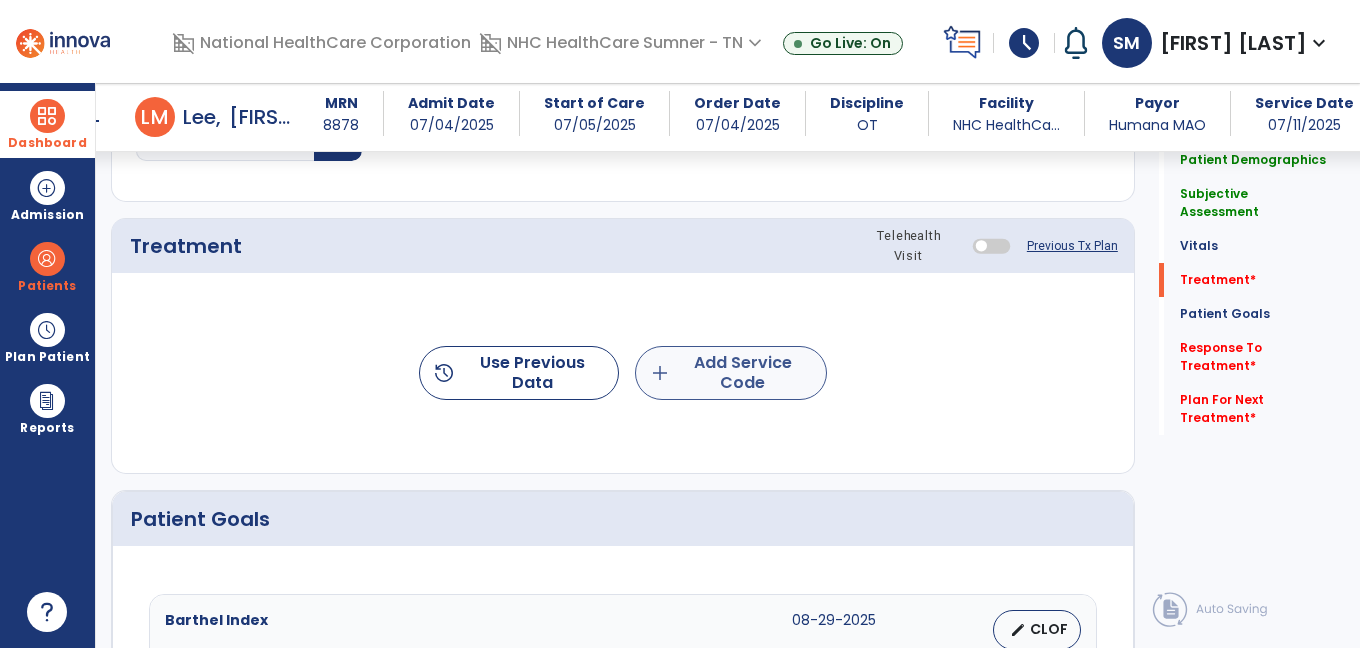click on "add  Add Service Code" 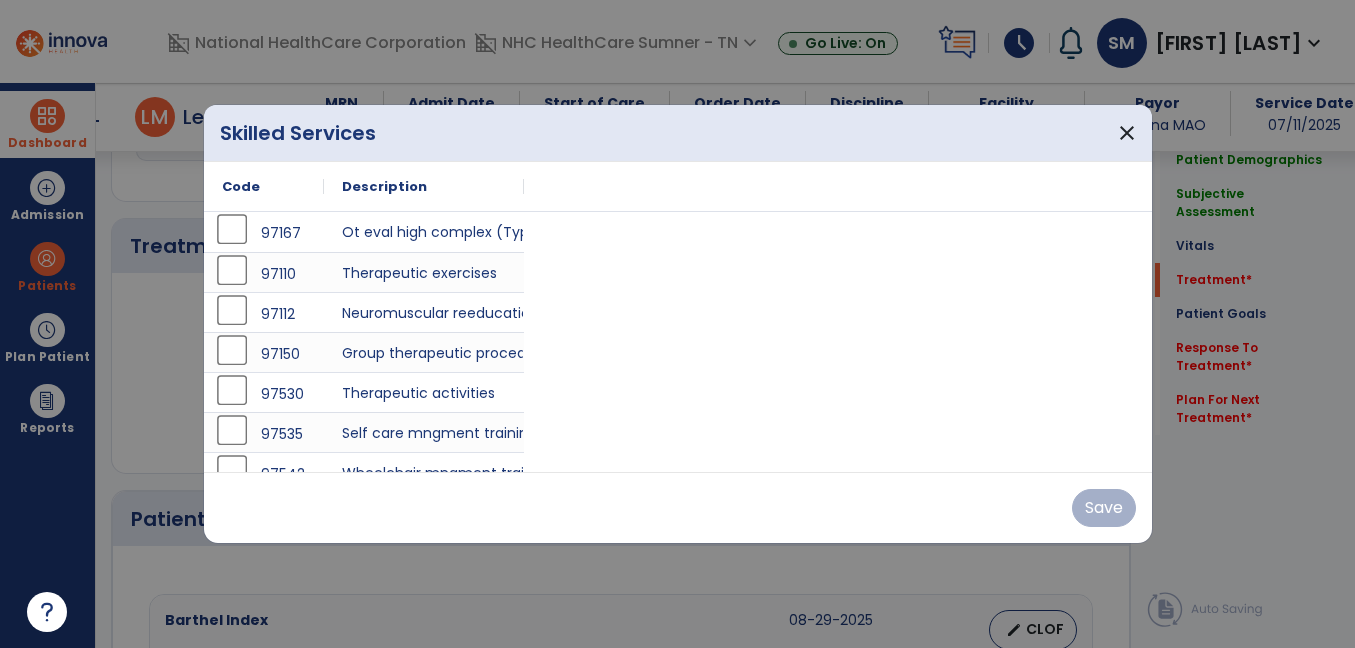 scroll, scrollTop: 1071, scrollLeft: 0, axis: vertical 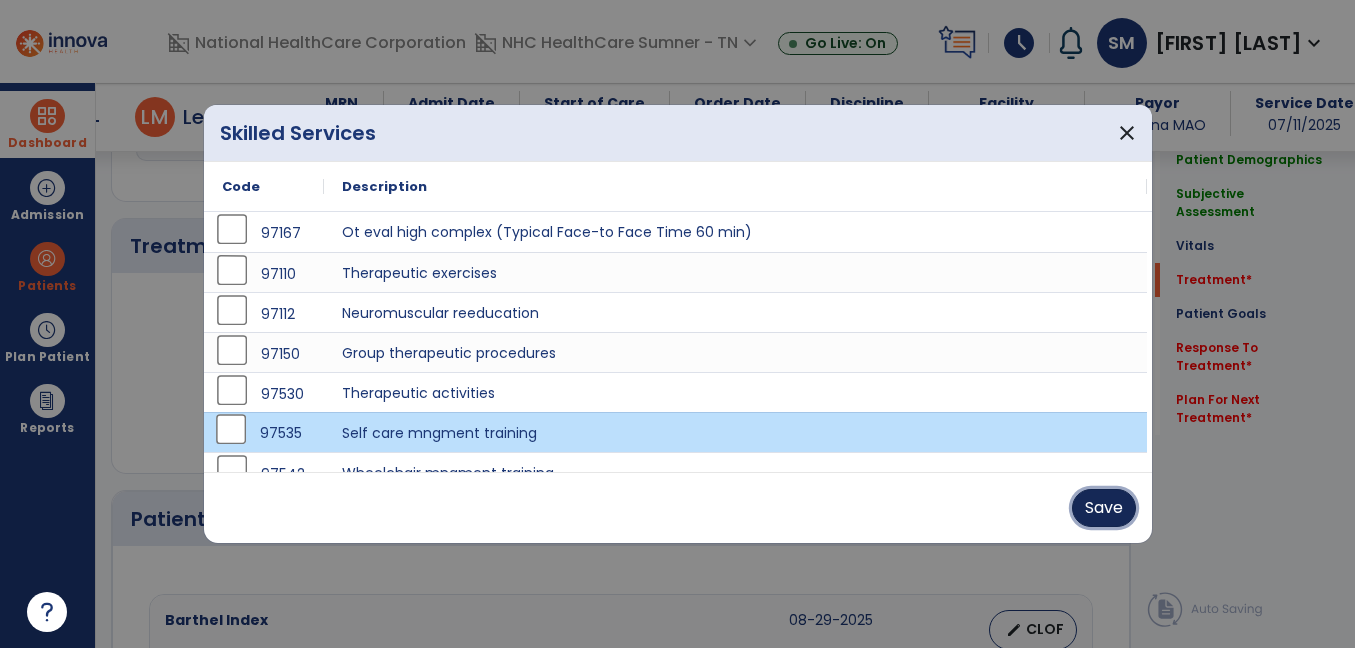 click on "Save" at bounding box center (1104, 508) 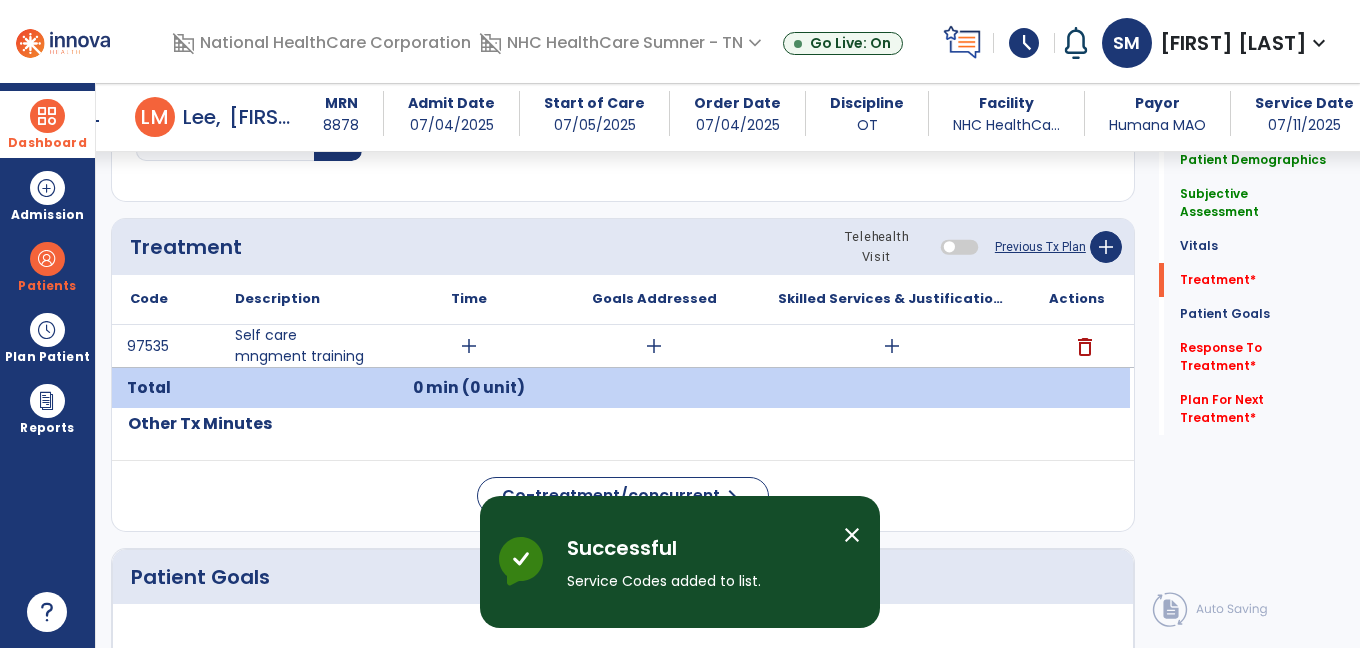 click on "add" at bounding box center [469, 346] 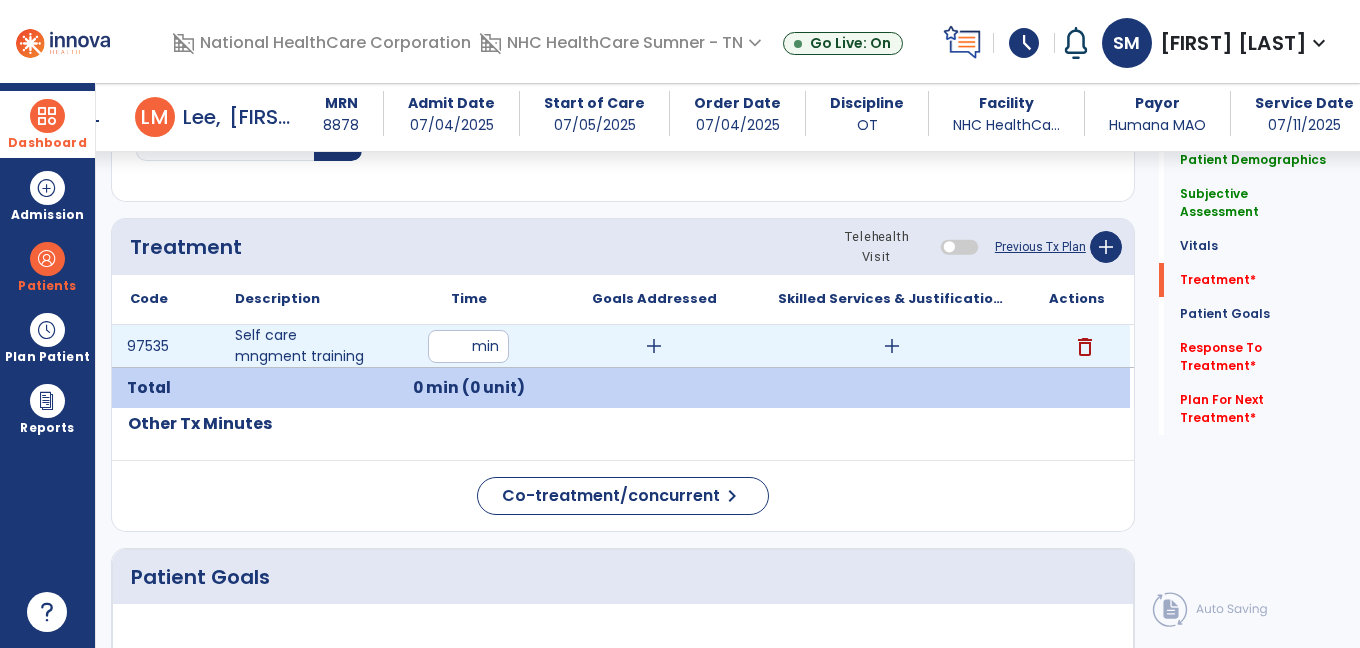 type on "**" 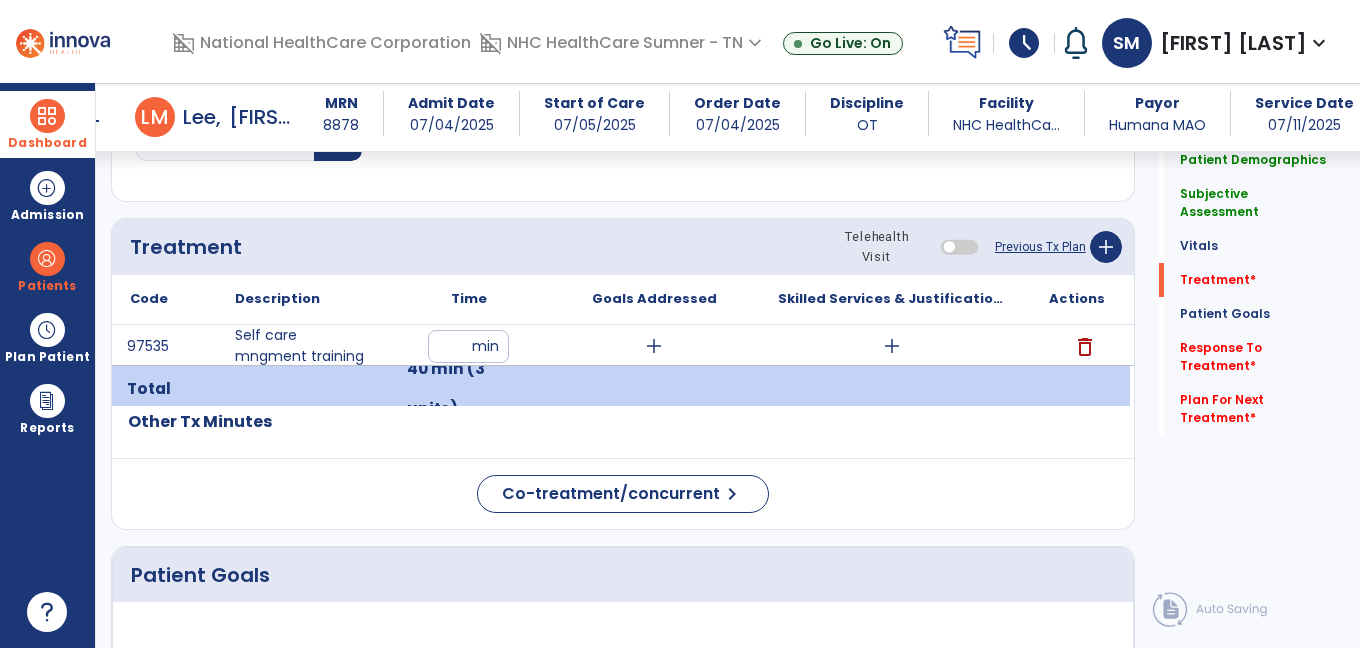 click on "add" at bounding box center [892, 346] 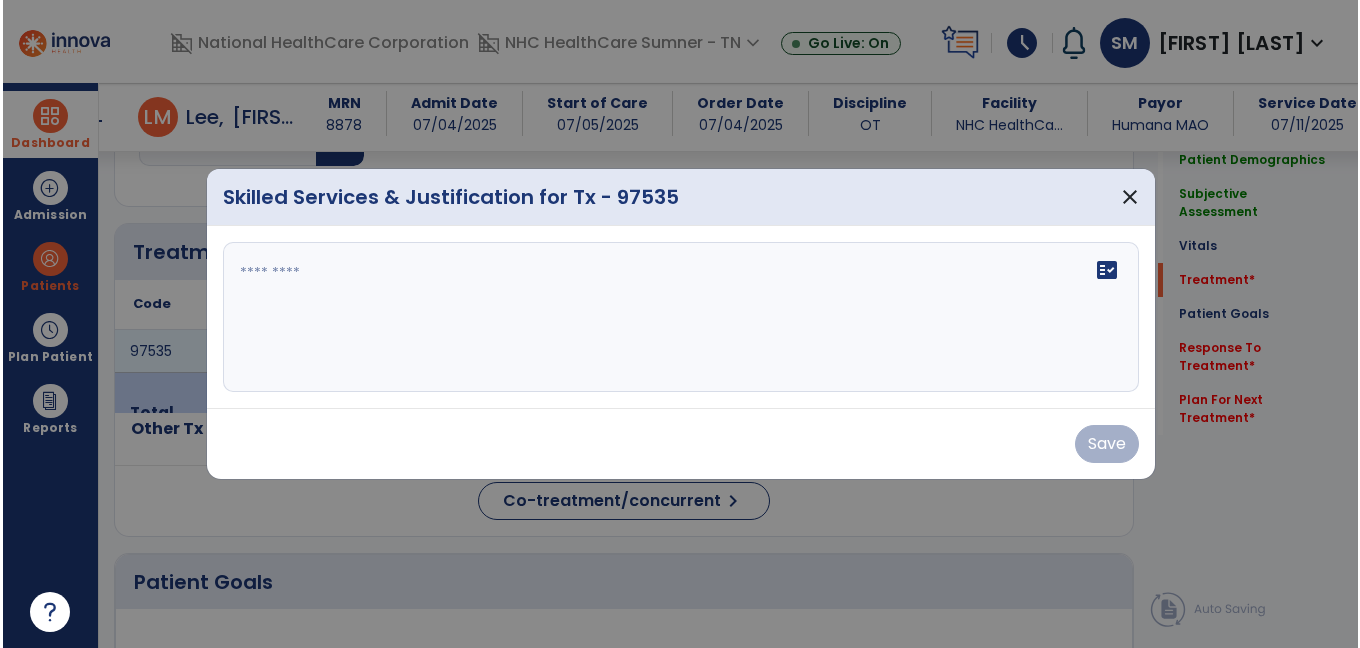scroll, scrollTop: 1071, scrollLeft: 0, axis: vertical 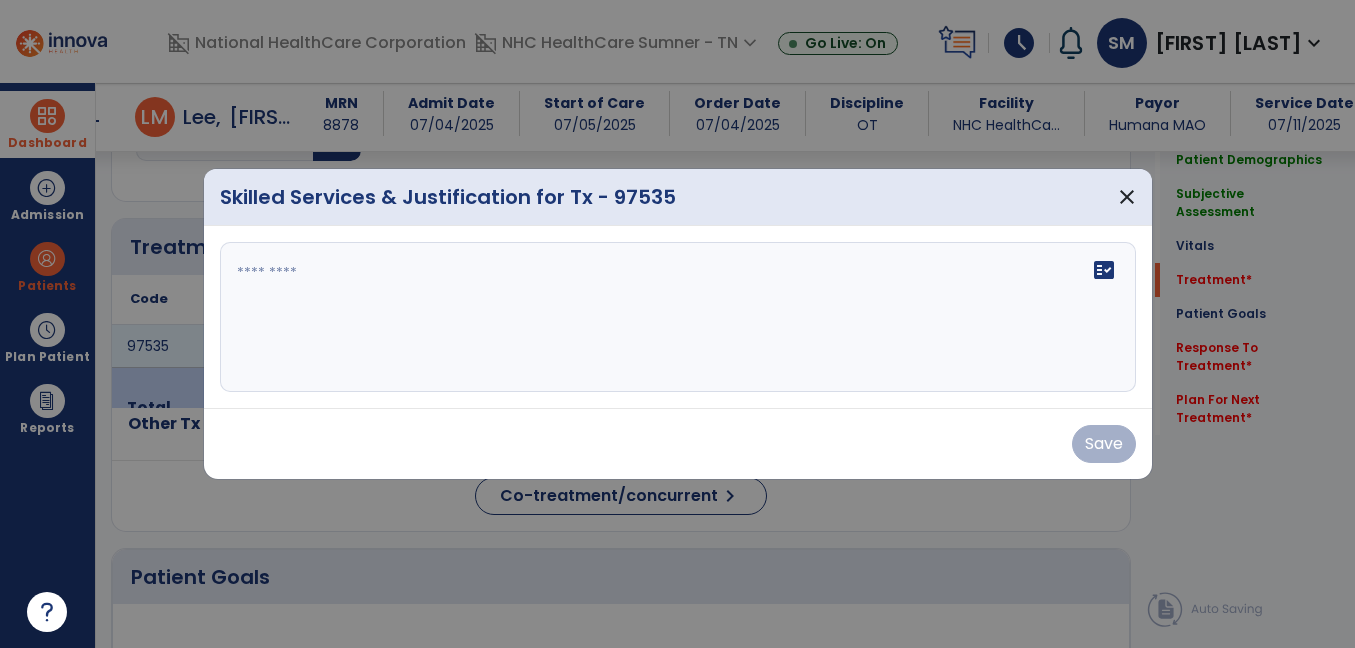 click on "fact_check" at bounding box center (678, 317) 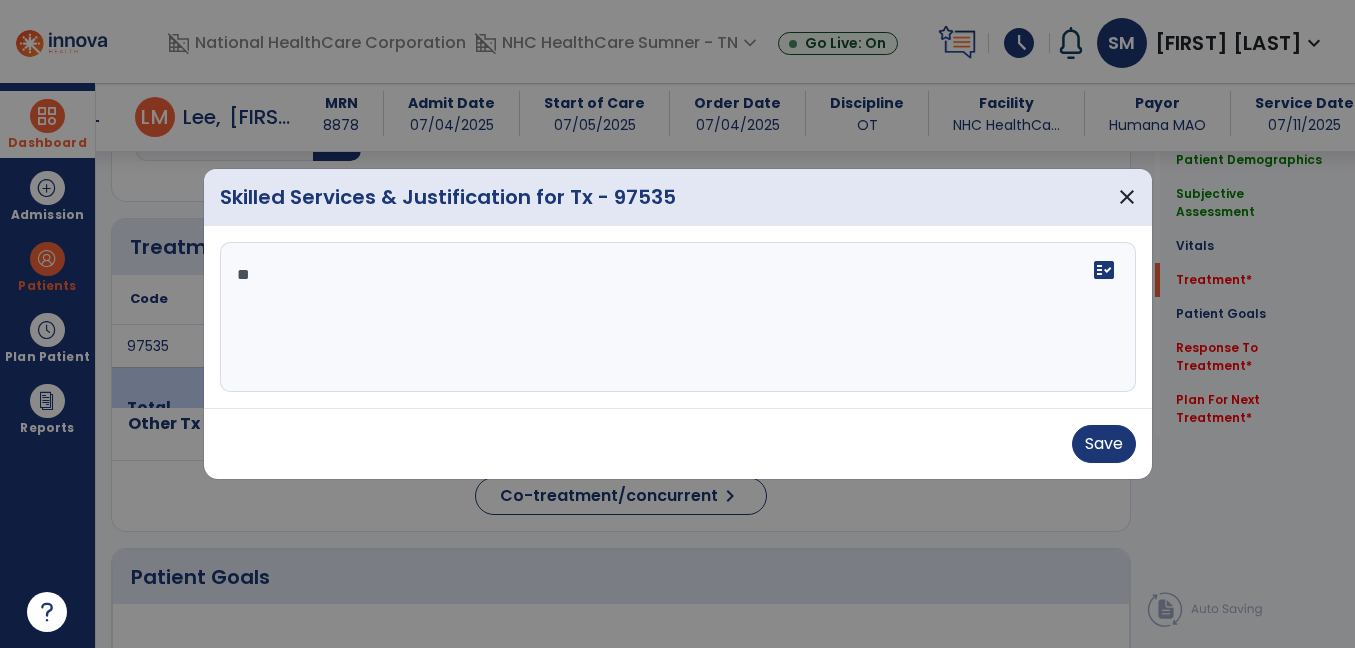 type on "*" 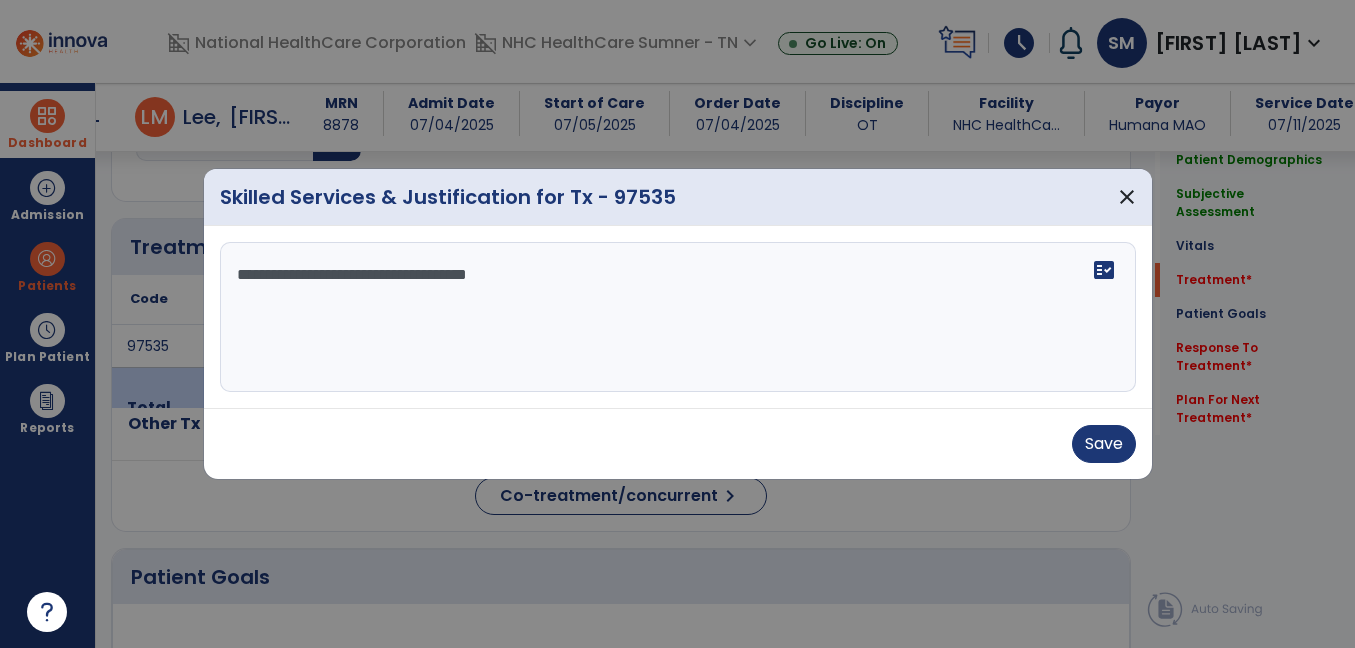 click on "**********" at bounding box center (678, 317) 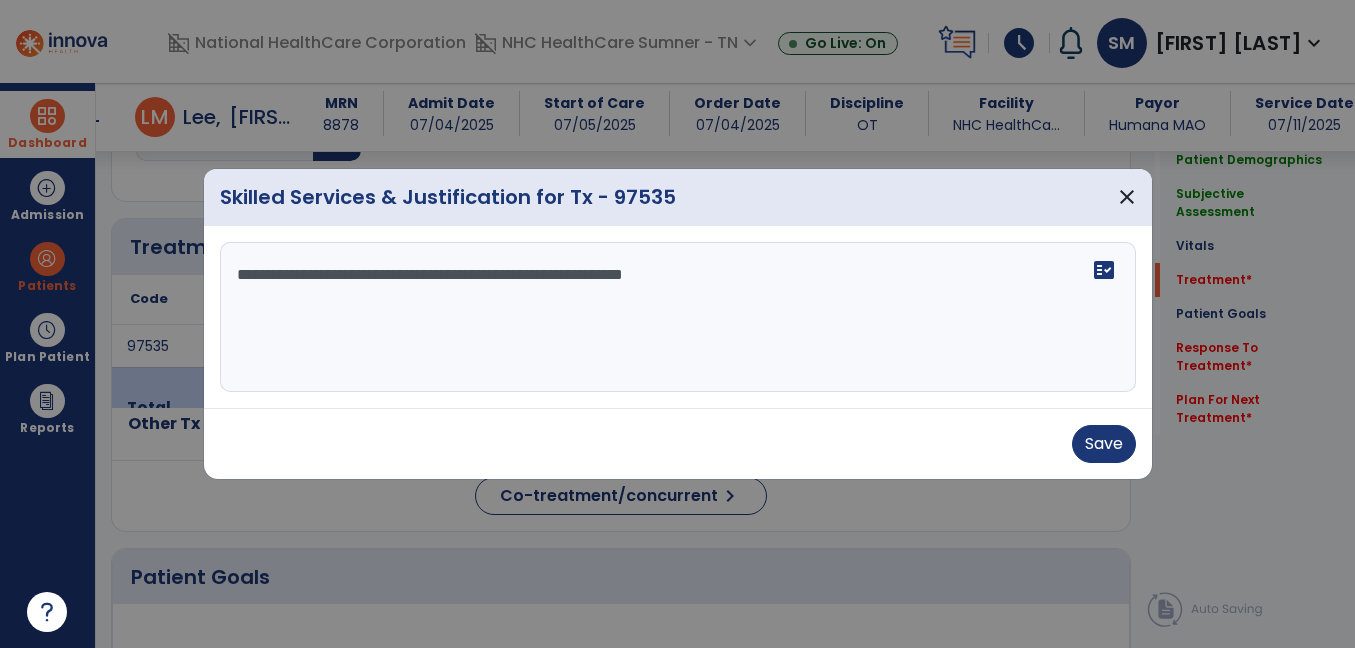 click on "**********" at bounding box center [678, 317] 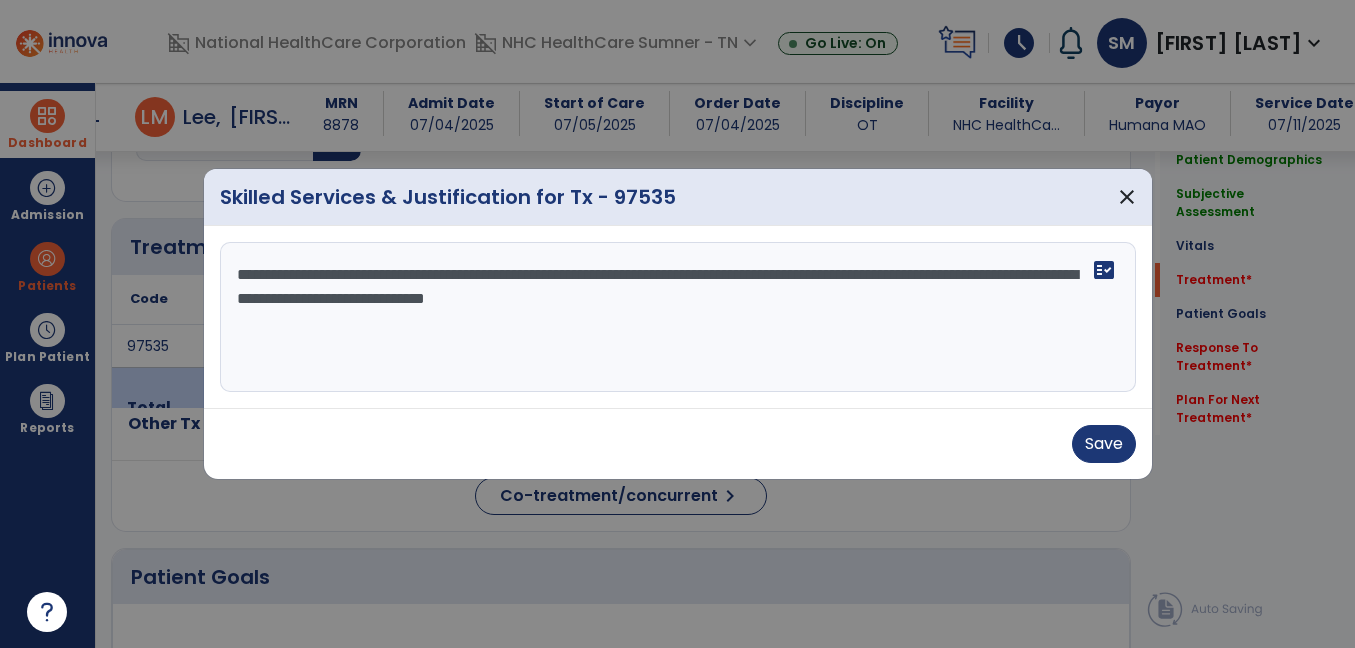 drag, startPoint x: 718, startPoint y: 274, endPoint x: 899, endPoint y: 243, distance: 183.63551 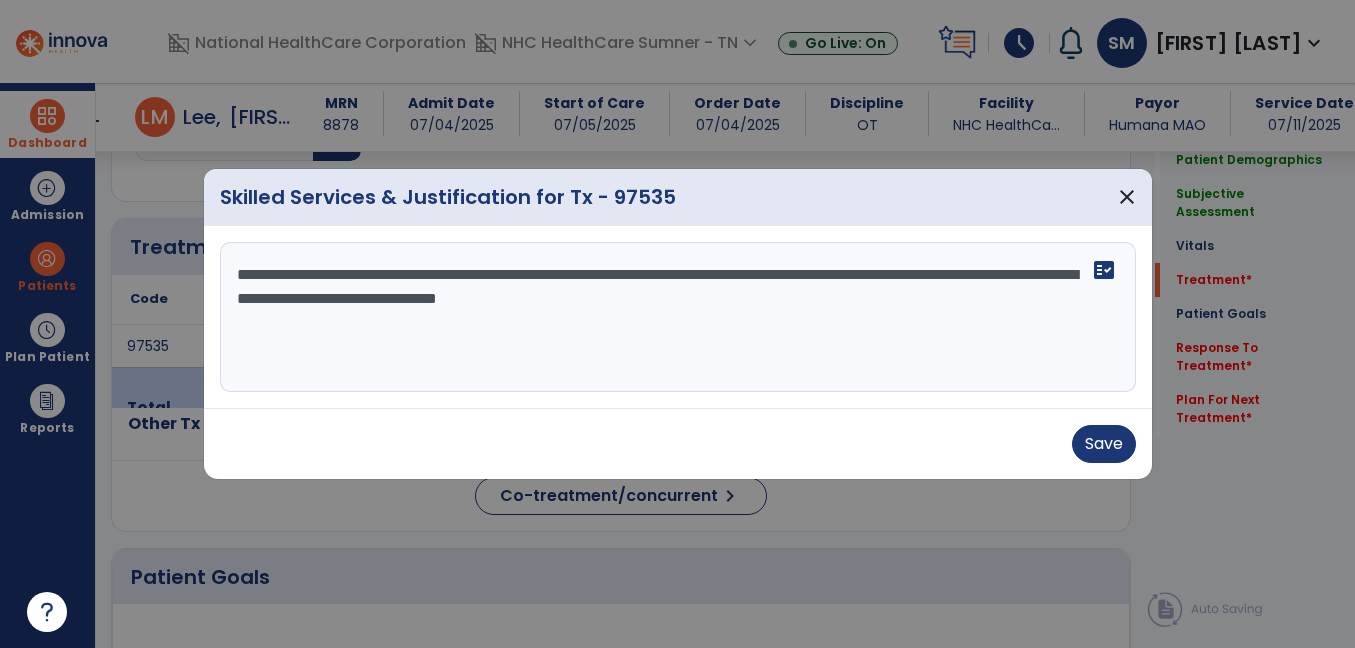 click on "**********" at bounding box center (678, 317) 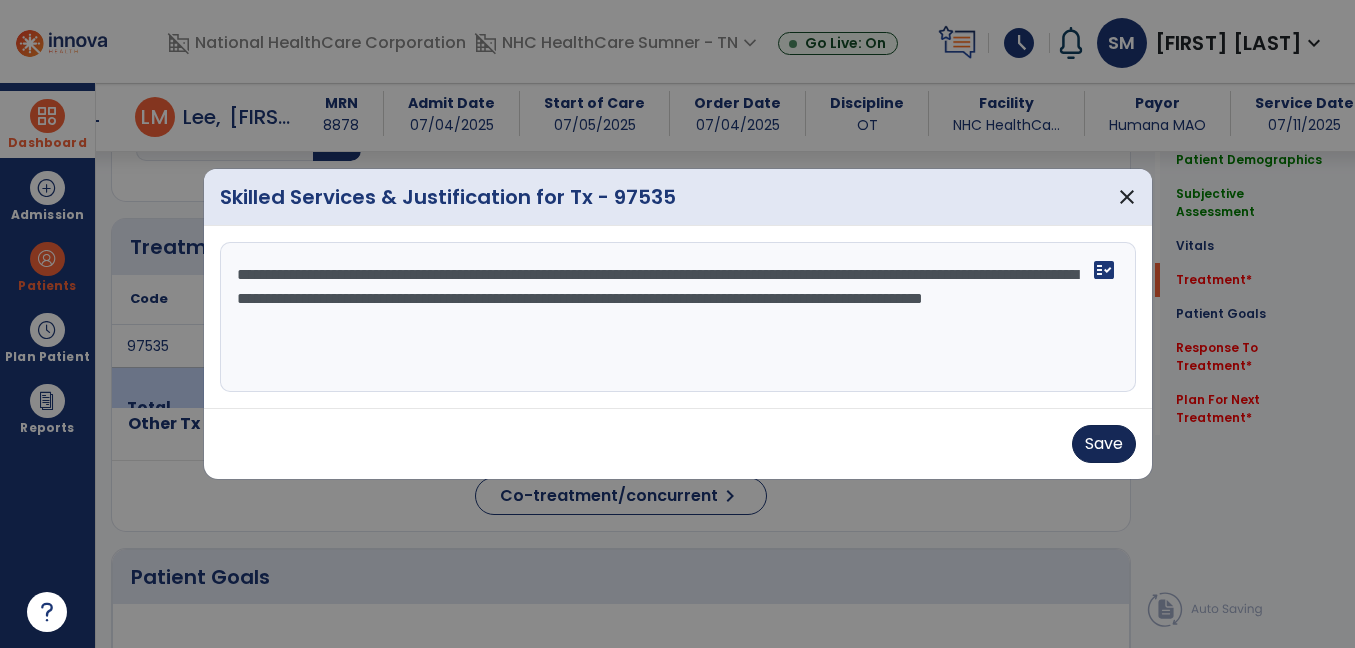 type on "**********" 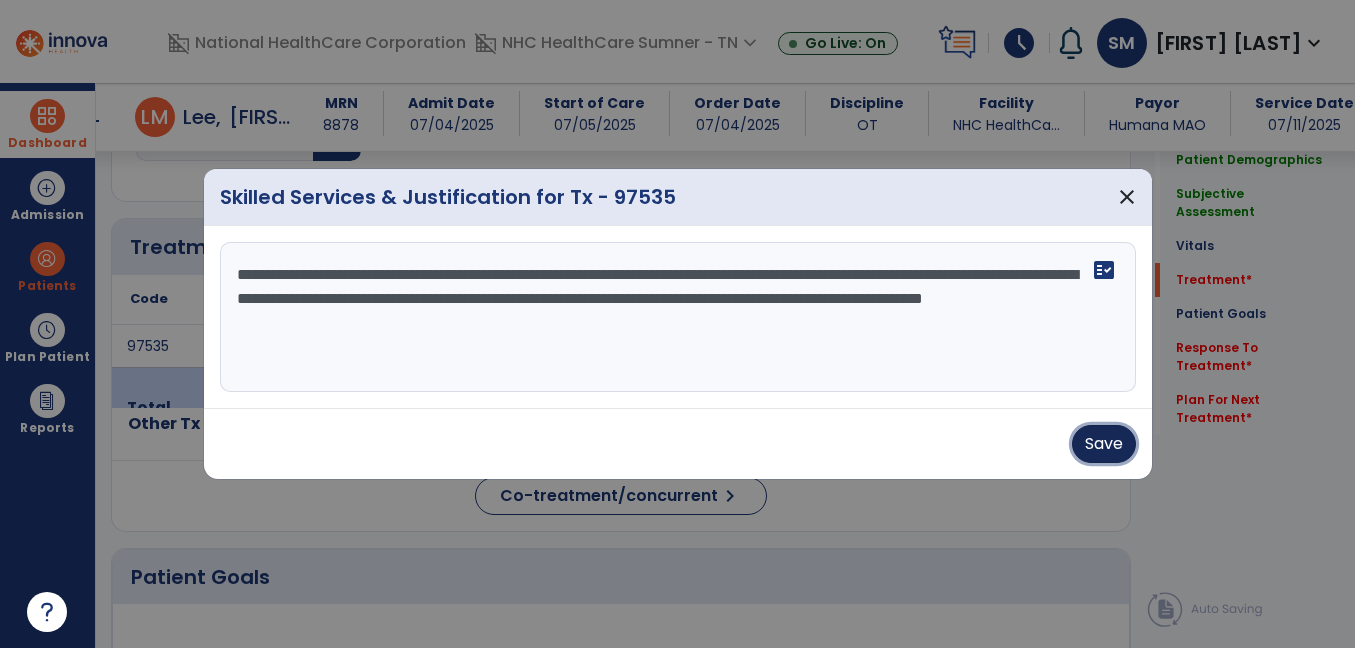 click on "Save" at bounding box center (1104, 444) 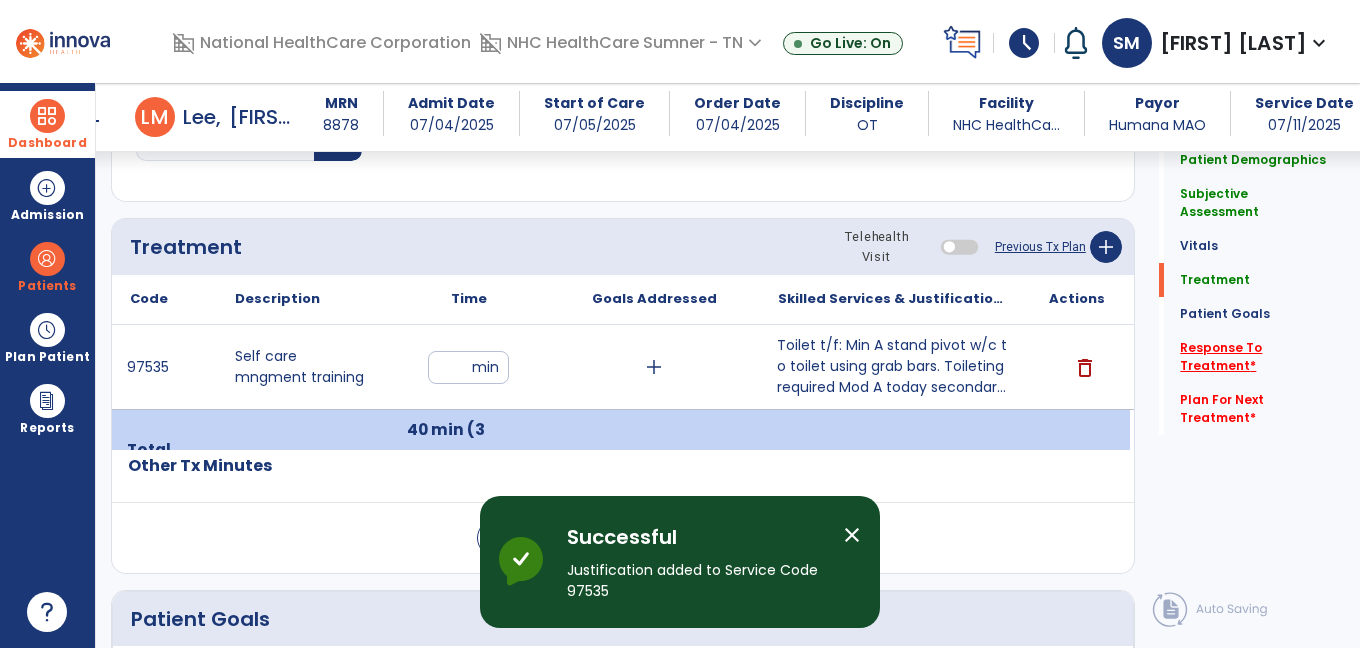 click on "Response To Treatment   *" 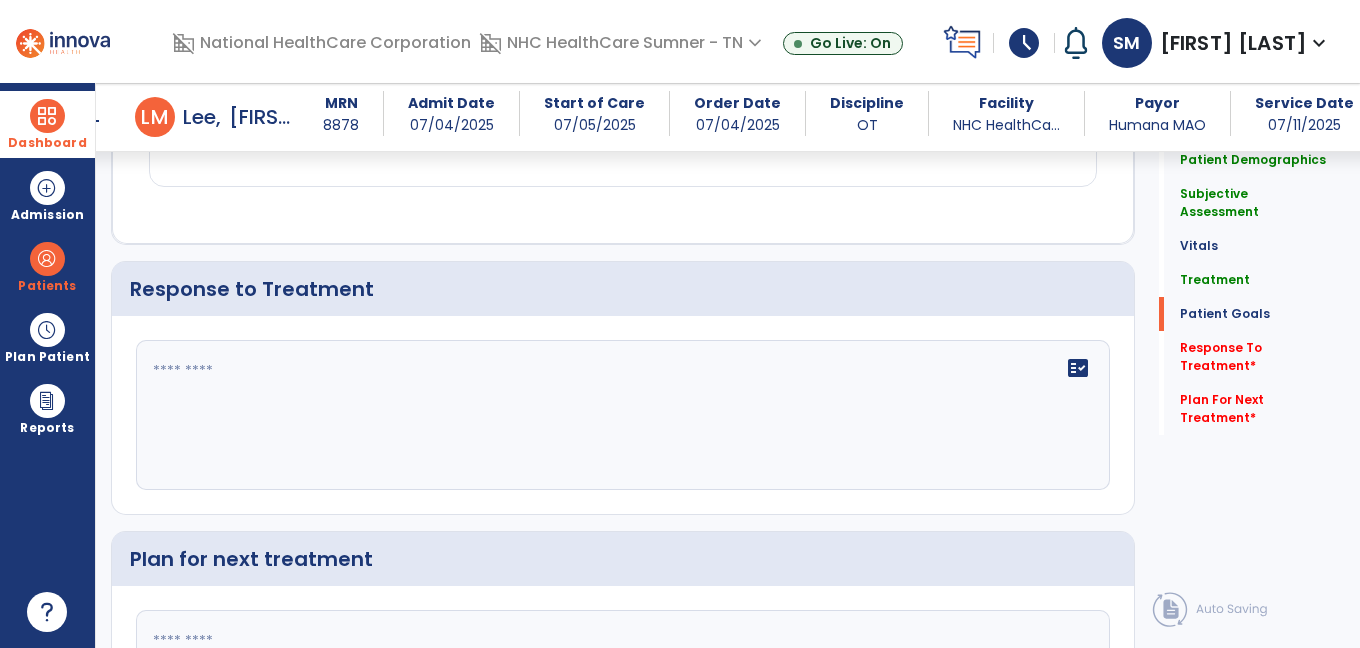 scroll, scrollTop: 3367, scrollLeft: 0, axis: vertical 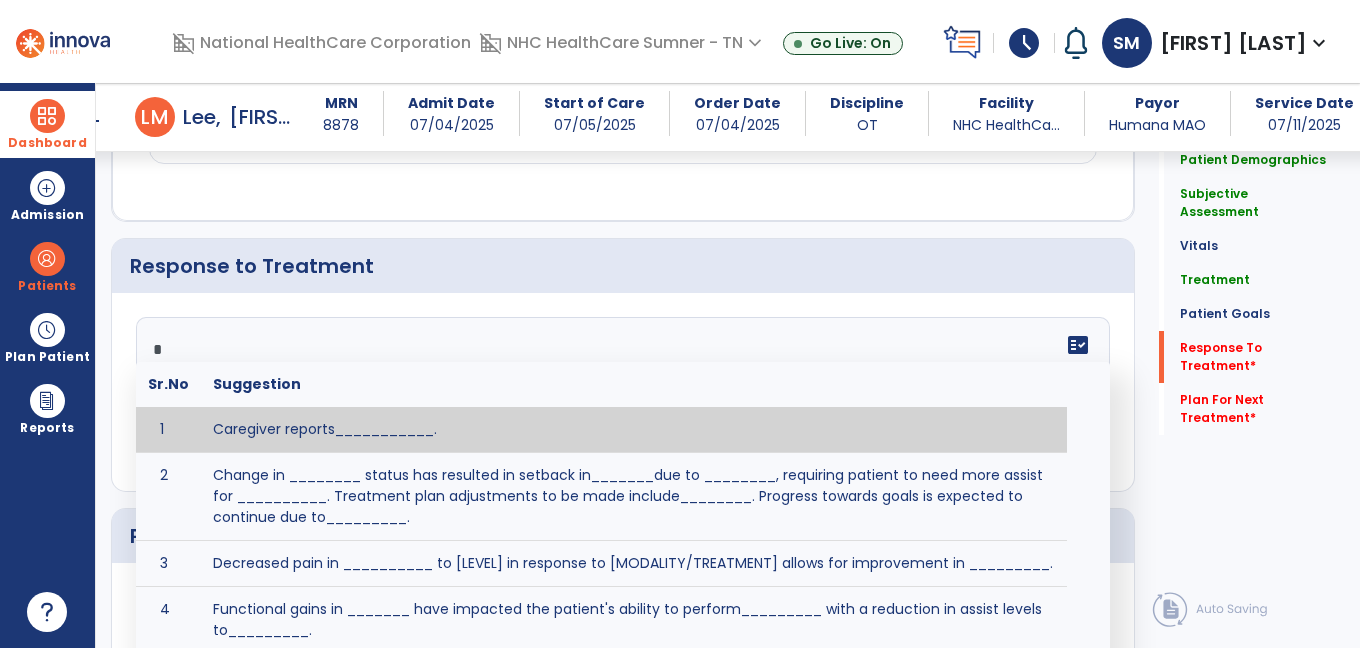 click on "fact_check  Sr.No Suggestion 1 Caregiver reports___________. 2 Change in ________ status has resulted in setback in_______due to ________, requiring patient to need more assist for __________.   Treatment plan adjustments to be made include________.  Progress towards goals is expected to continue due to_________. 3 Decreased pain in __________ to [LEVEL] in response to [MODALITY/TREATMENT] allows for improvement in _________. 4 Functional gains in _______ have impacted the patient's ability to perform_________ with a reduction in assist levels to_________. 5 Functional progress this week has been significant due to__________. 6 Gains in ________ have improved the patient's ability to perform ______with decreased levels of assist to___________. 7 Improvement in ________allows patient to tolerate higher levels of challenges in_________. 8 Pain in [AREA] has decreased to [LEVEL] in response to [TREATMENT/MODALITY], allowing fore ease in completing__________. 9 10 11 12 13 14 15 16 17 18 19 20 21" 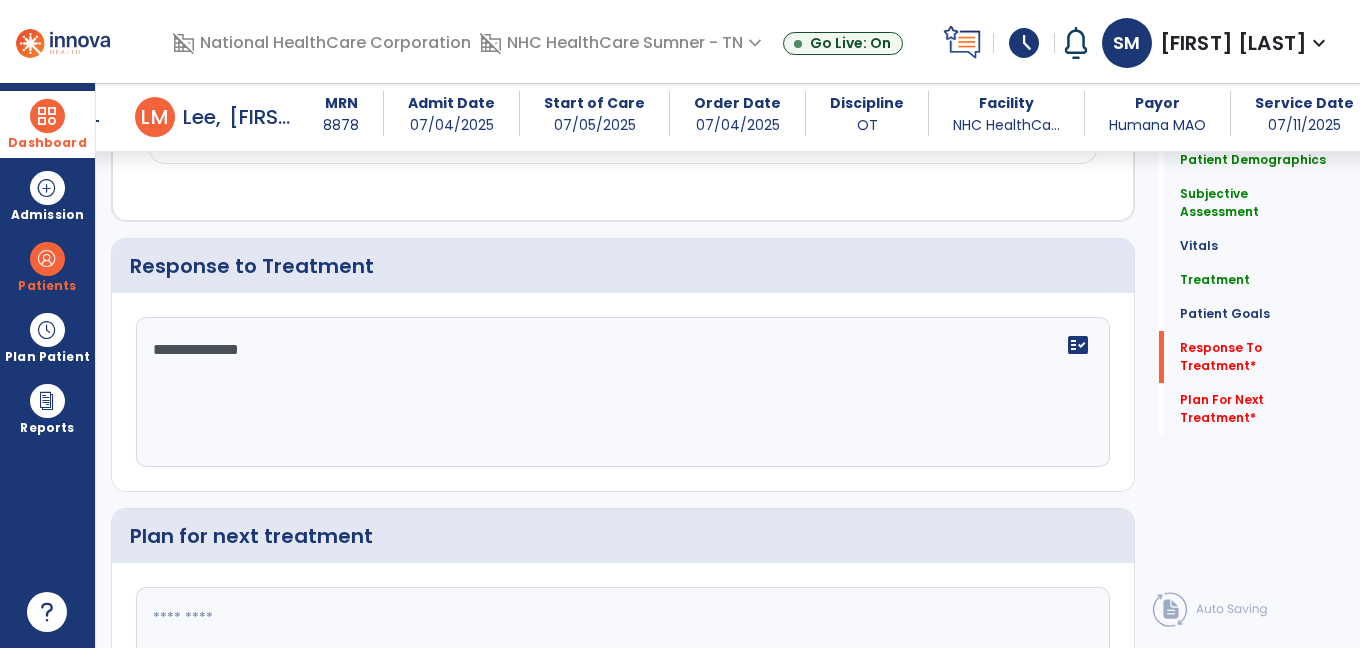 type on "**********" 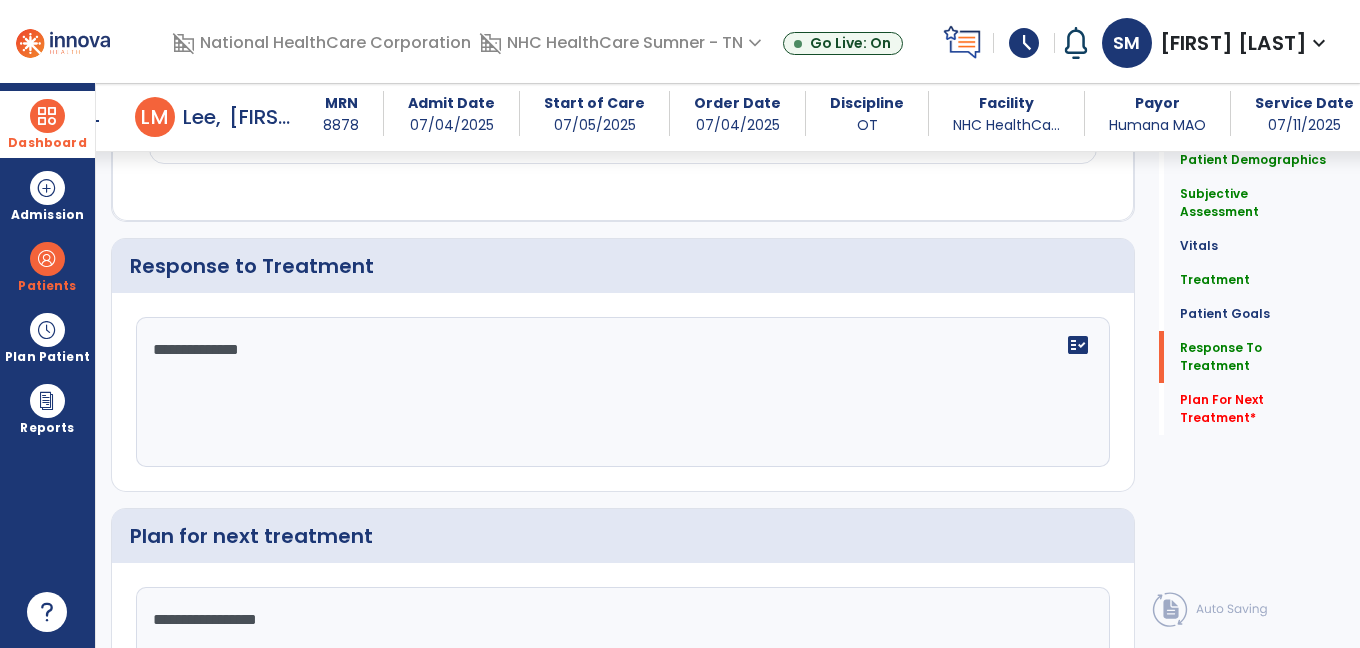scroll, scrollTop: 3548, scrollLeft: 0, axis: vertical 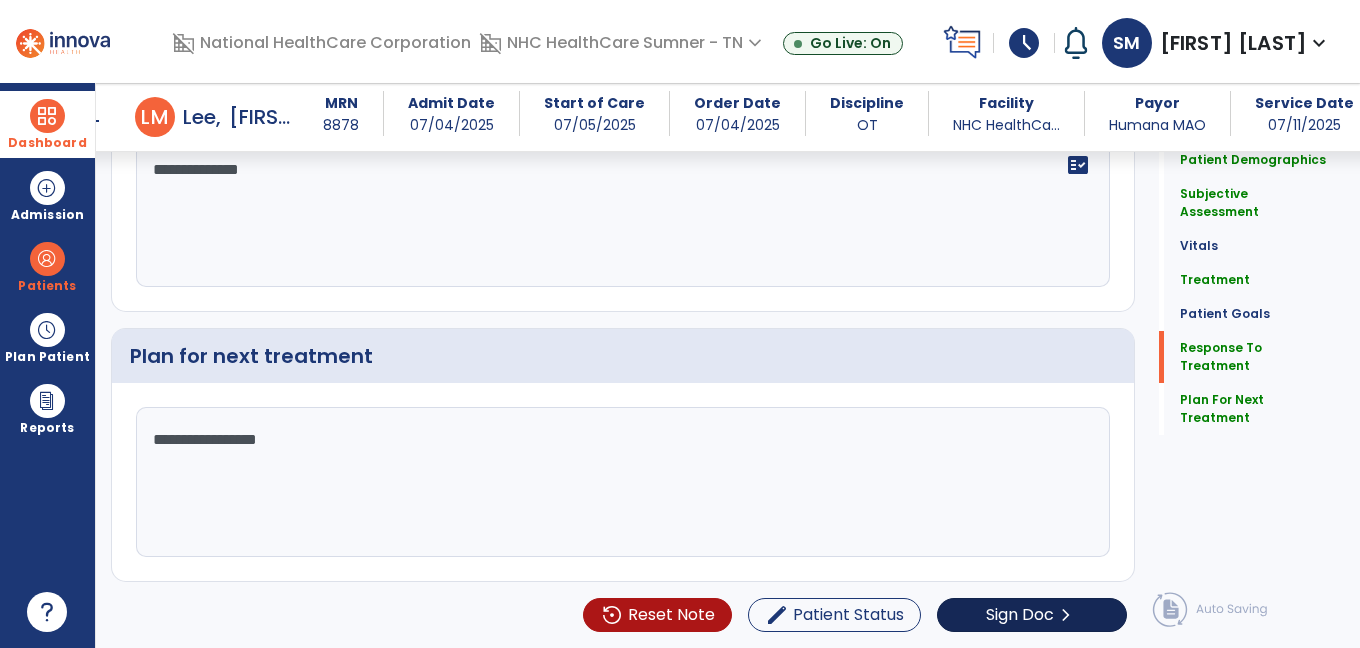 type on "**********" 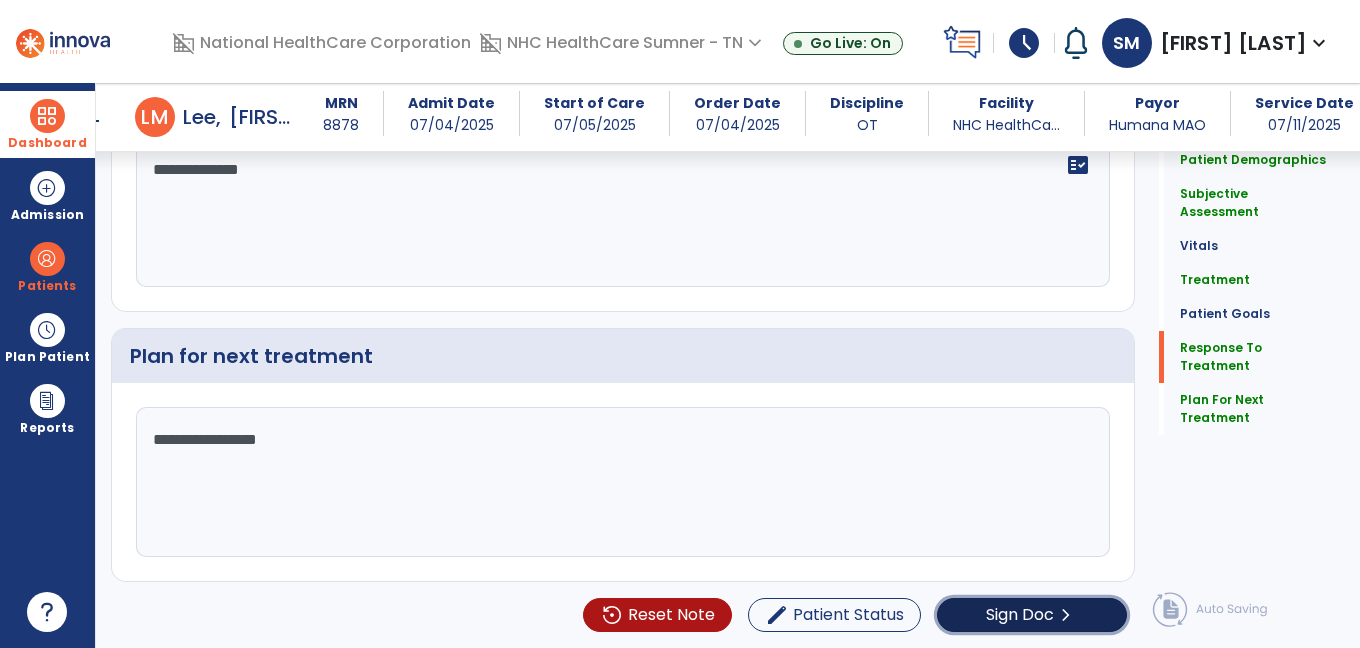click on "Sign Doc" 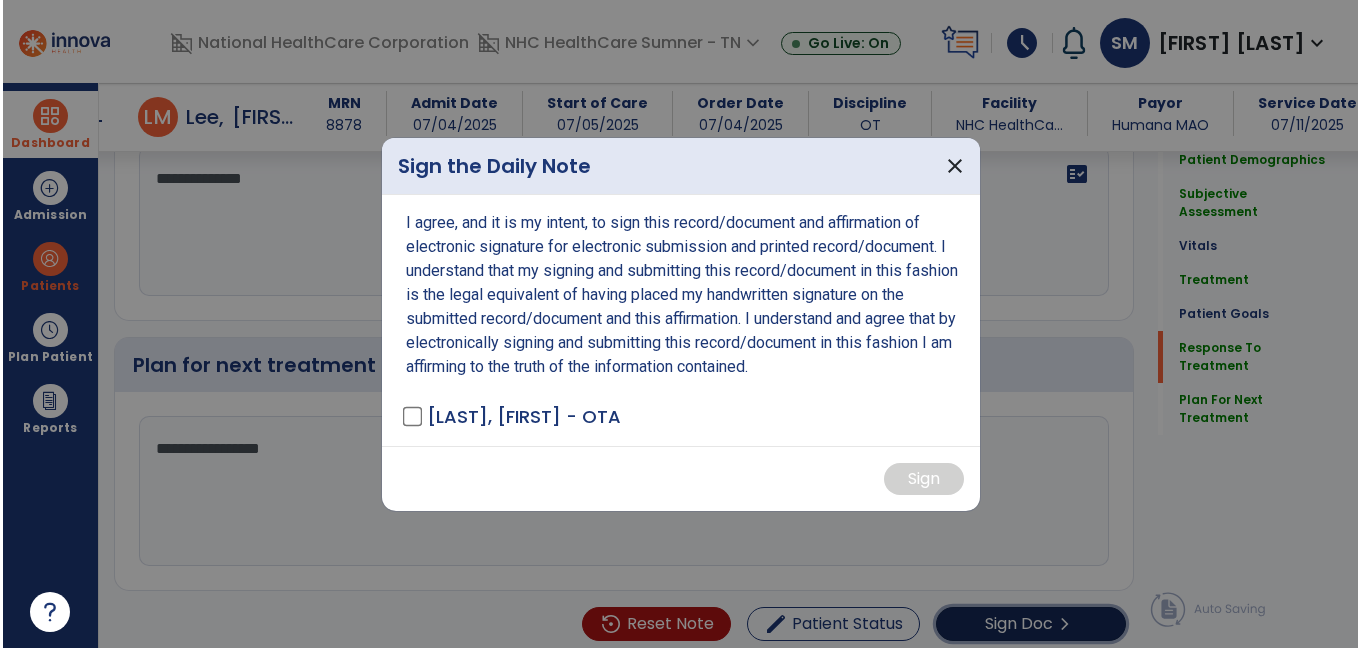 scroll, scrollTop: 3548, scrollLeft: 0, axis: vertical 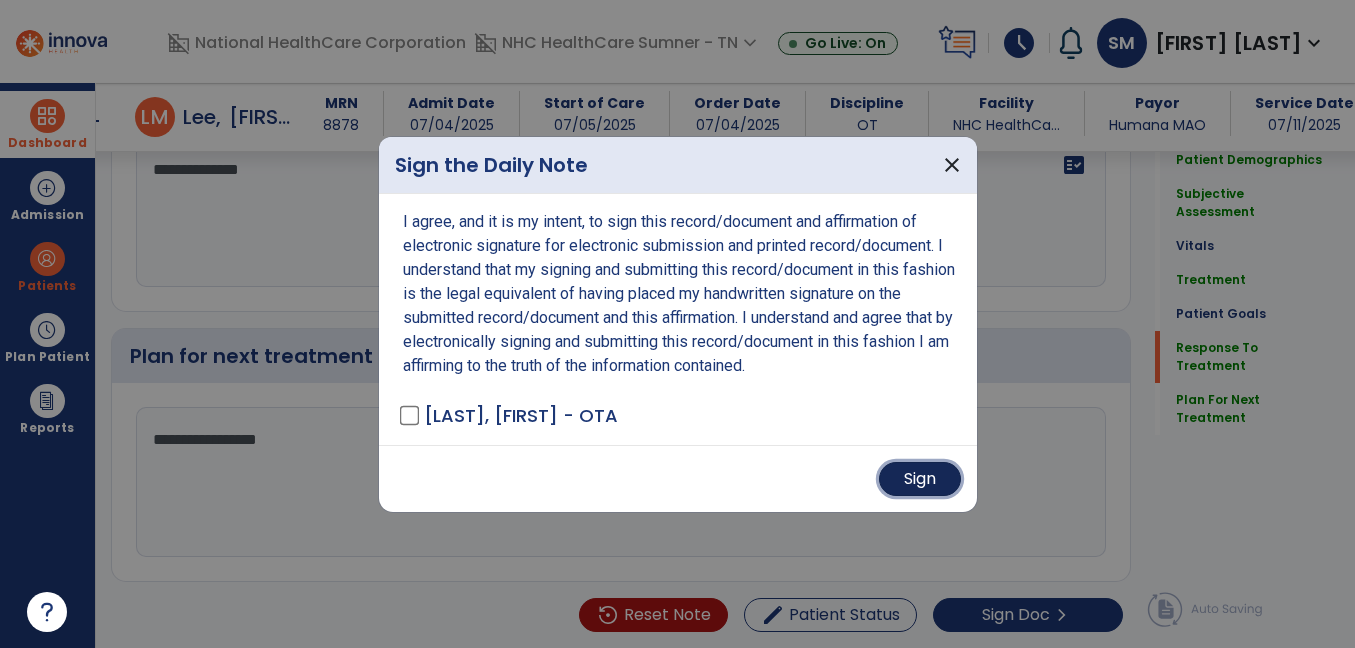 click on "Sign" at bounding box center (920, 479) 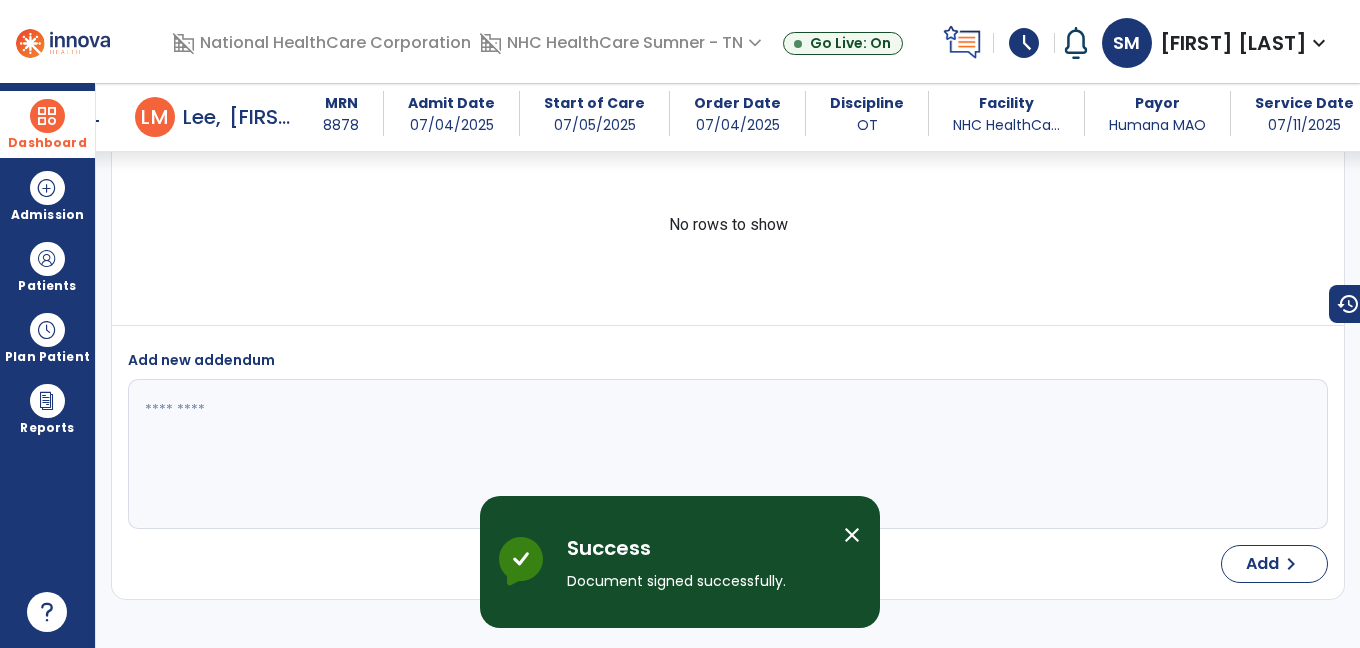 scroll, scrollTop: 5082, scrollLeft: 0, axis: vertical 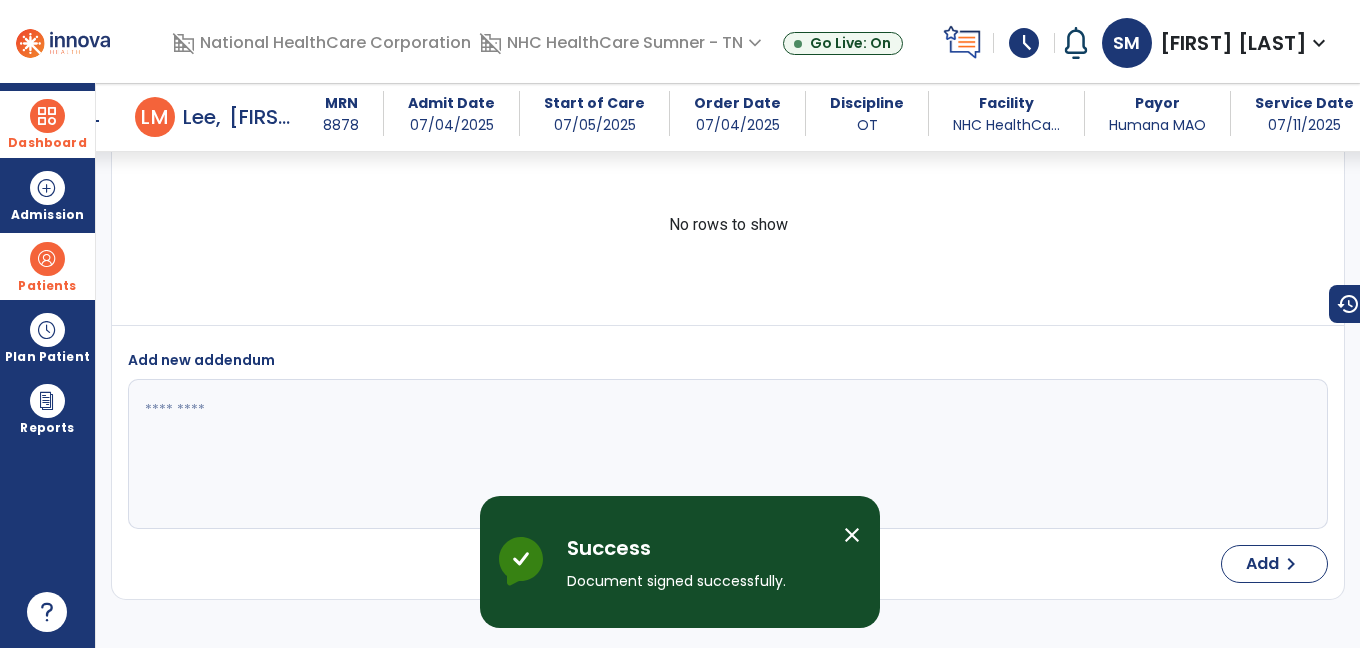 click at bounding box center [47, 259] 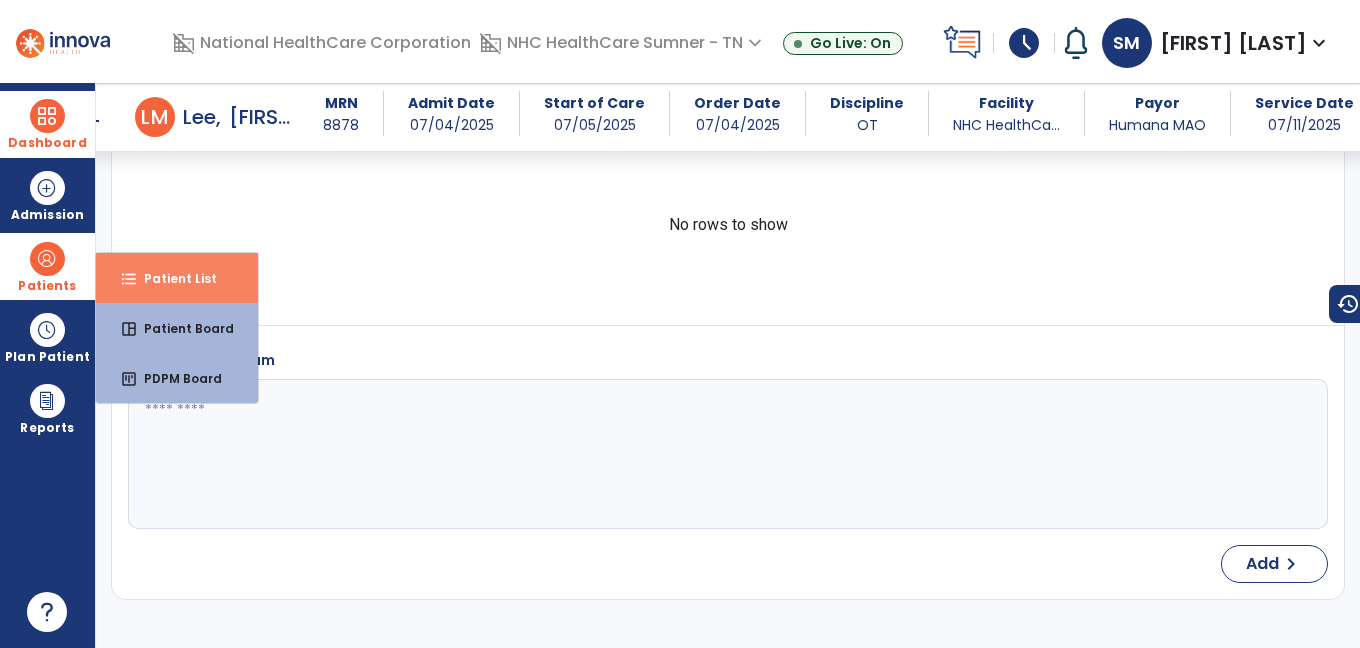 click on "Patient List" at bounding box center (172, 278) 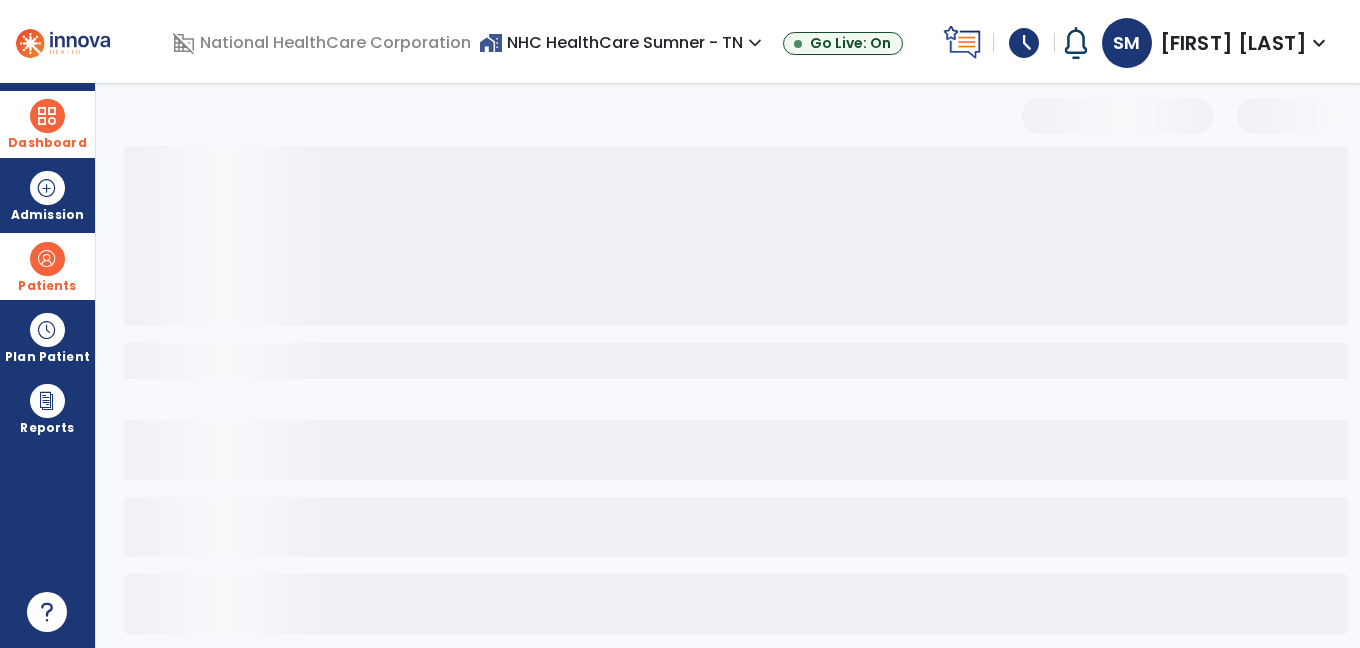 scroll, scrollTop: 0, scrollLeft: 0, axis: both 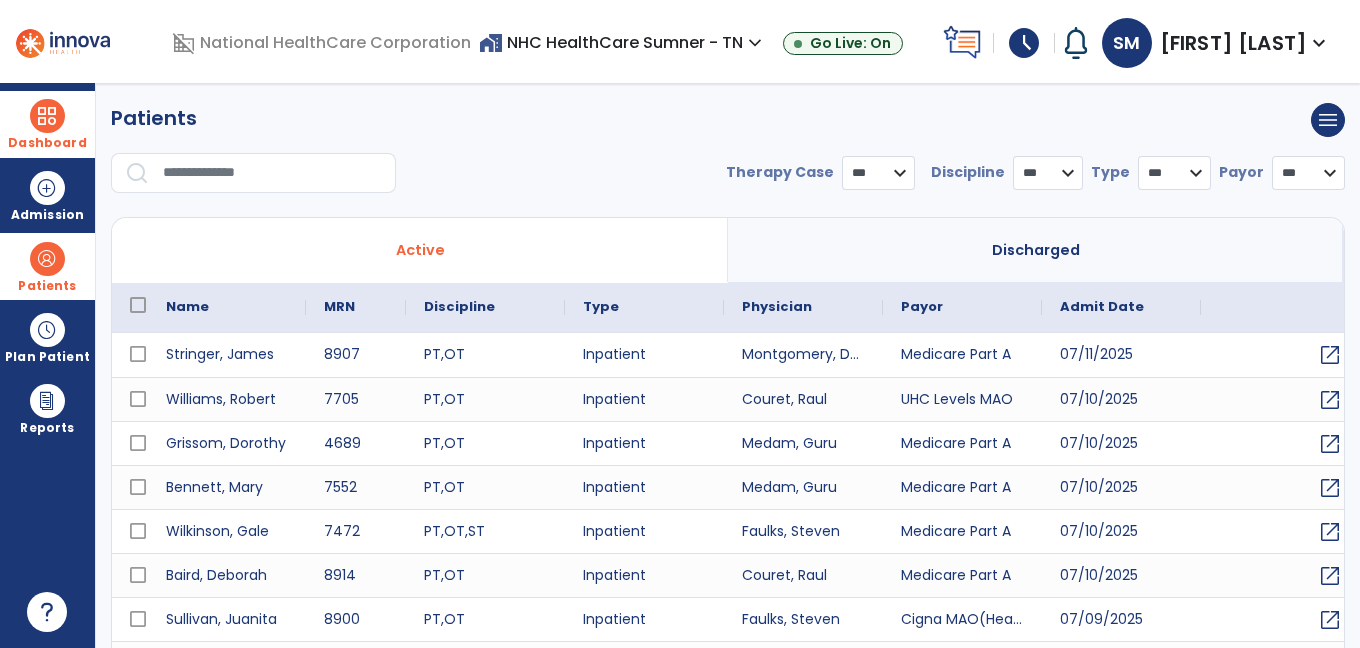 select on "***" 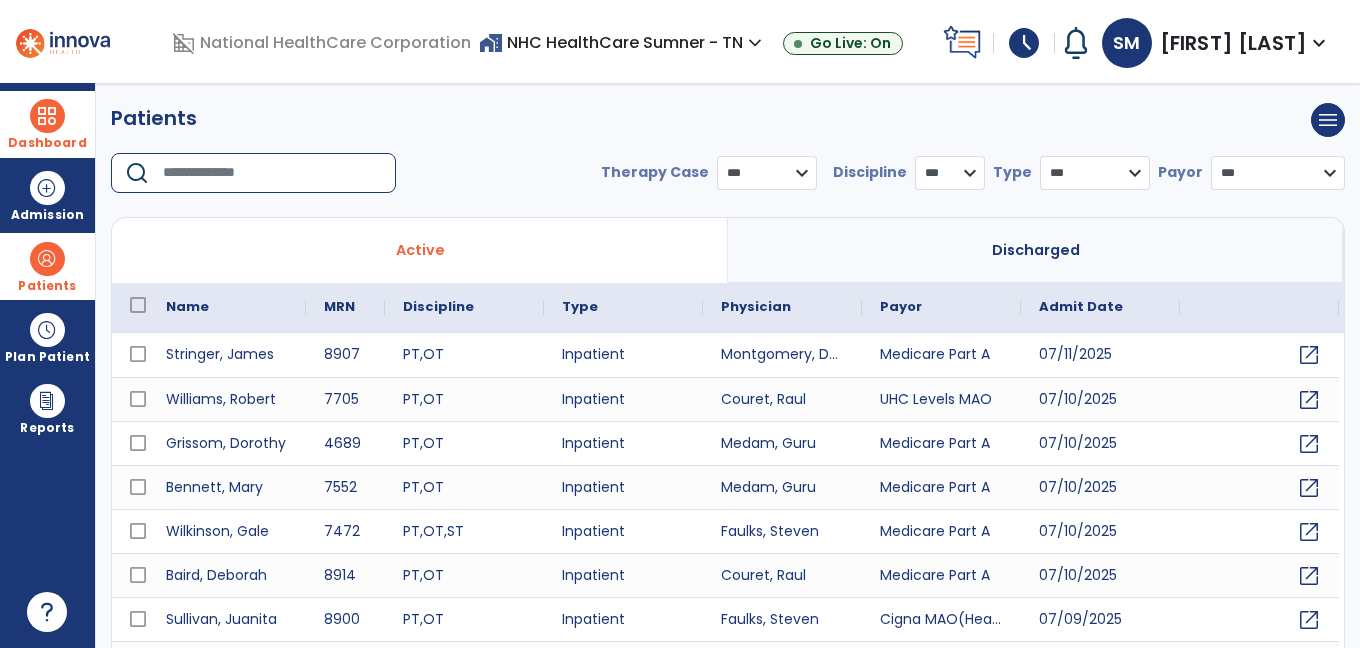 click at bounding box center (272, 173) 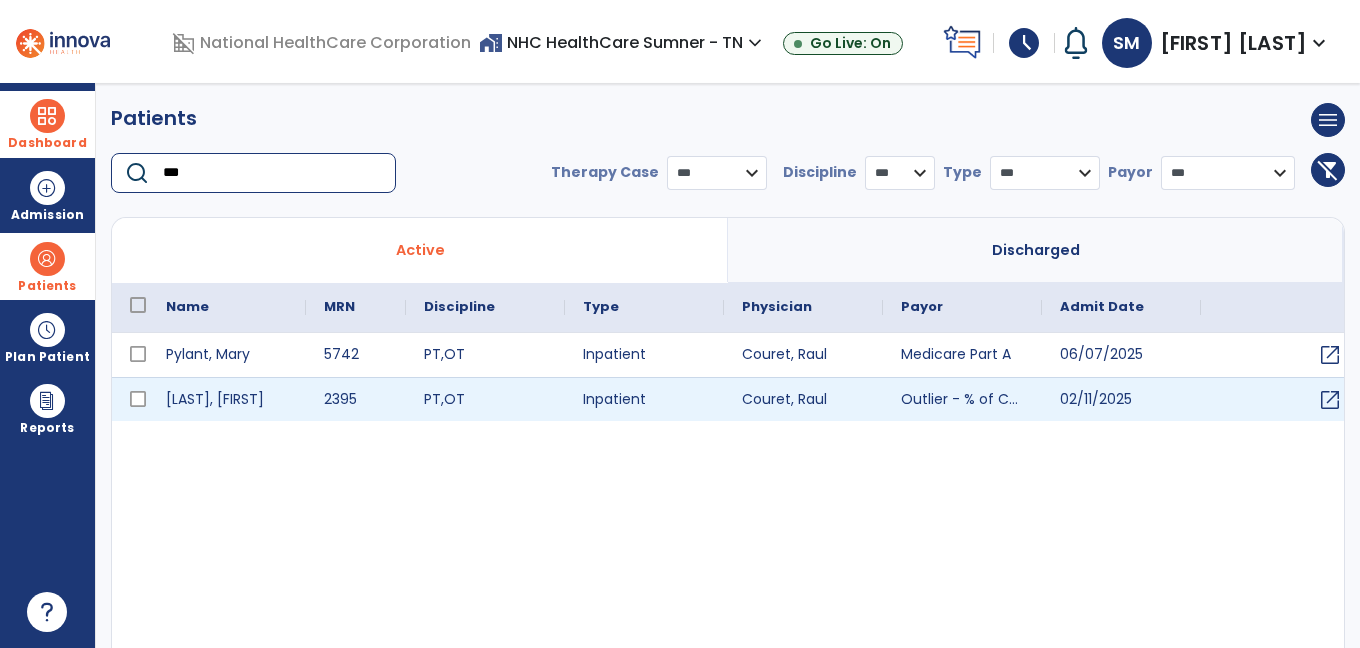 type on "***" 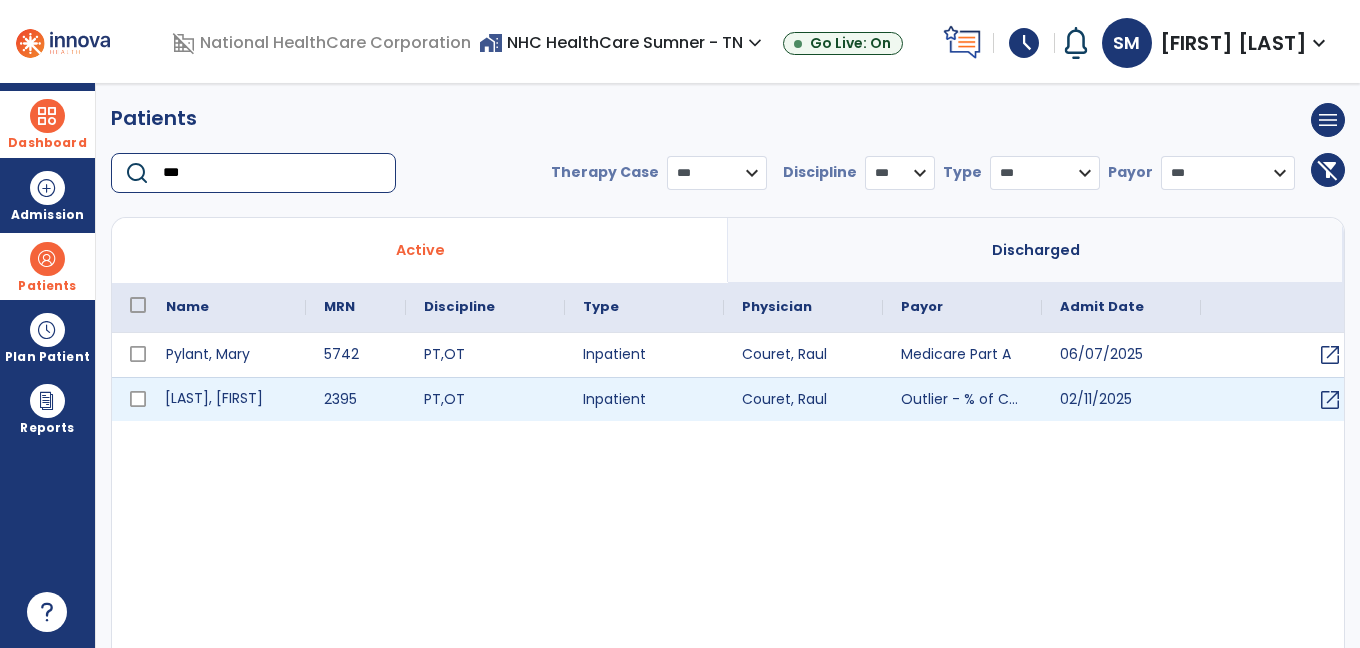 click on "[LAST], [FIRST]" at bounding box center [227, 399] 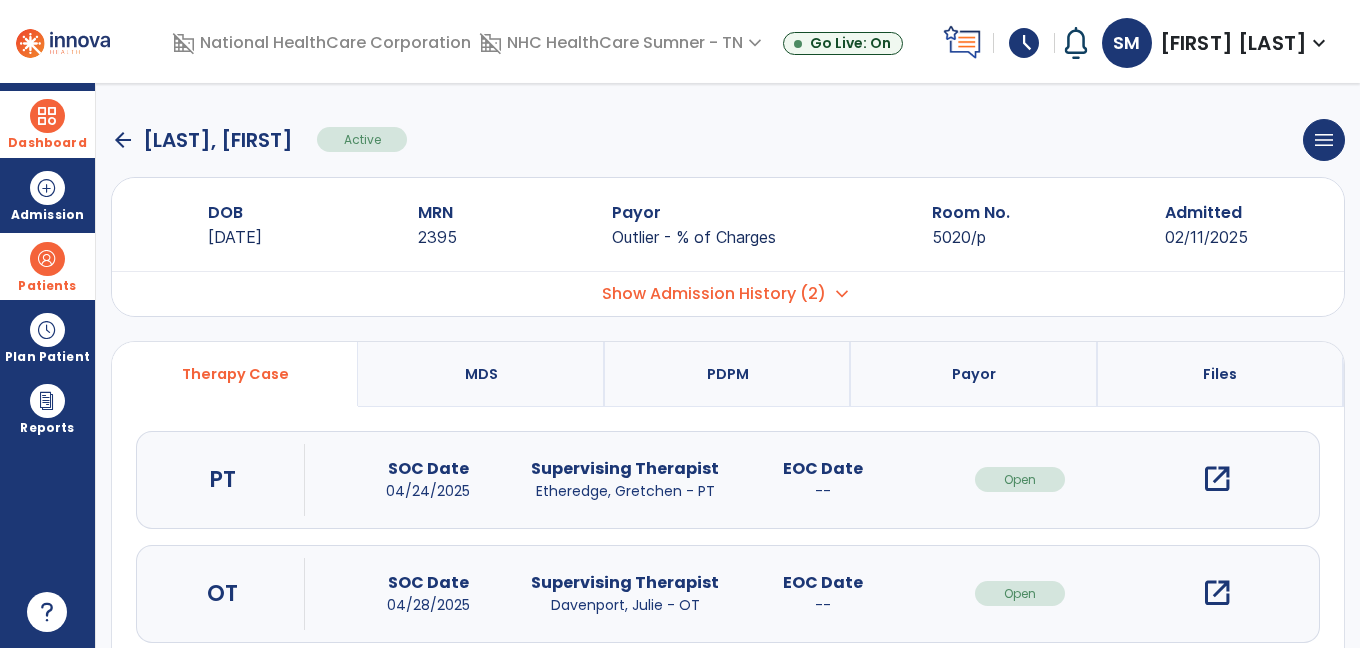 click on "open_in_new" at bounding box center [1217, 593] 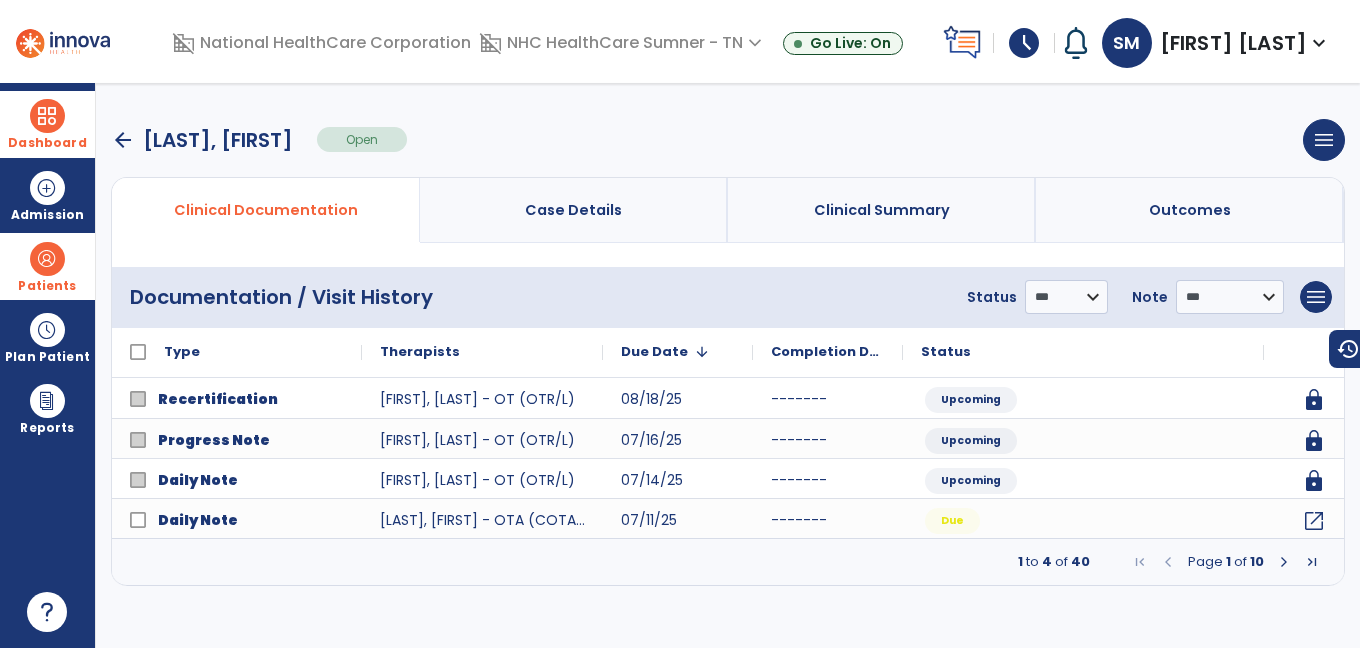 click at bounding box center [1284, 562] 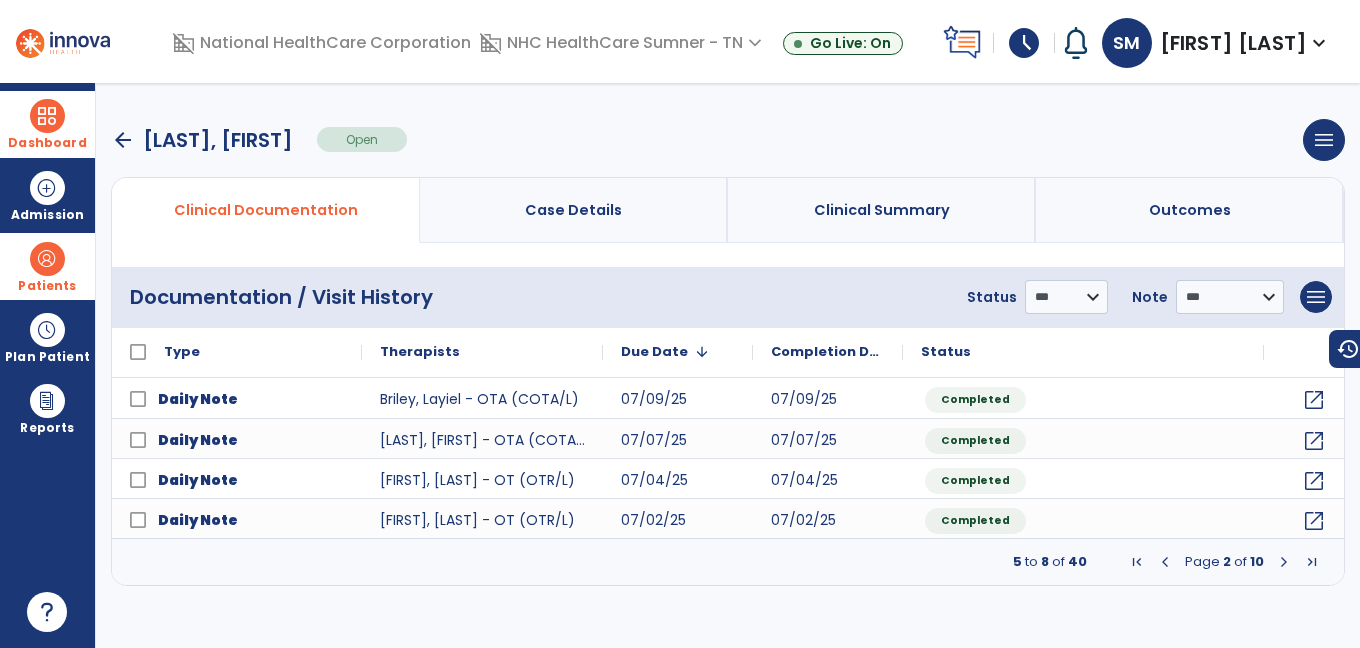 click at bounding box center [1284, 562] 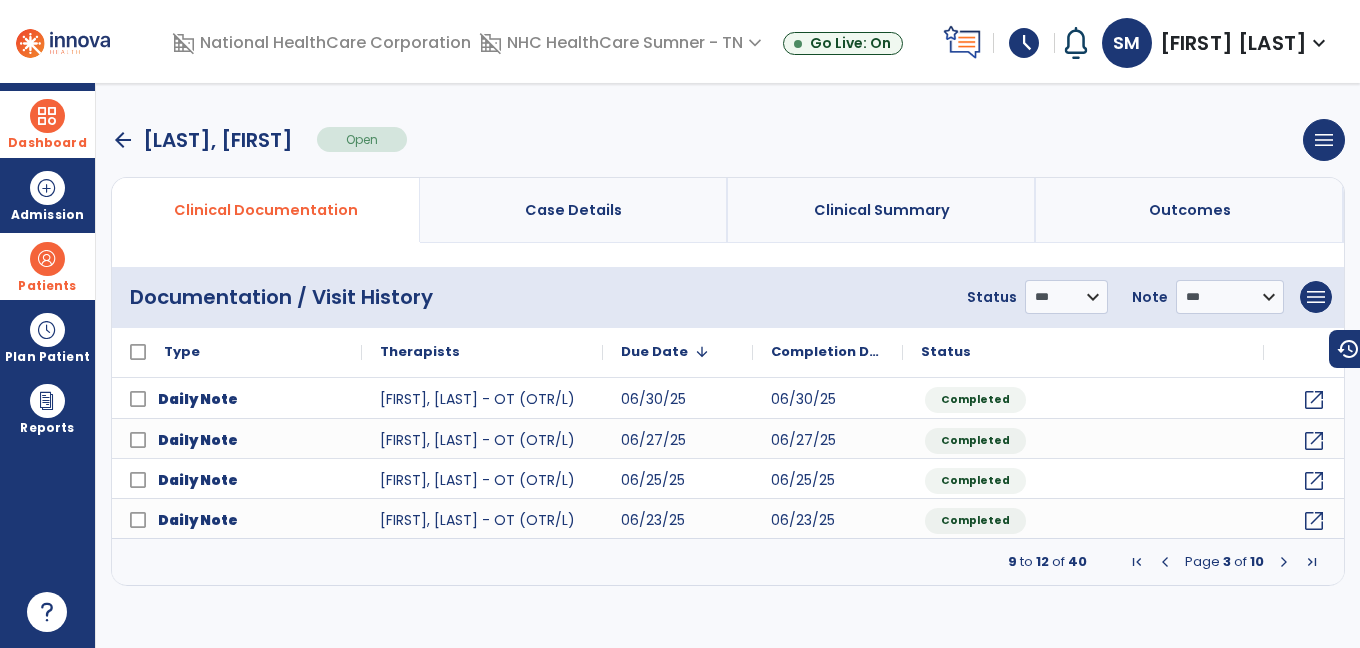 click at bounding box center (1284, 562) 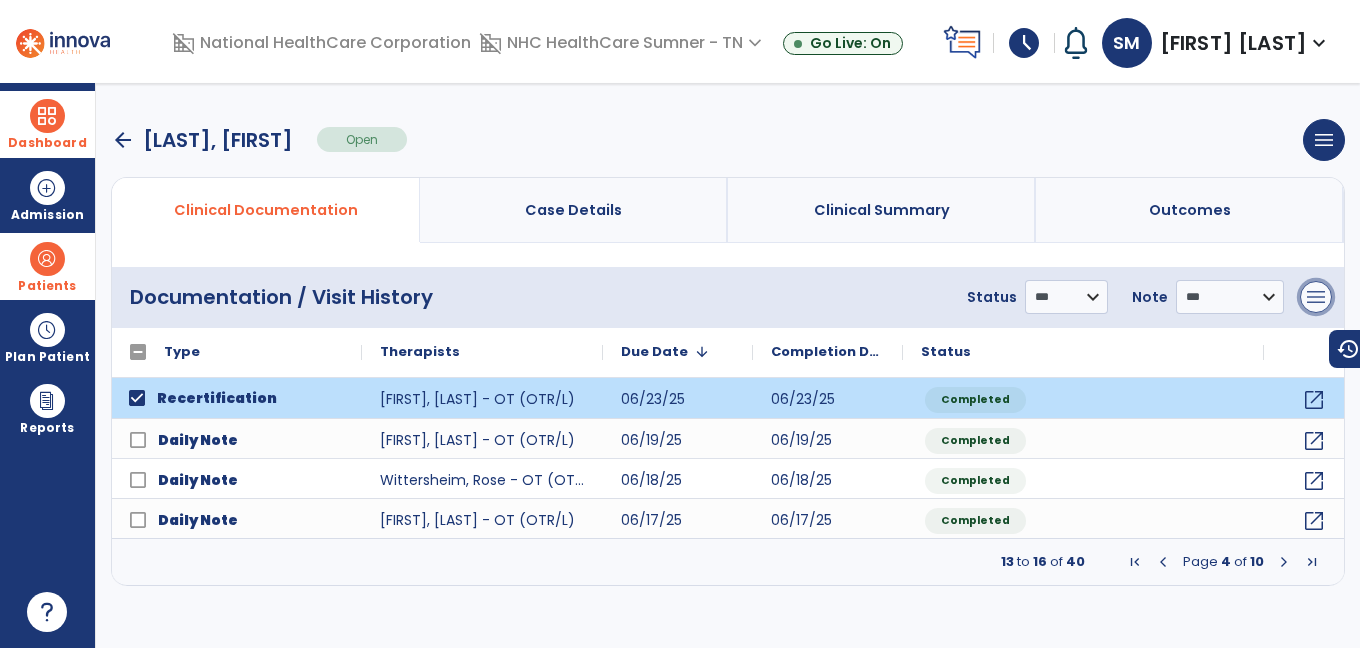 click on "menu" at bounding box center (1316, 297) 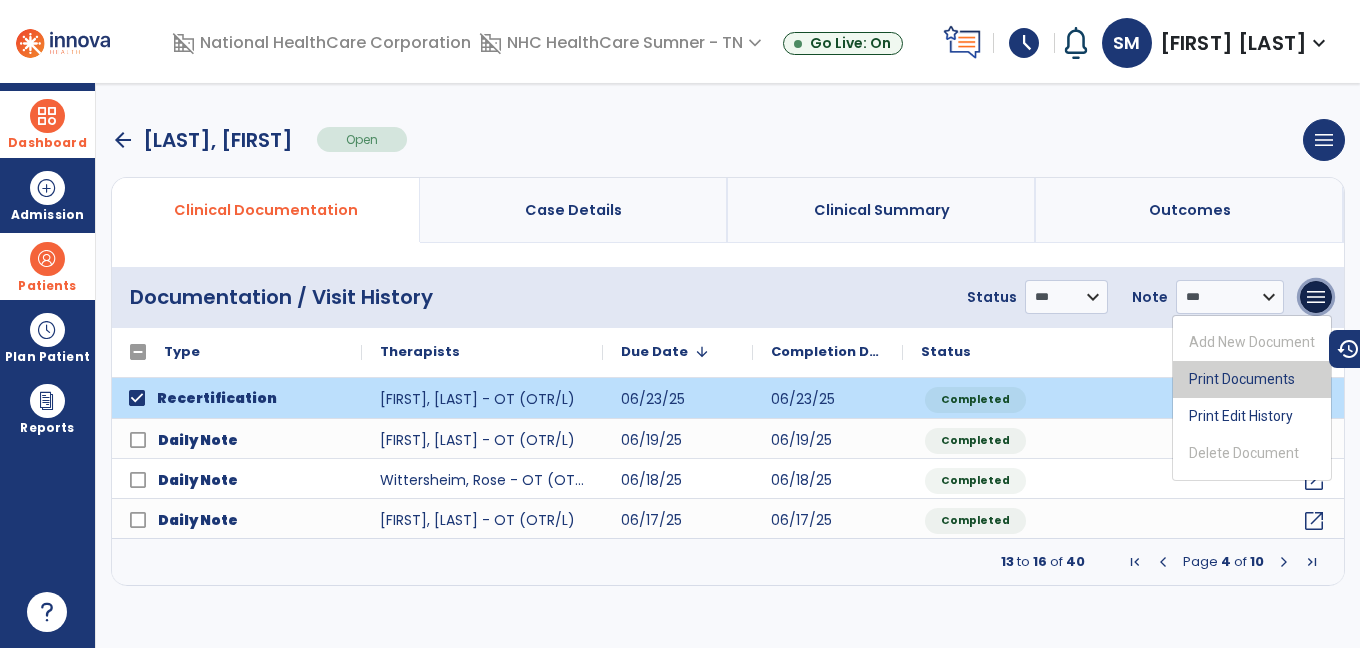 click on "Print Documents" at bounding box center [1252, 379] 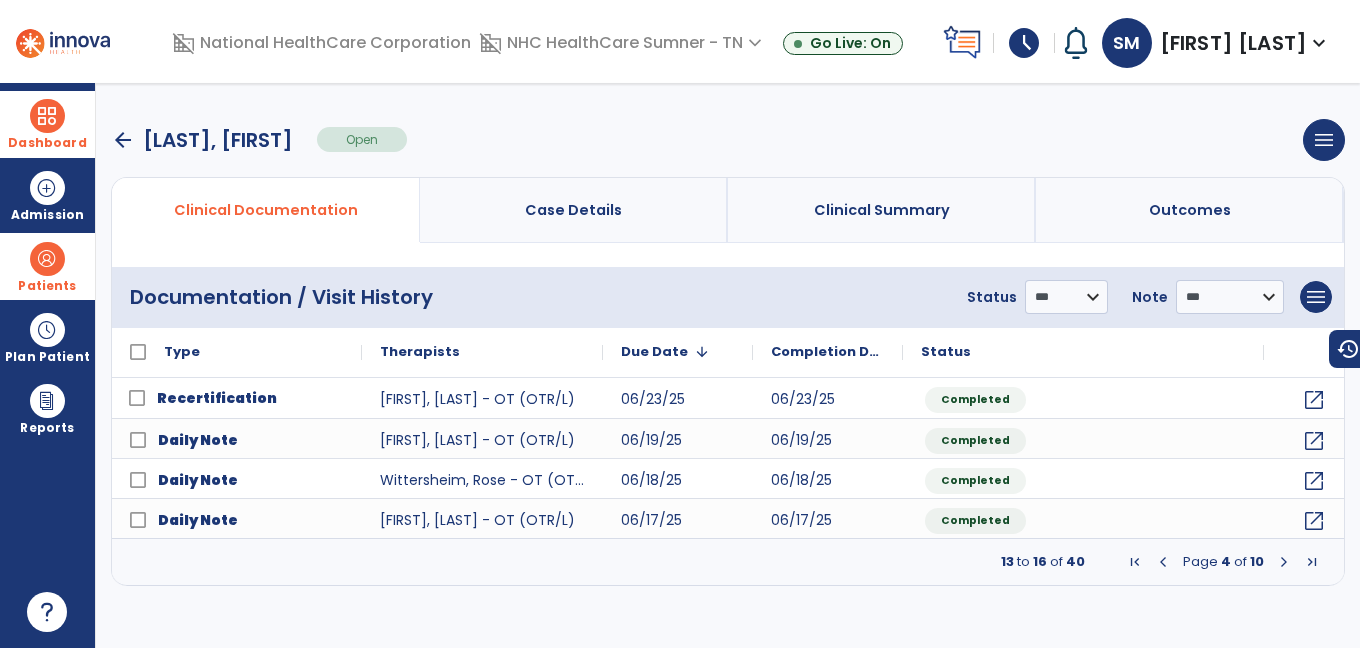 click on "Dashboard" at bounding box center [47, 143] 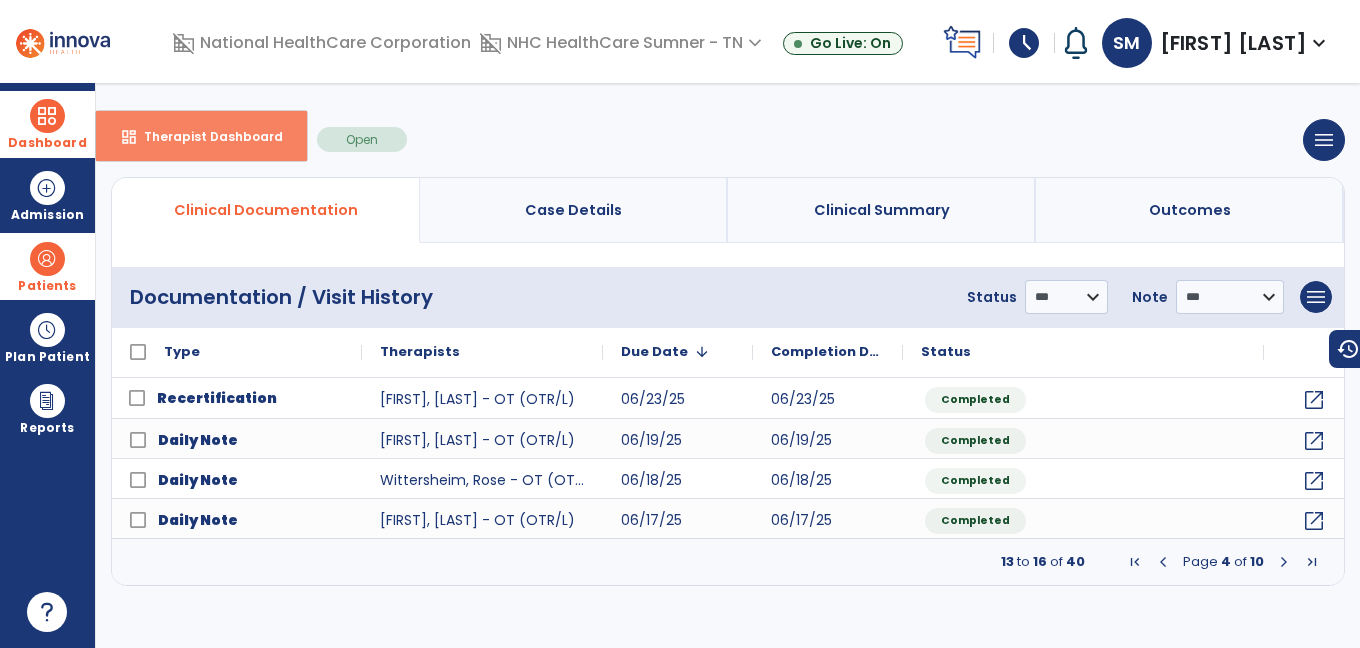 click on "Therapist Dashboard" at bounding box center (205, 136) 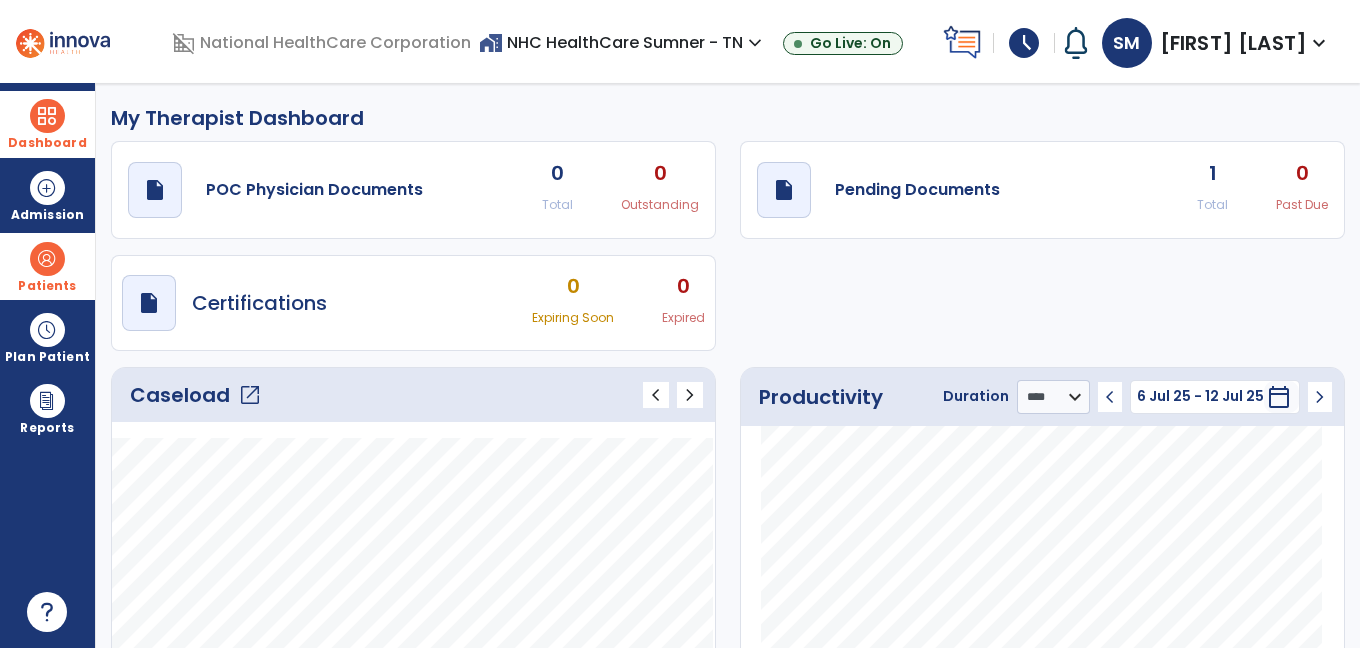 click on "open_in_new" 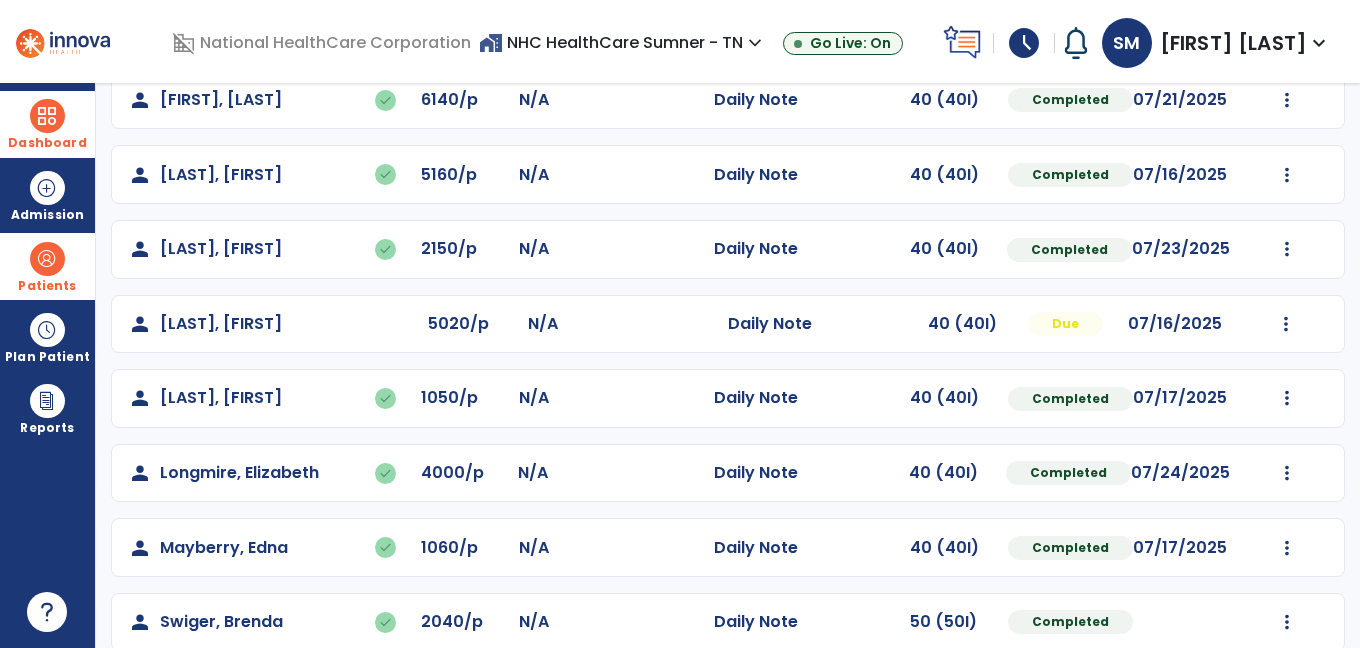 scroll, scrollTop: 364, scrollLeft: 0, axis: vertical 